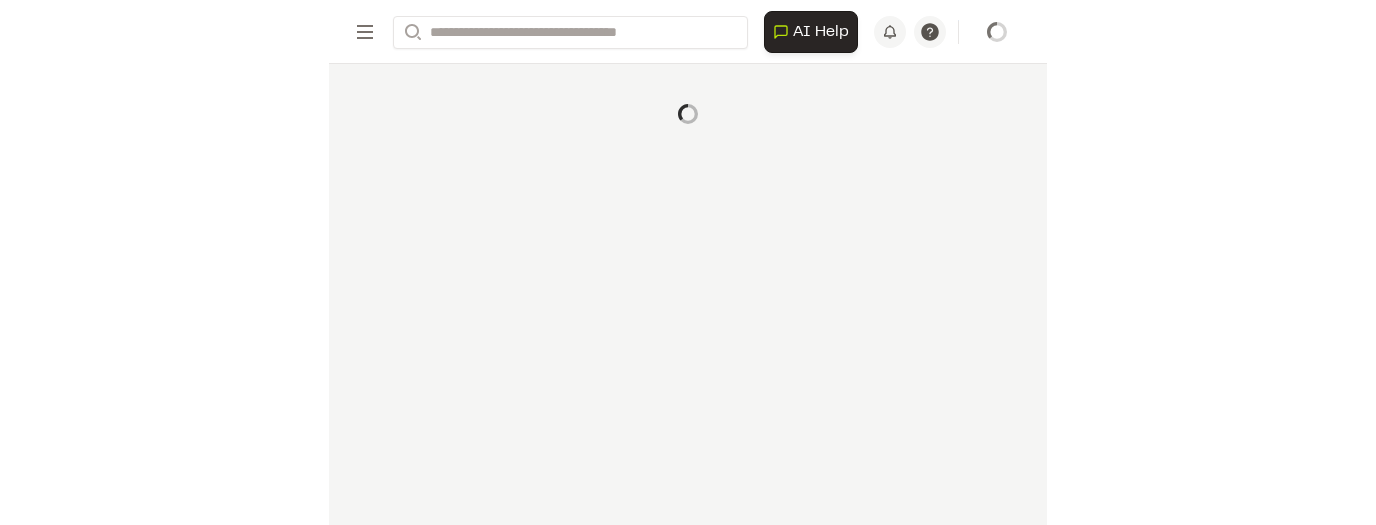 scroll, scrollTop: 0, scrollLeft: 0, axis: both 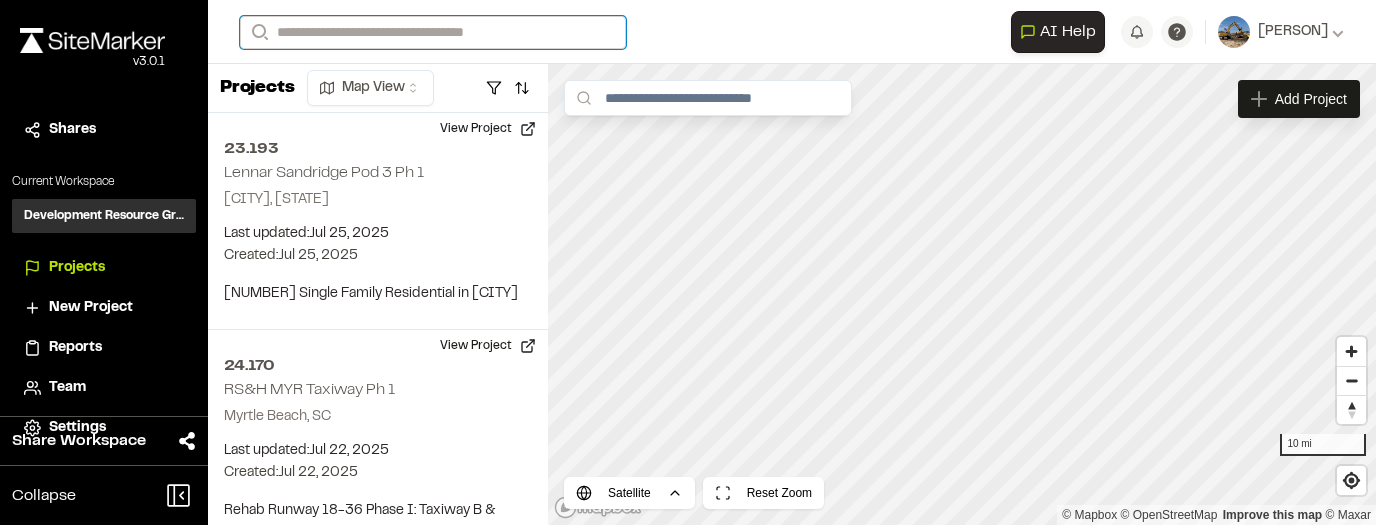 click on "Search" at bounding box center (433, 32) 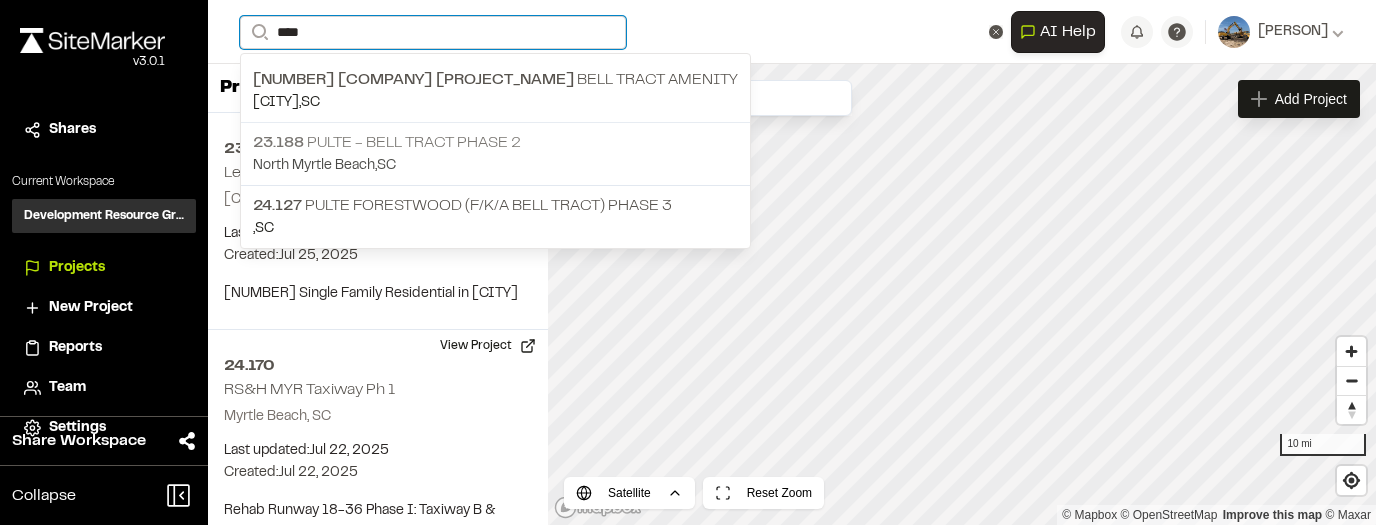 type on "****" 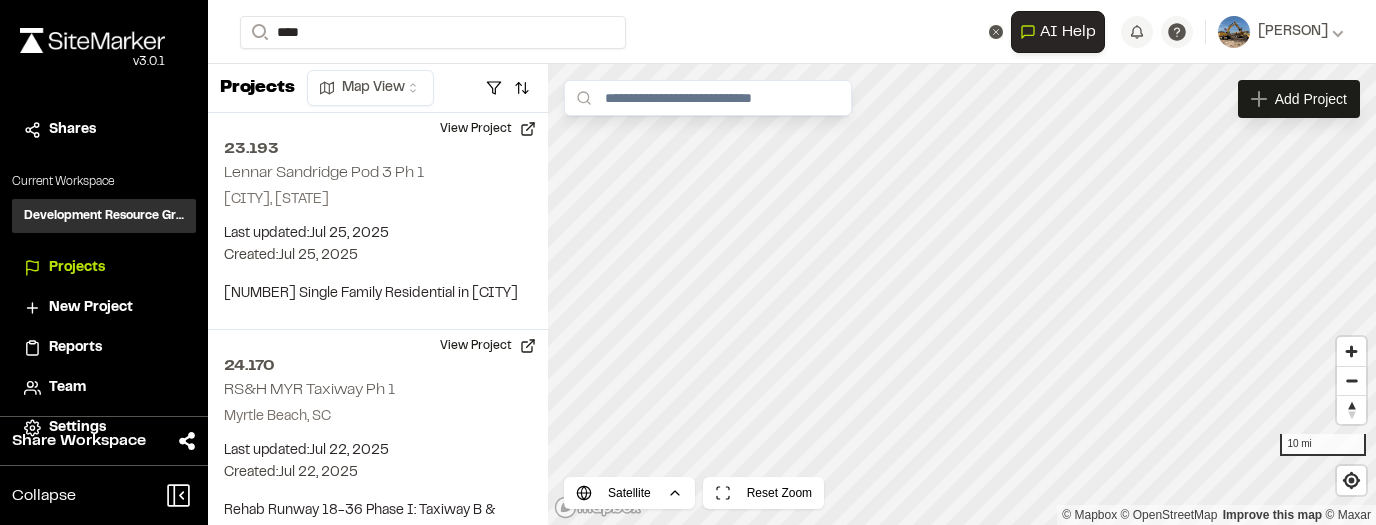 click on "[NUMBER] [COMPANY] - [PROJECT_NAME] [CITY], [STATE]" at bounding box center (495, 143) 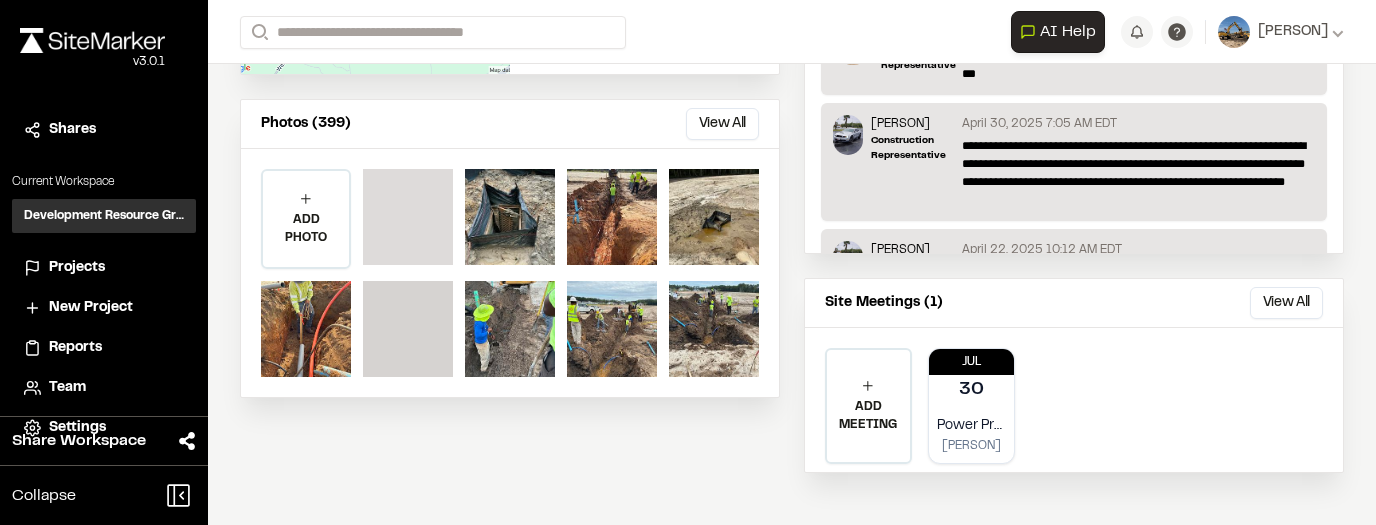 scroll, scrollTop: 480, scrollLeft: 0, axis: vertical 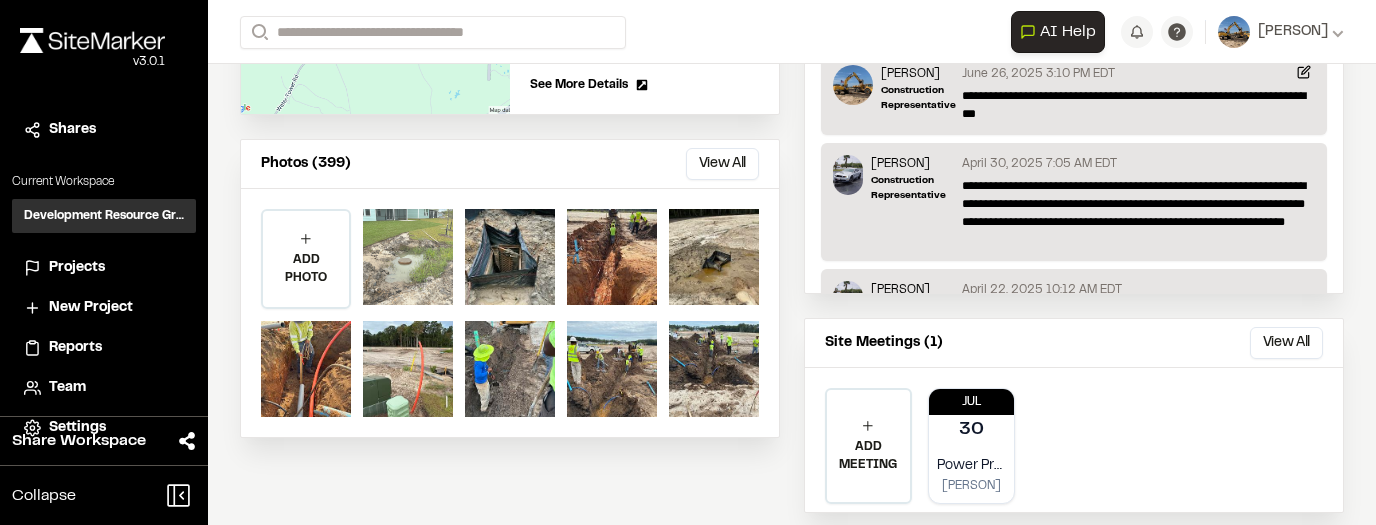 click at bounding box center [408, 257] 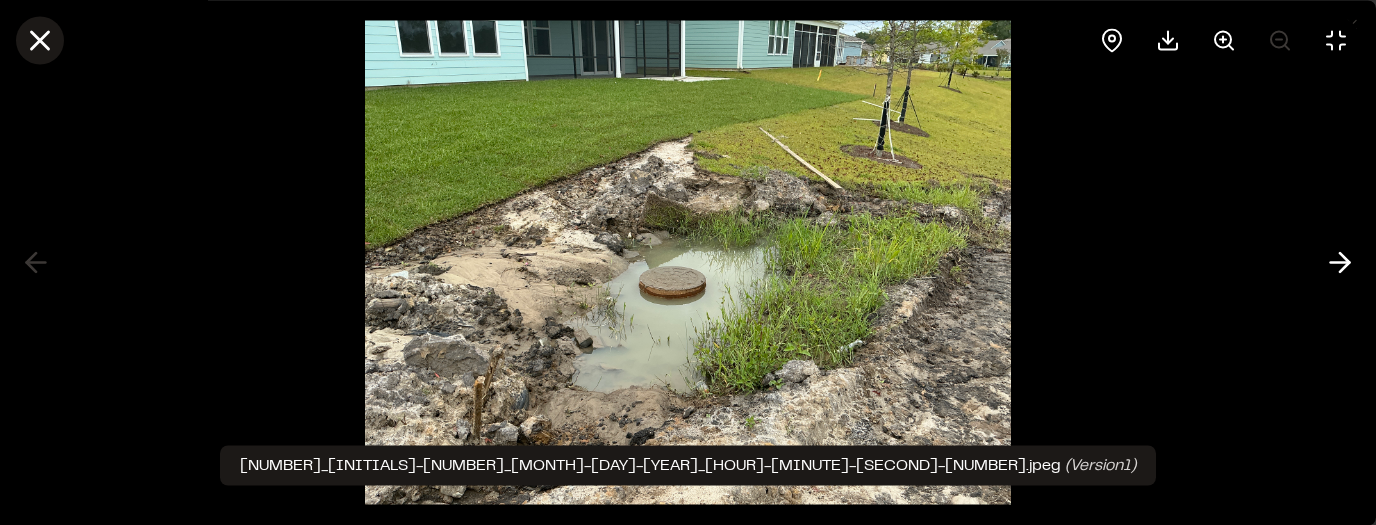 click 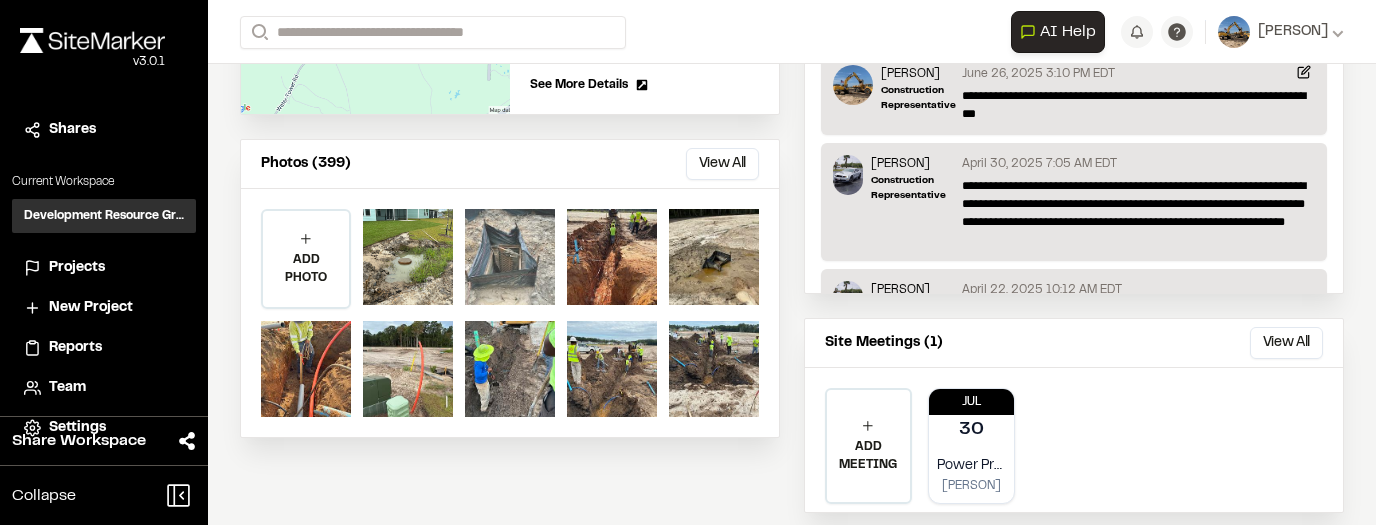 click at bounding box center [510, 257] 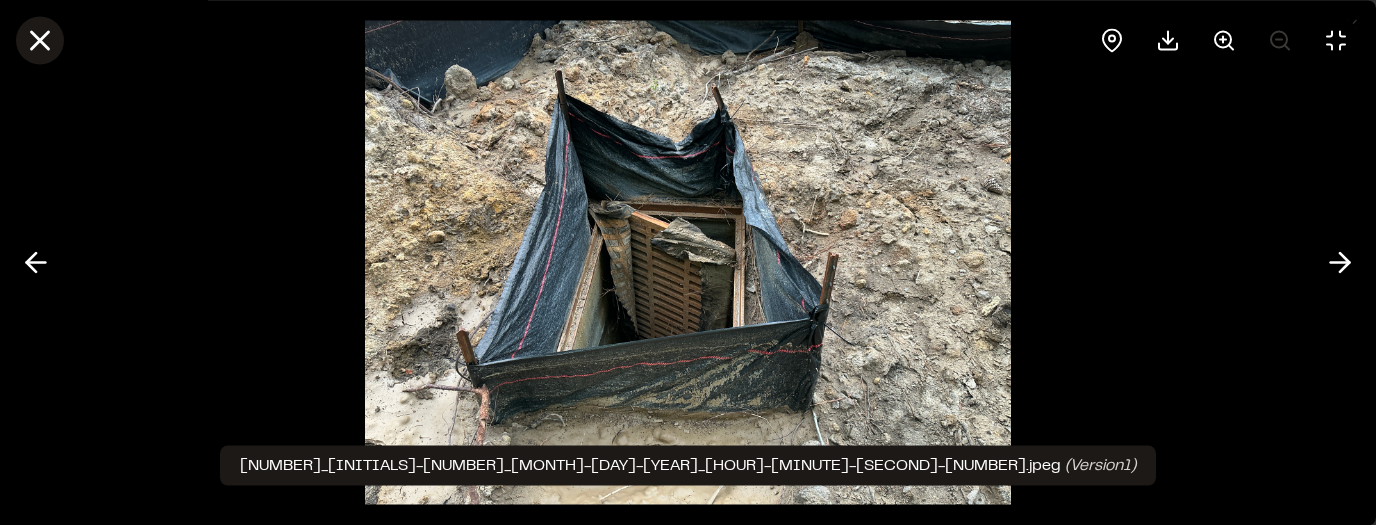 click 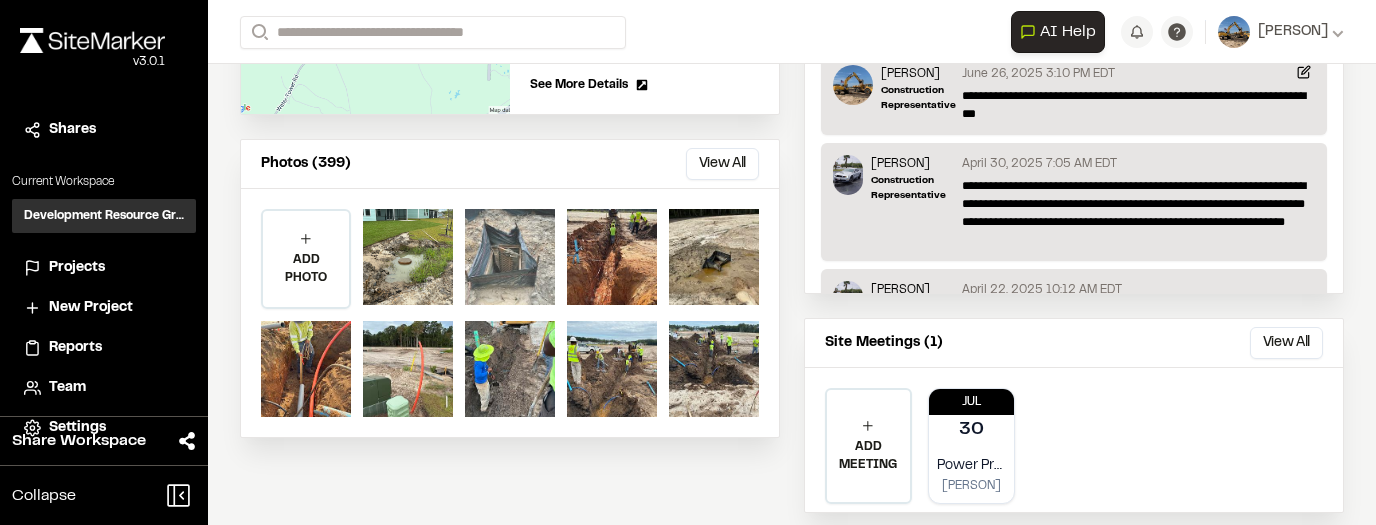 click at bounding box center [510, 257] 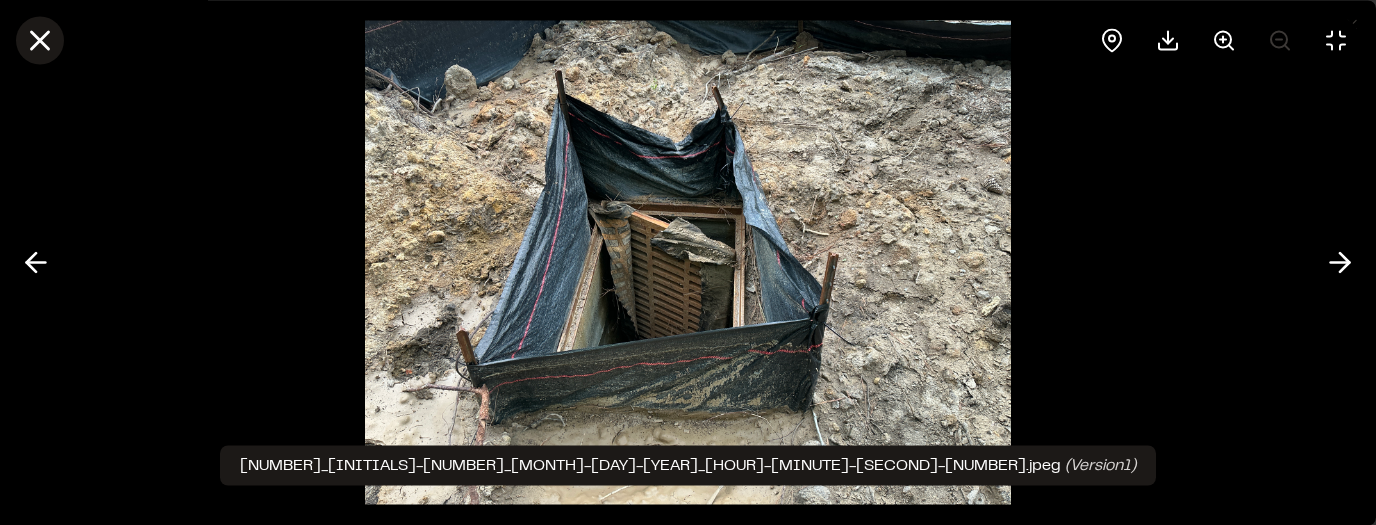 click 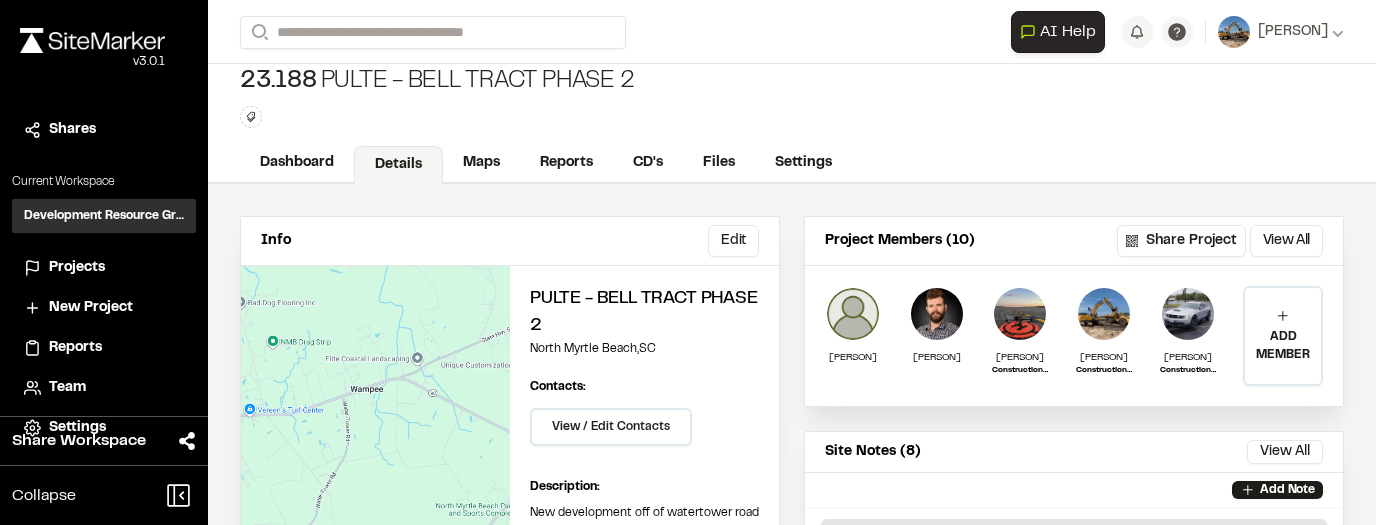 scroll, scrollTop: 0, scrollLeft: 0, axis: both 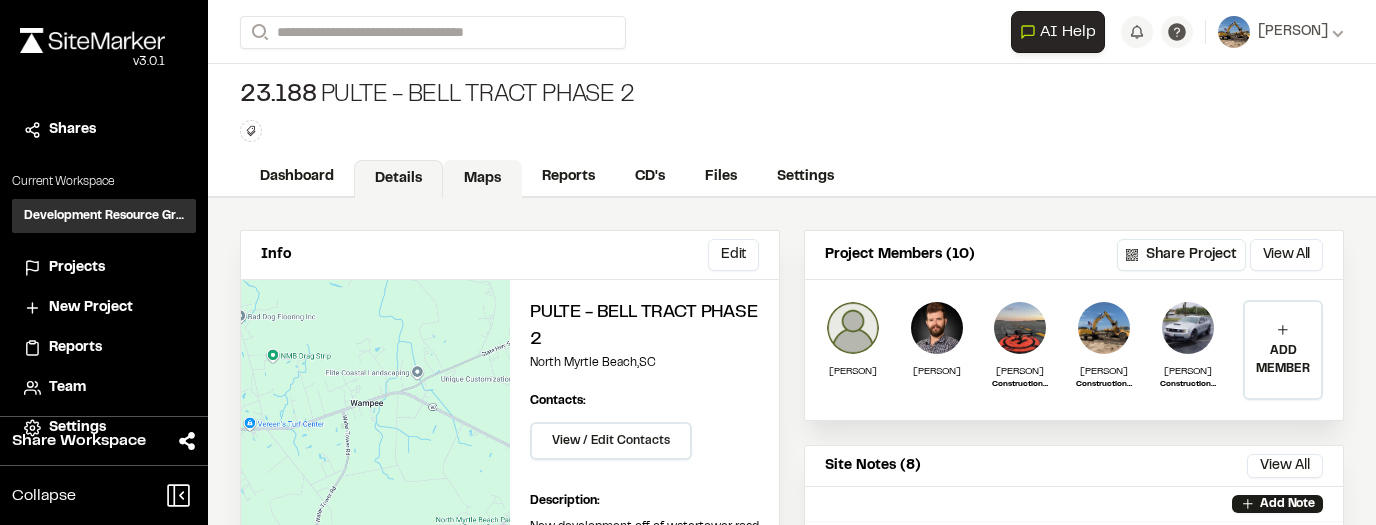 click on "Maps" at bounding box center (482, 179) 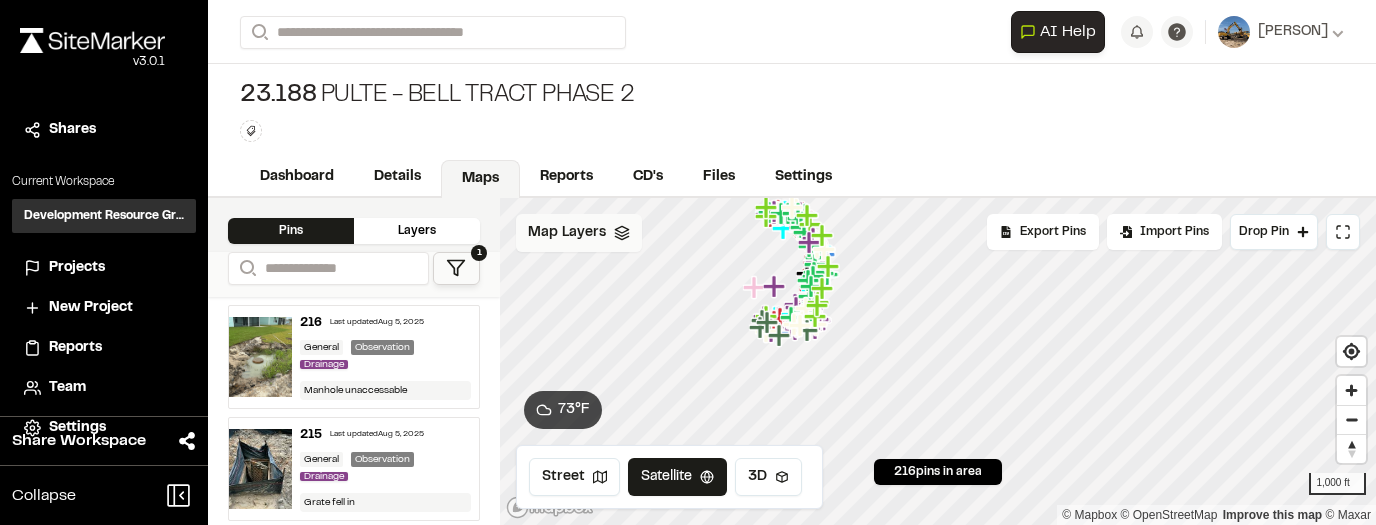 click on "Map Layers" at bounding box center [567, 233] 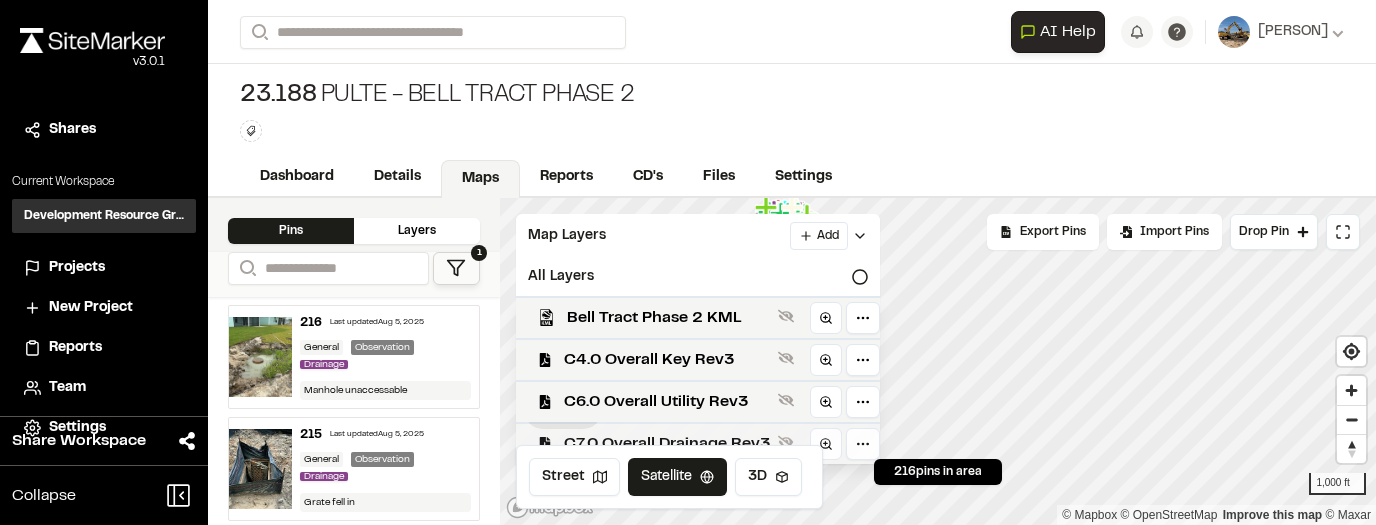 click on "C7.0 Overall Drainage Rev3" at bounding box center [667, 444] 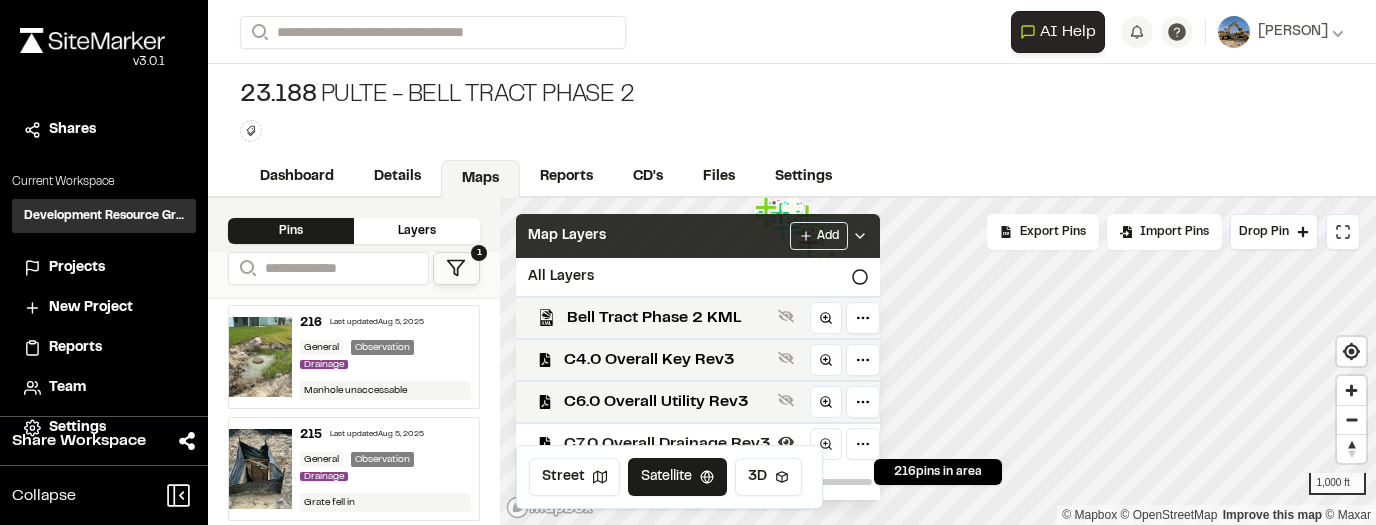 click 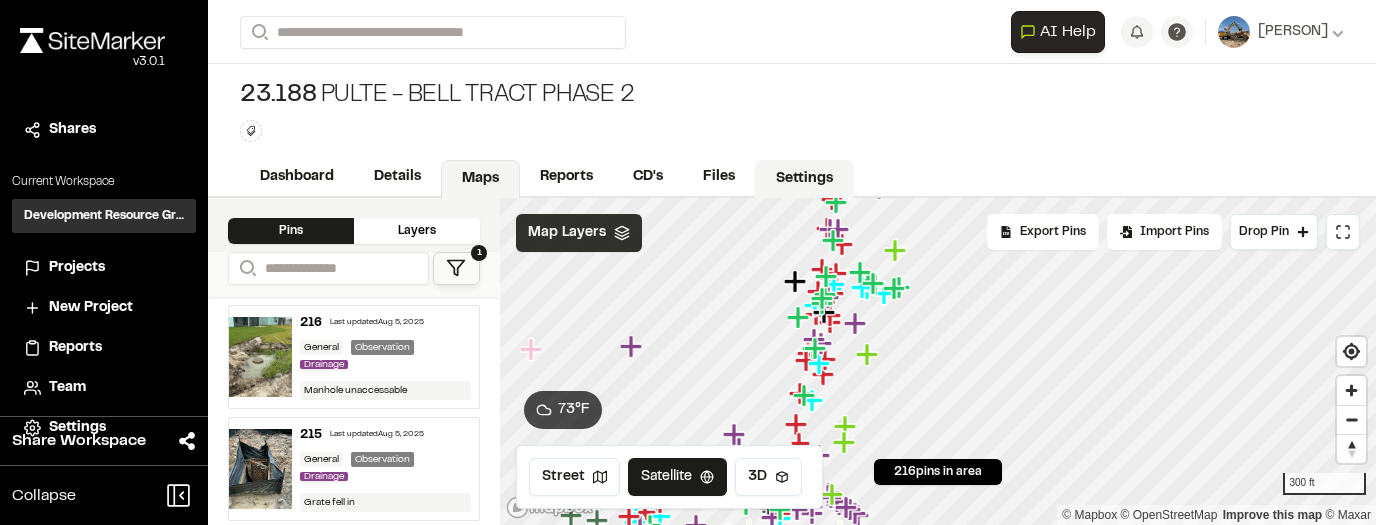 click on "**********" at bounding box center [792, 262] 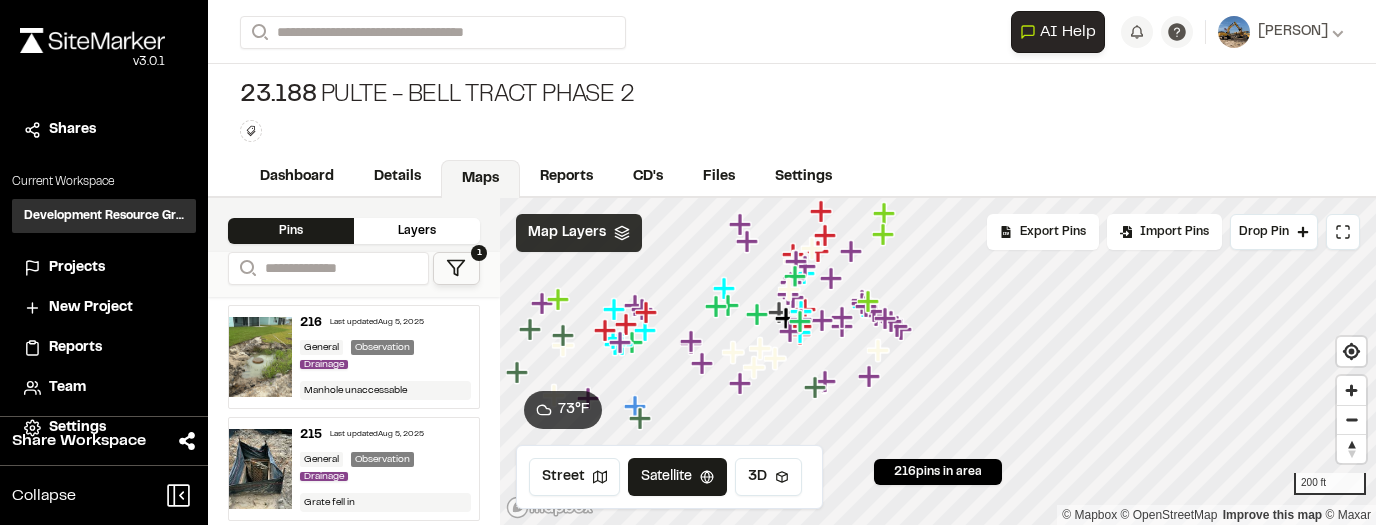 click 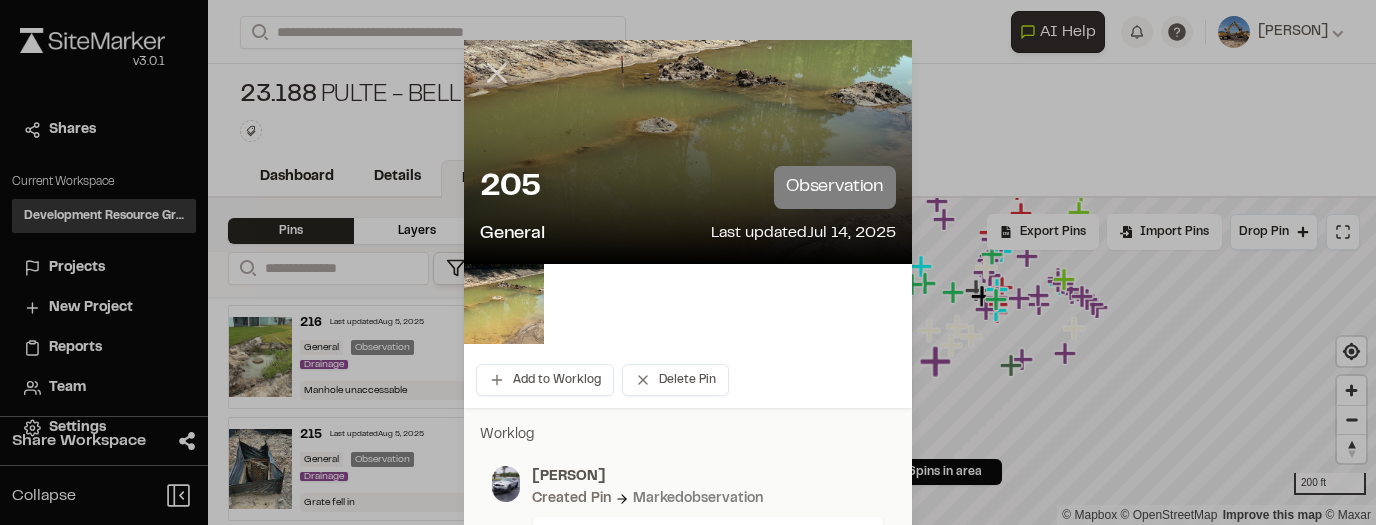click 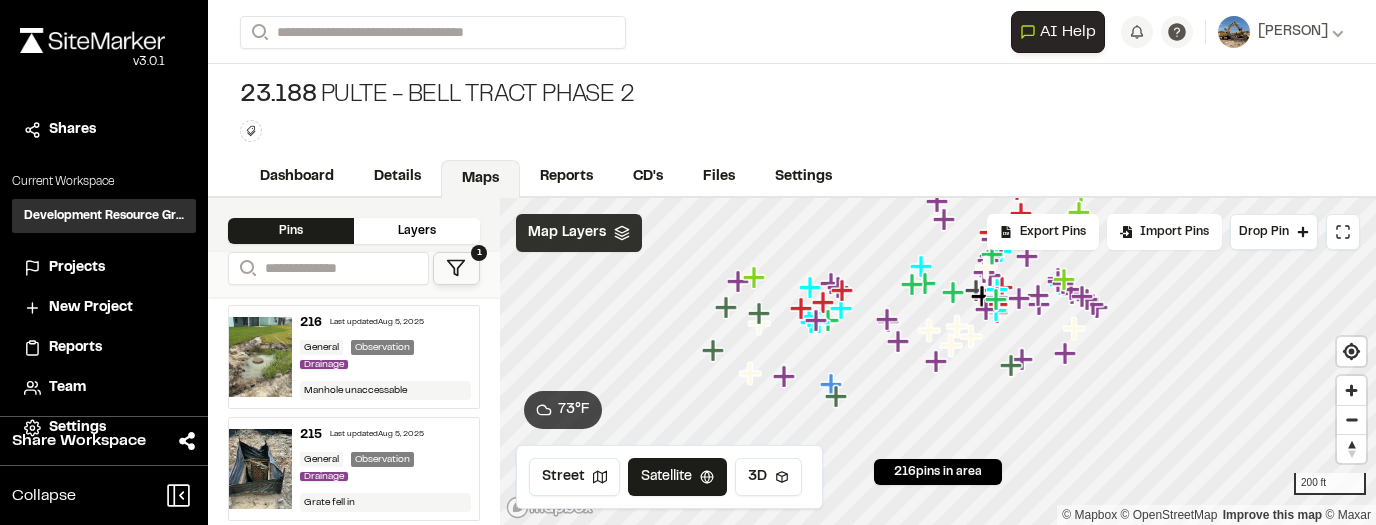 click 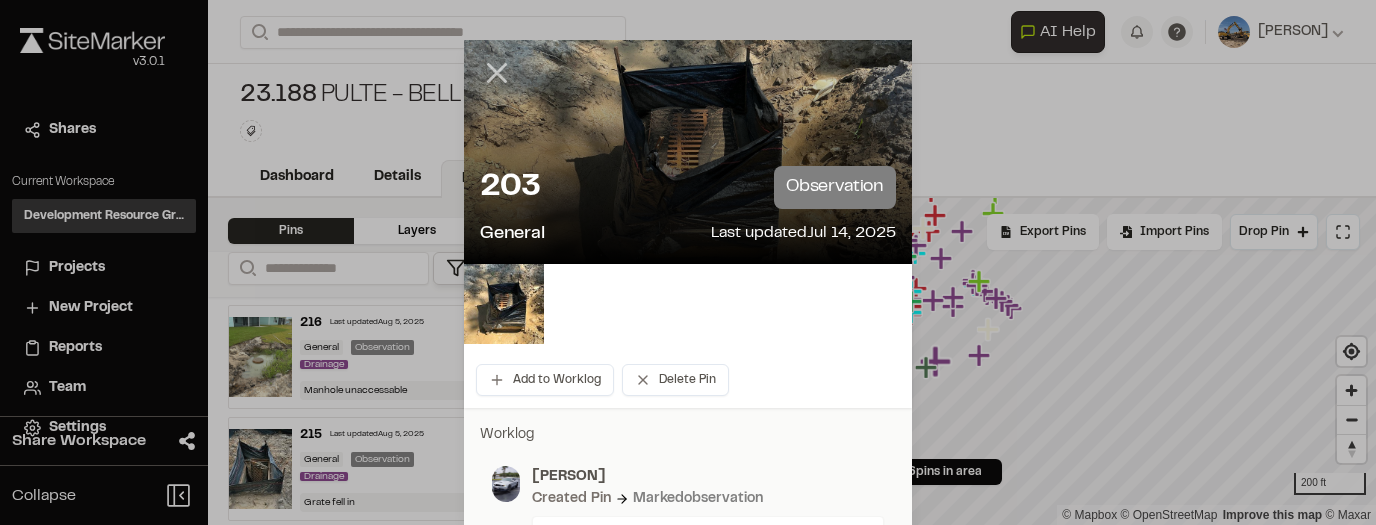 click 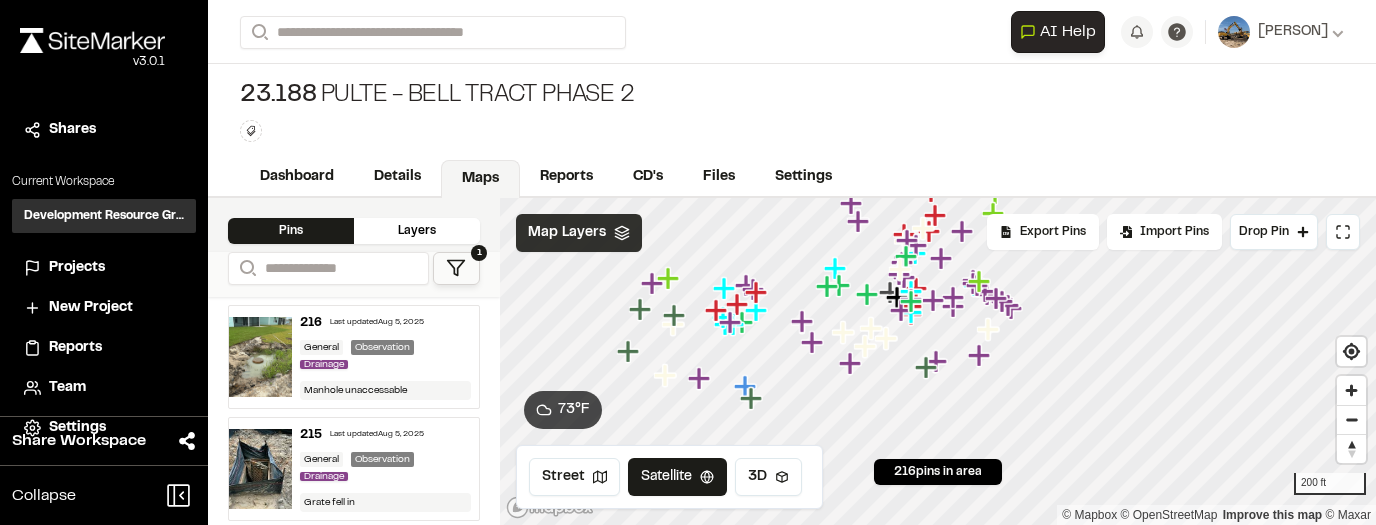 click 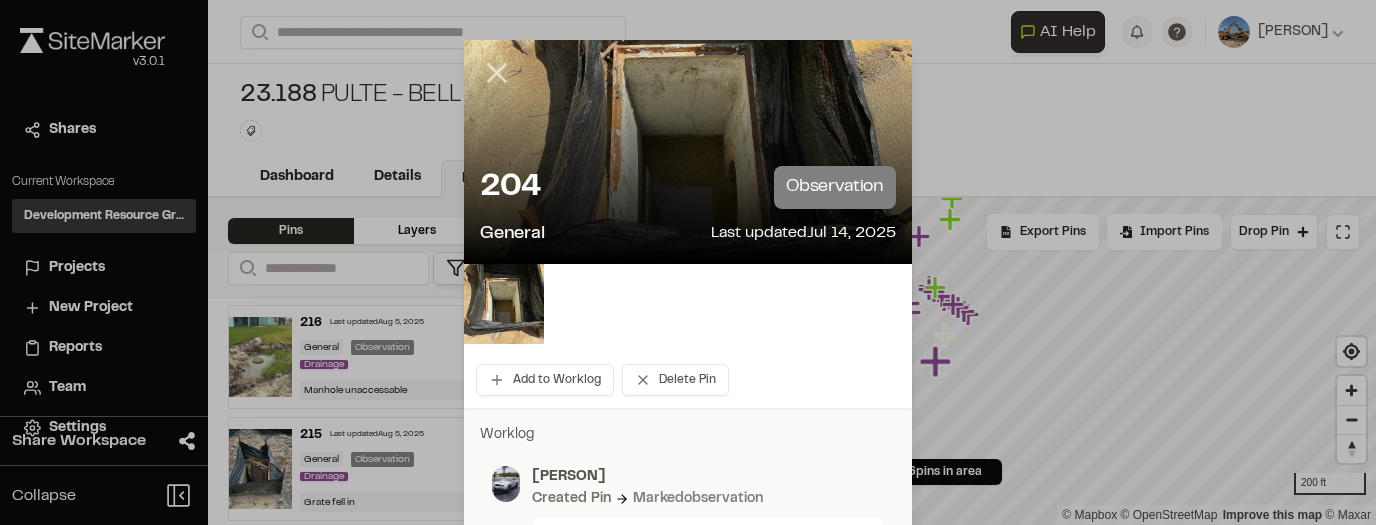 click 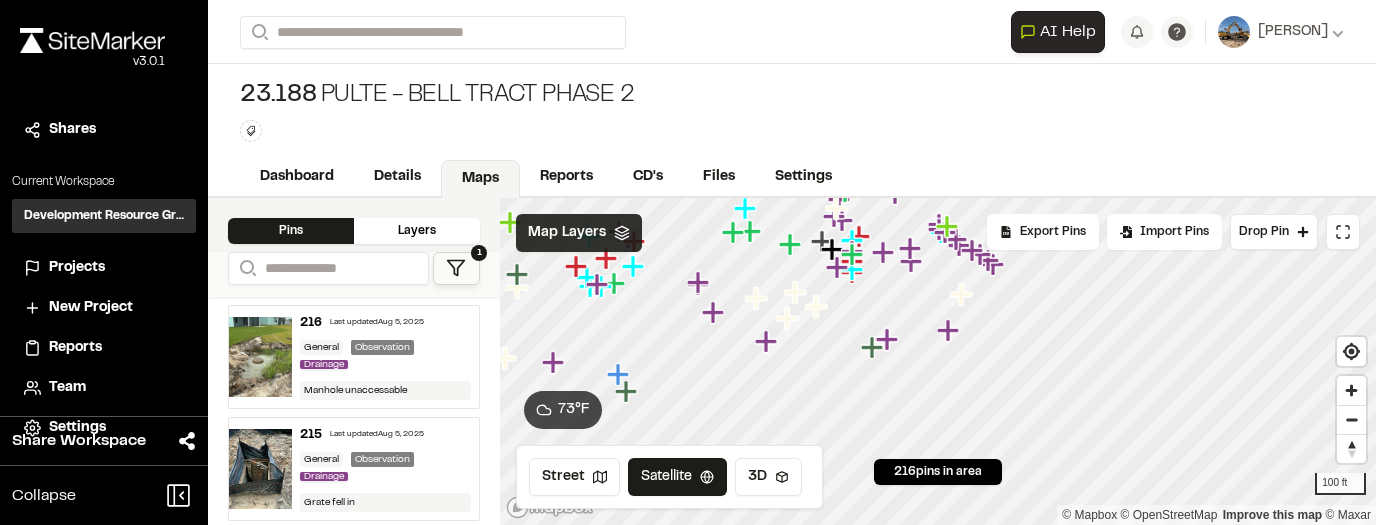 click 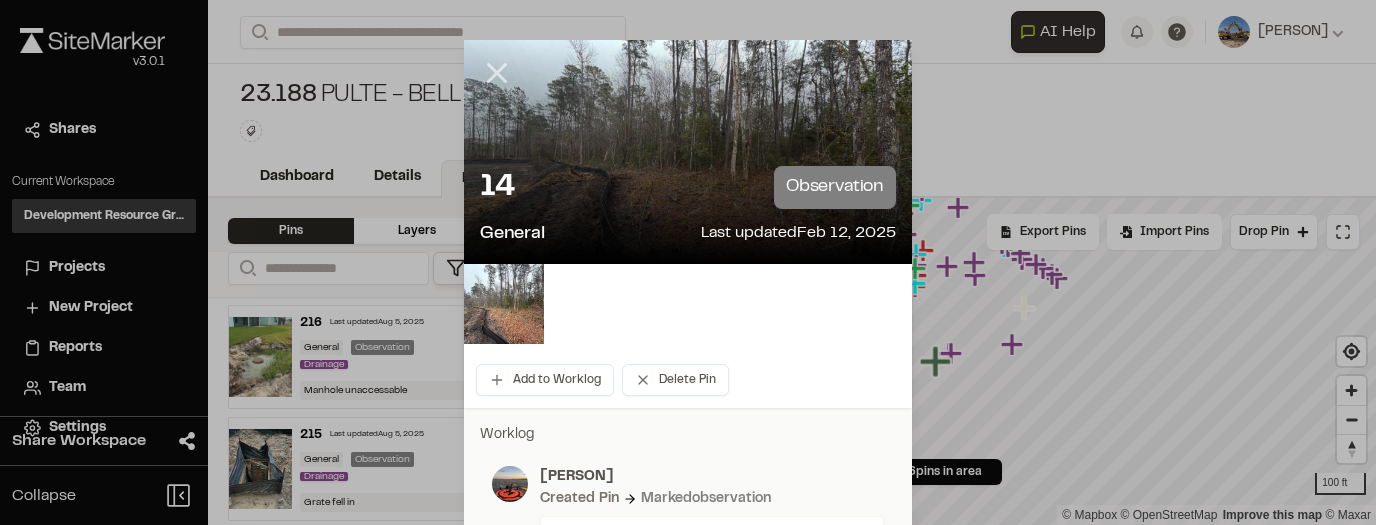 click 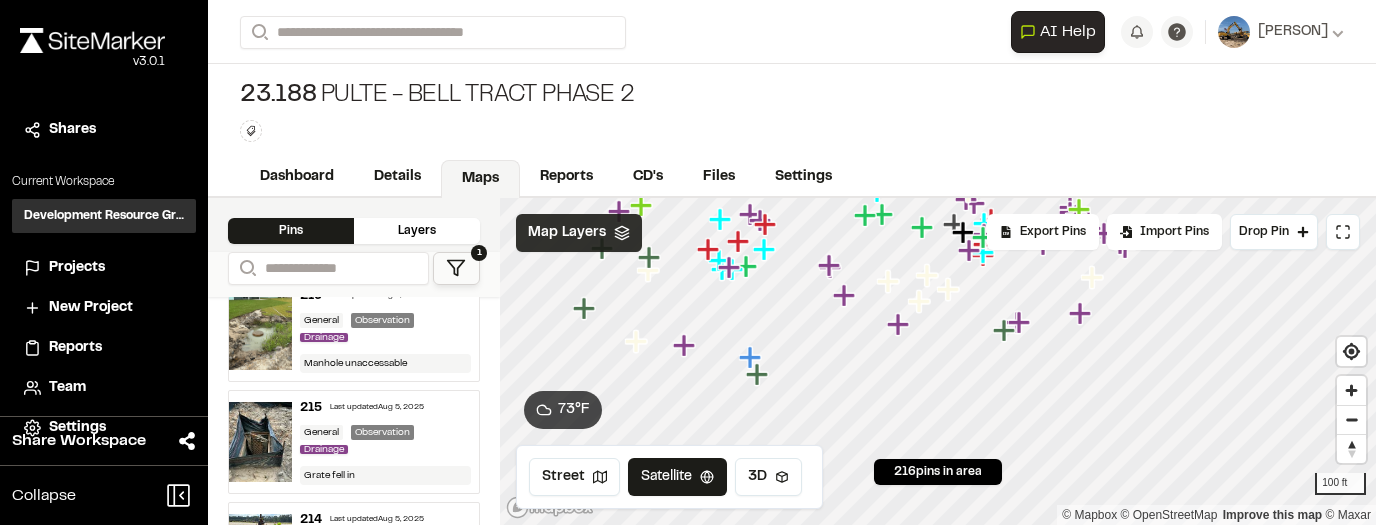 scroll, scrollTop: 40, scrollLeft: 0, axis: vertical 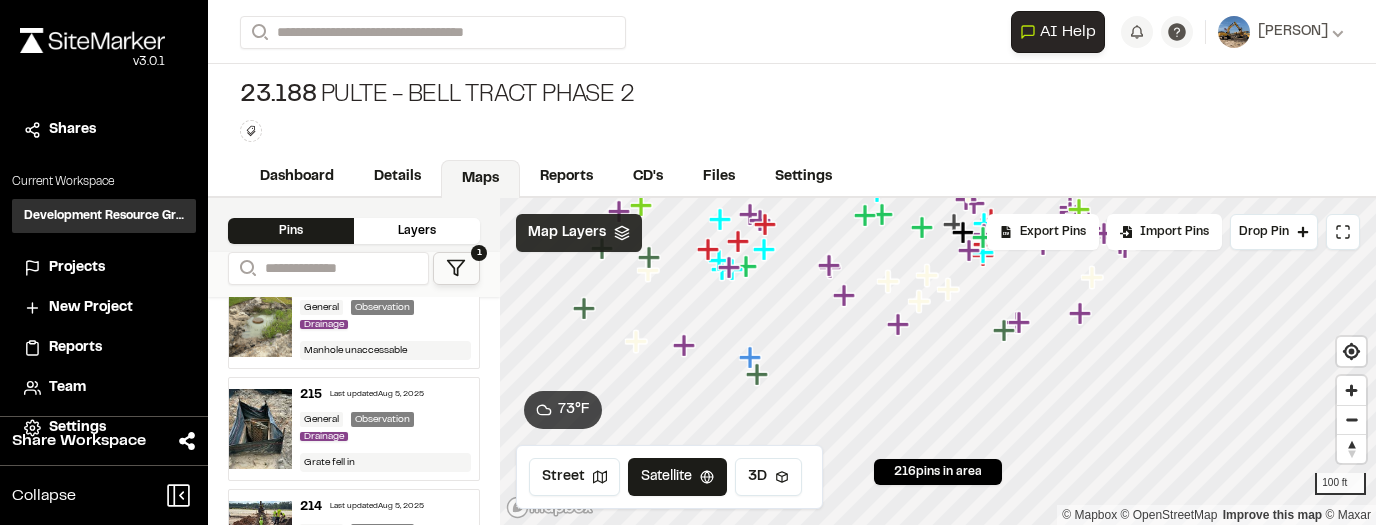 click on "Last updated [MONTH] [DAY], [YEAR]" at bounding box center [377, 395] 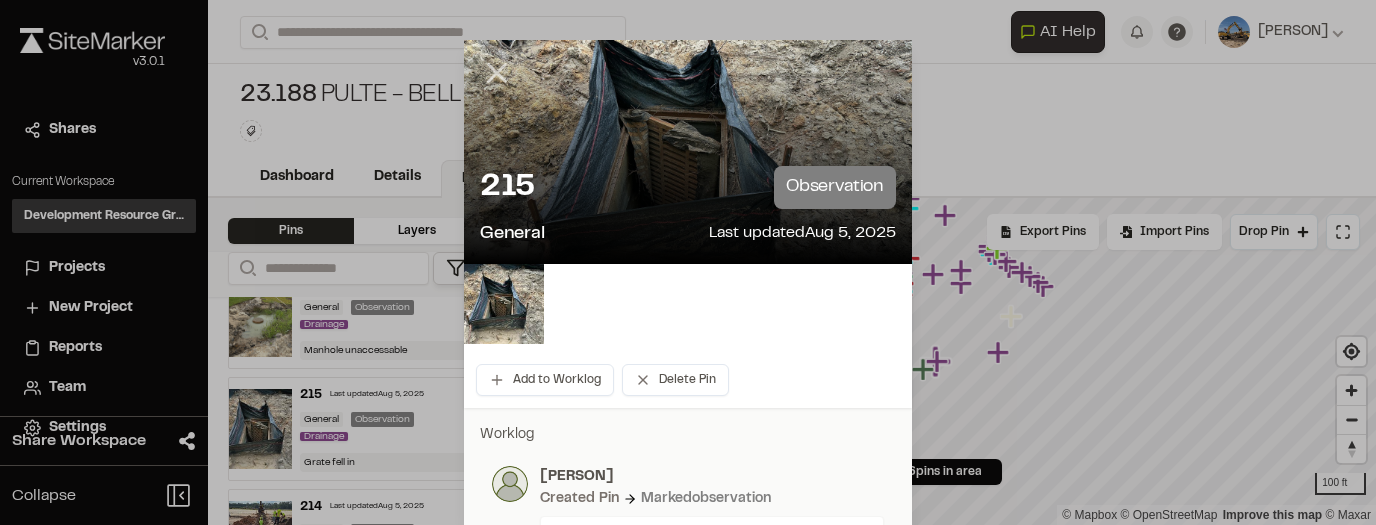click 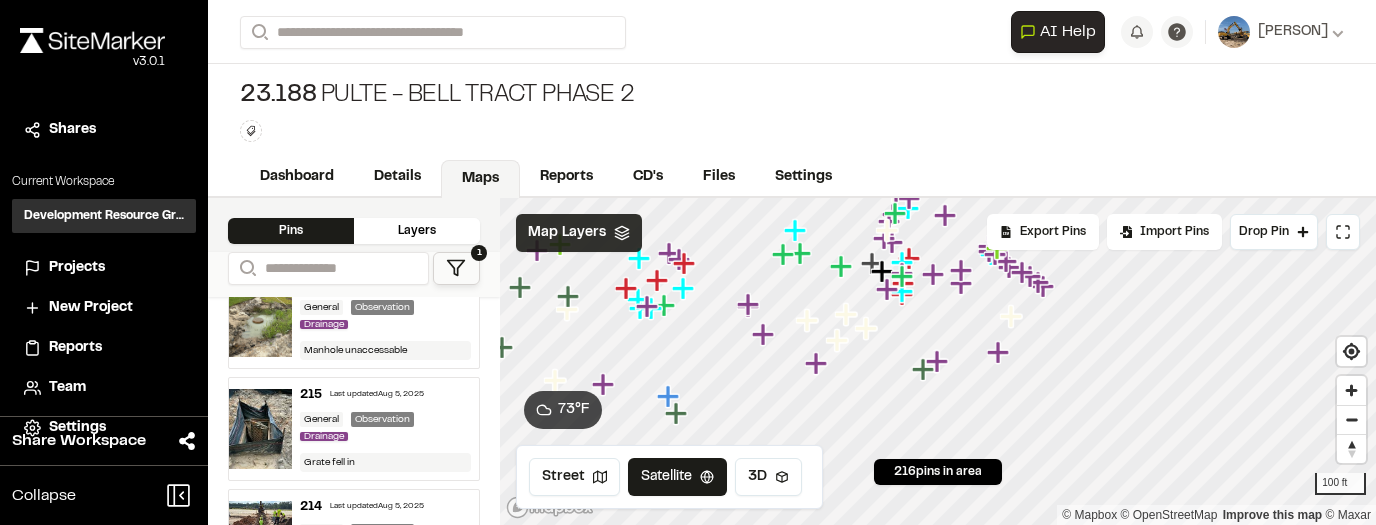 click on "[NUMBER] Last updated [DATE] General Observation Drainage Grate fell in" at bounding box center (386, 429) 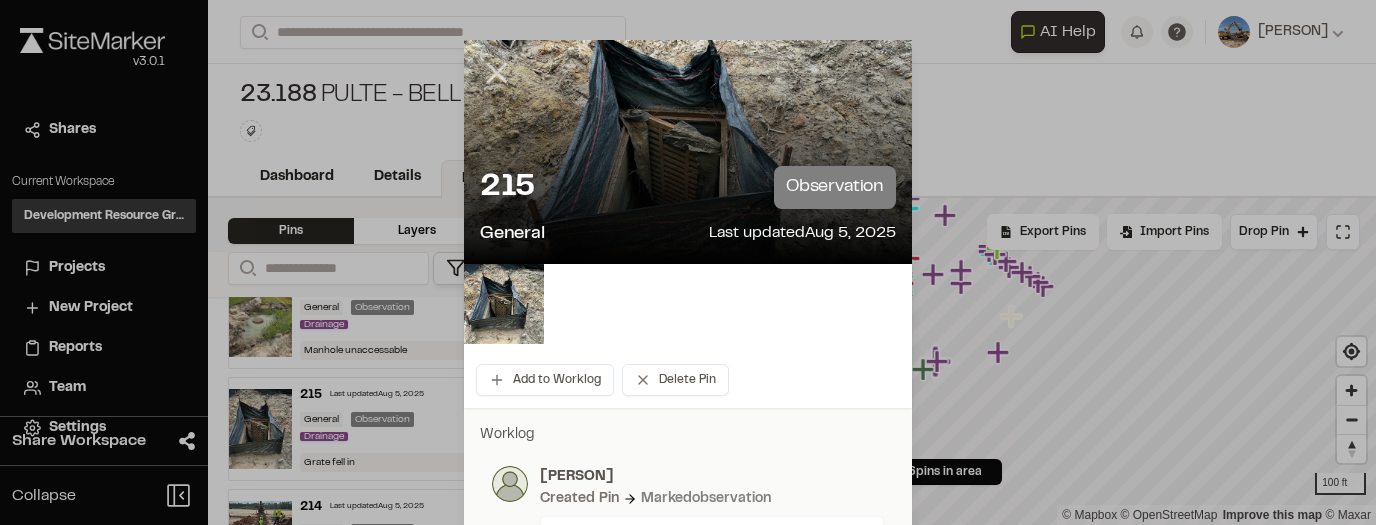 click 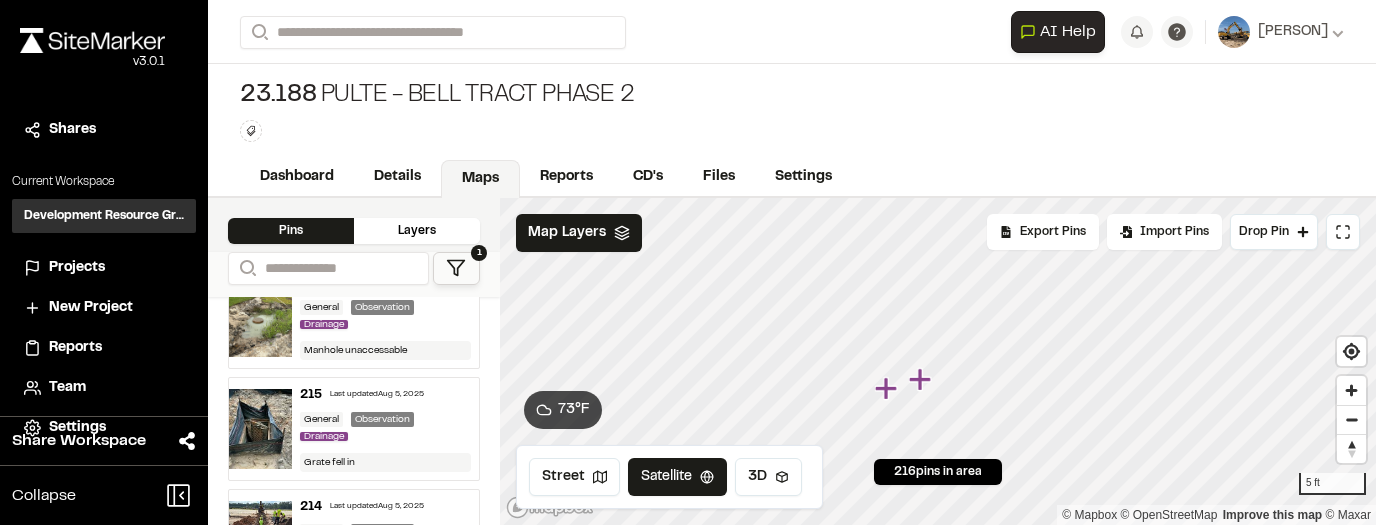 click 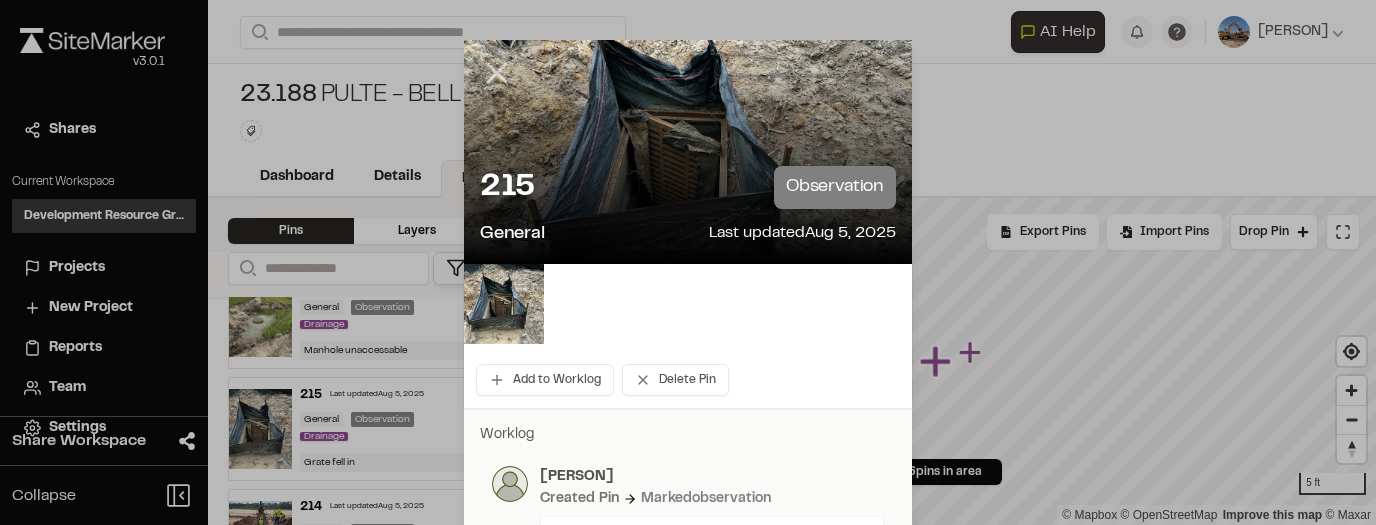 click 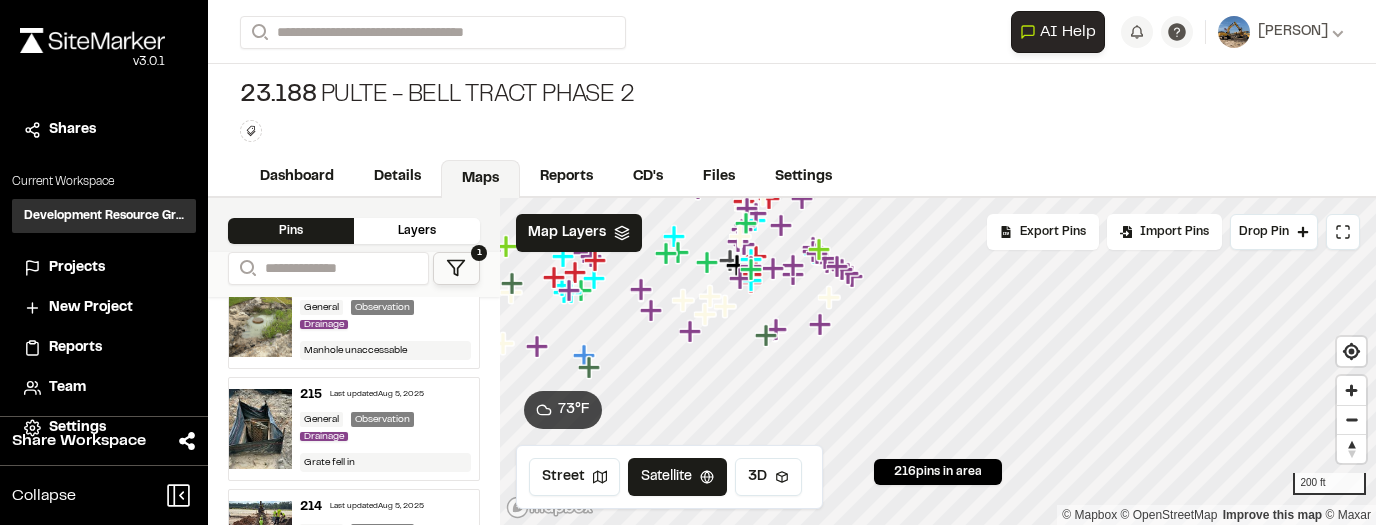 click 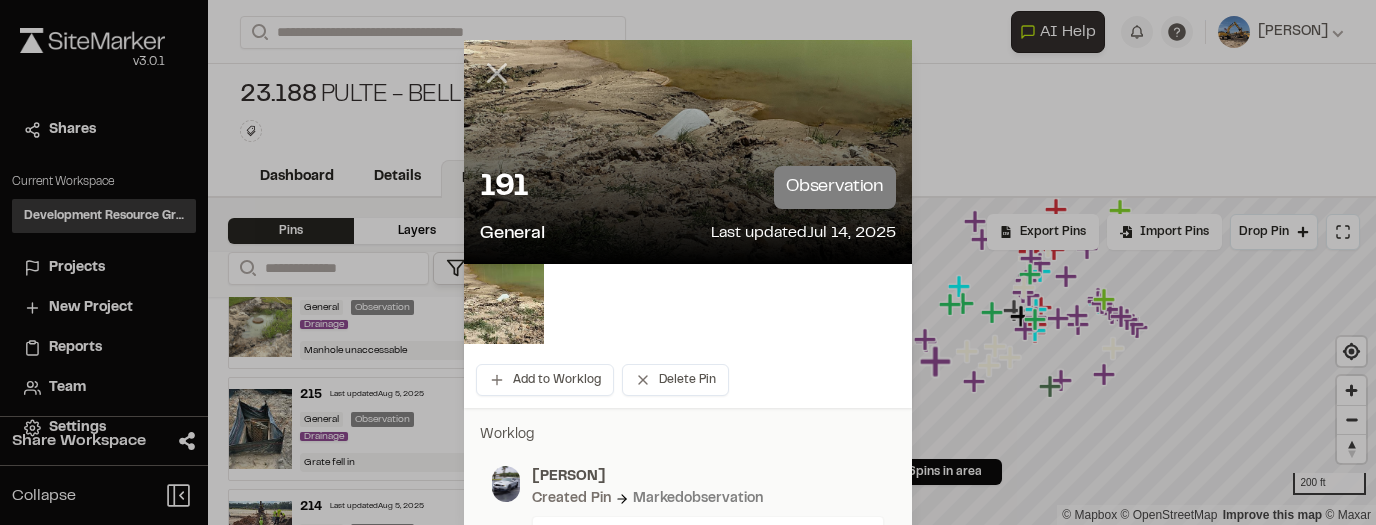 click 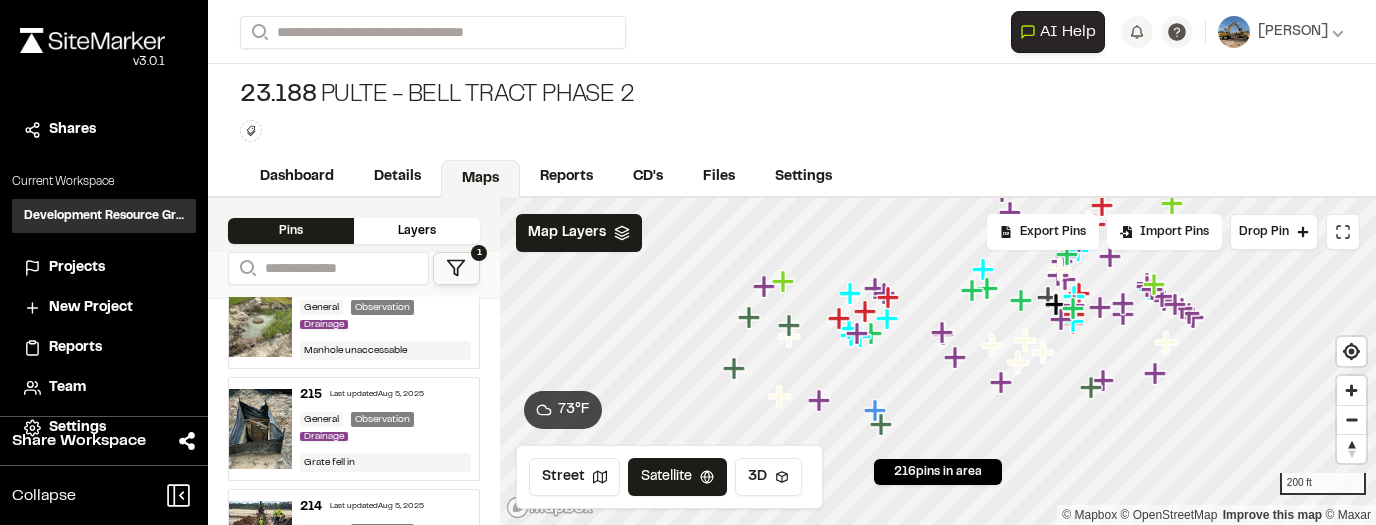 click 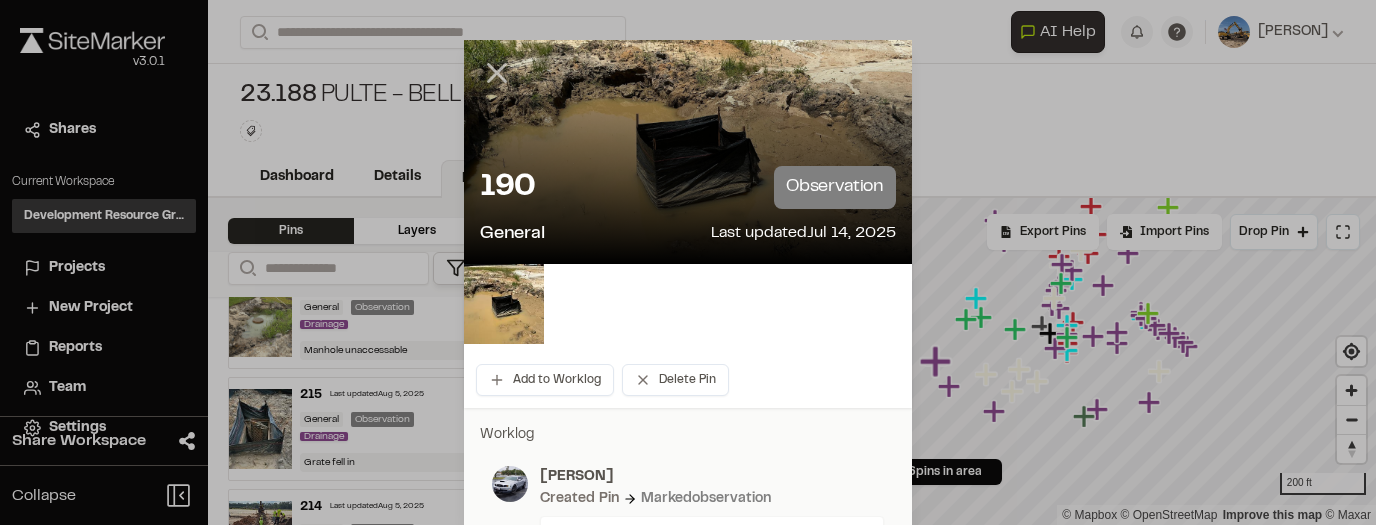 click 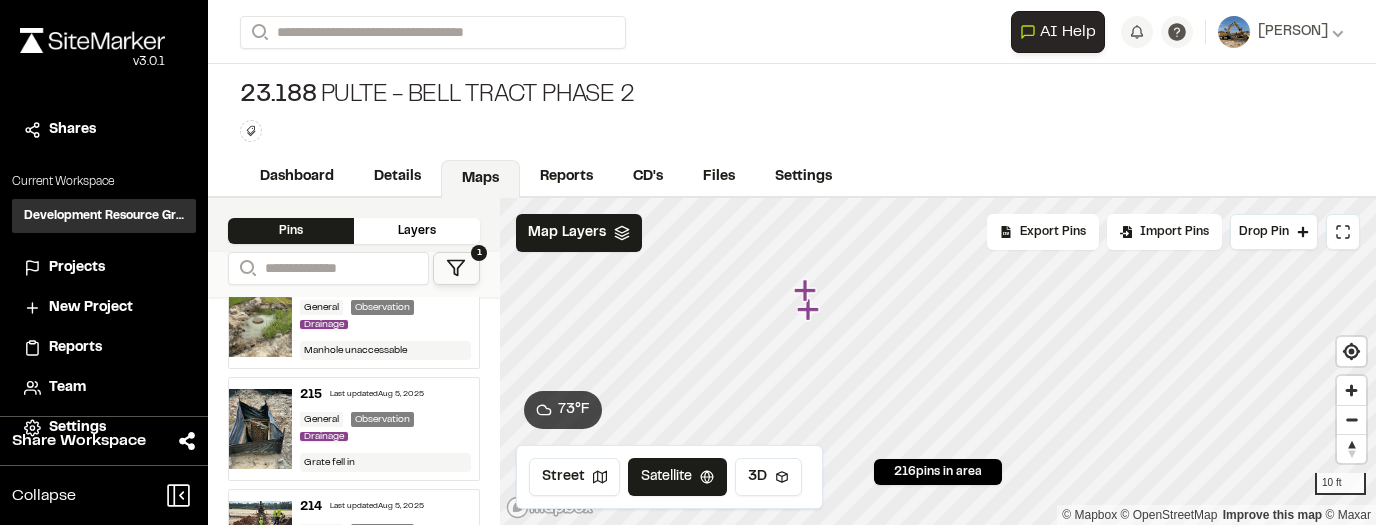 click 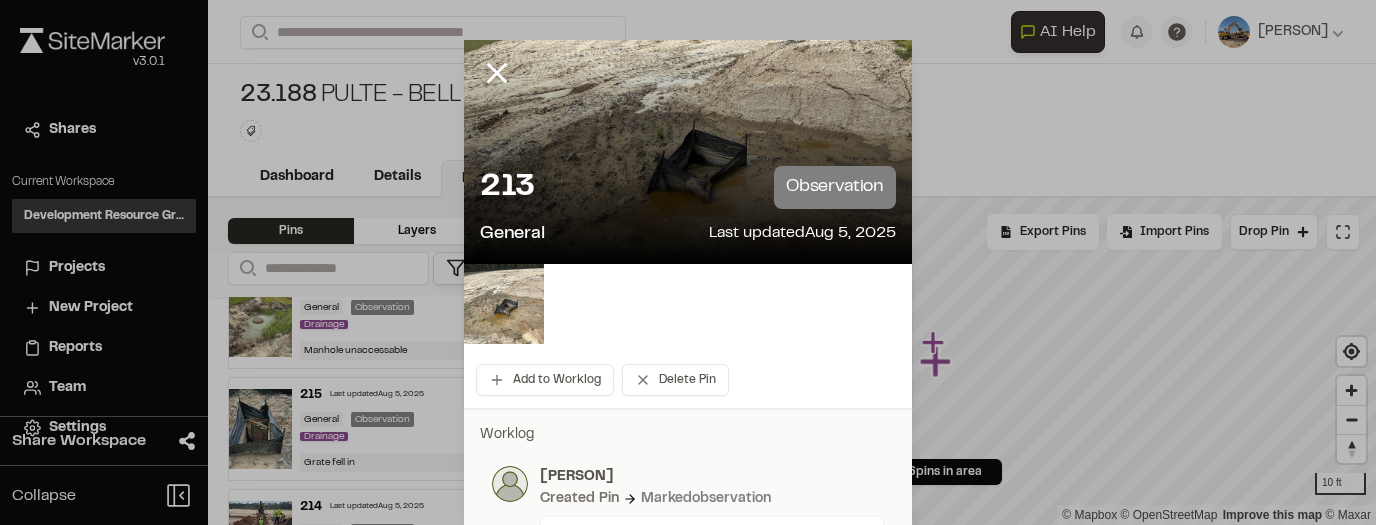 click at bounding box center [504, 304] 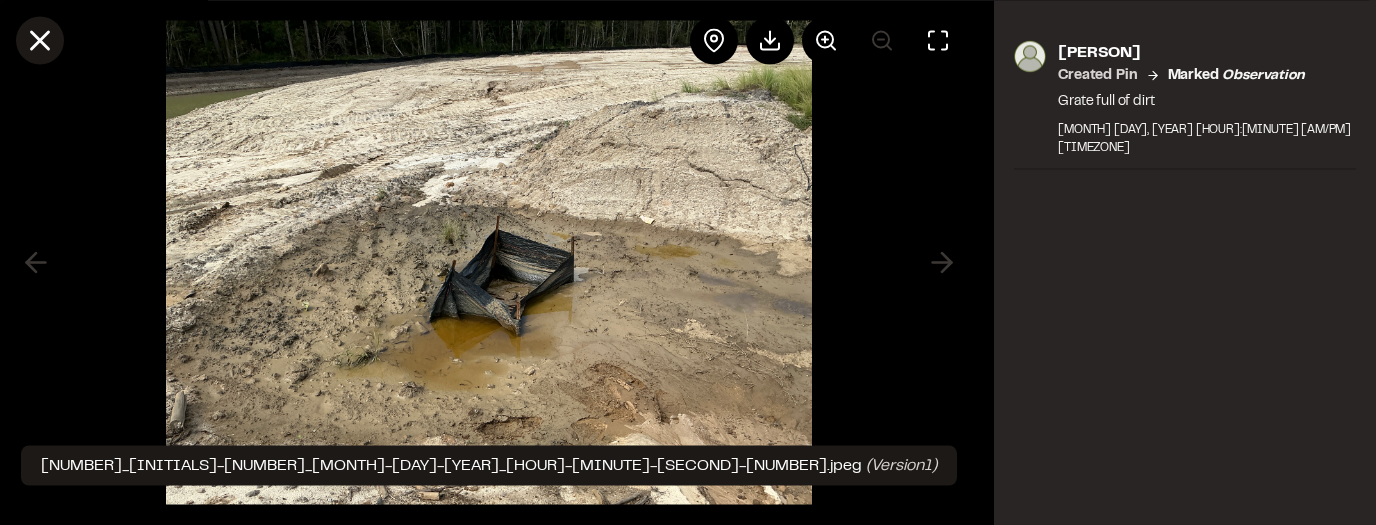 click 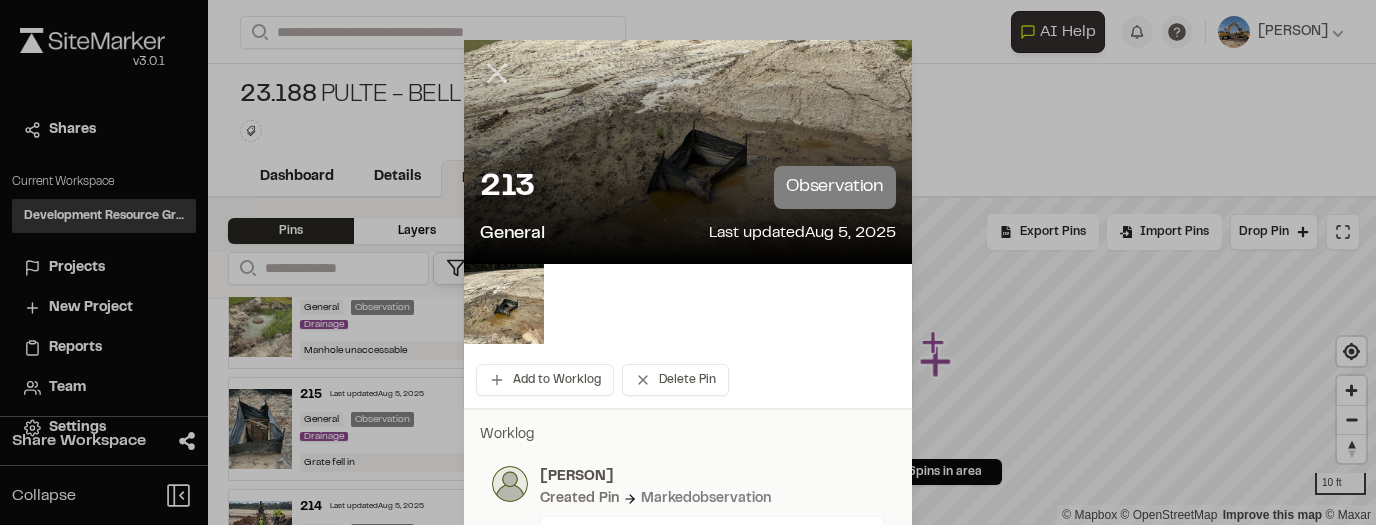click 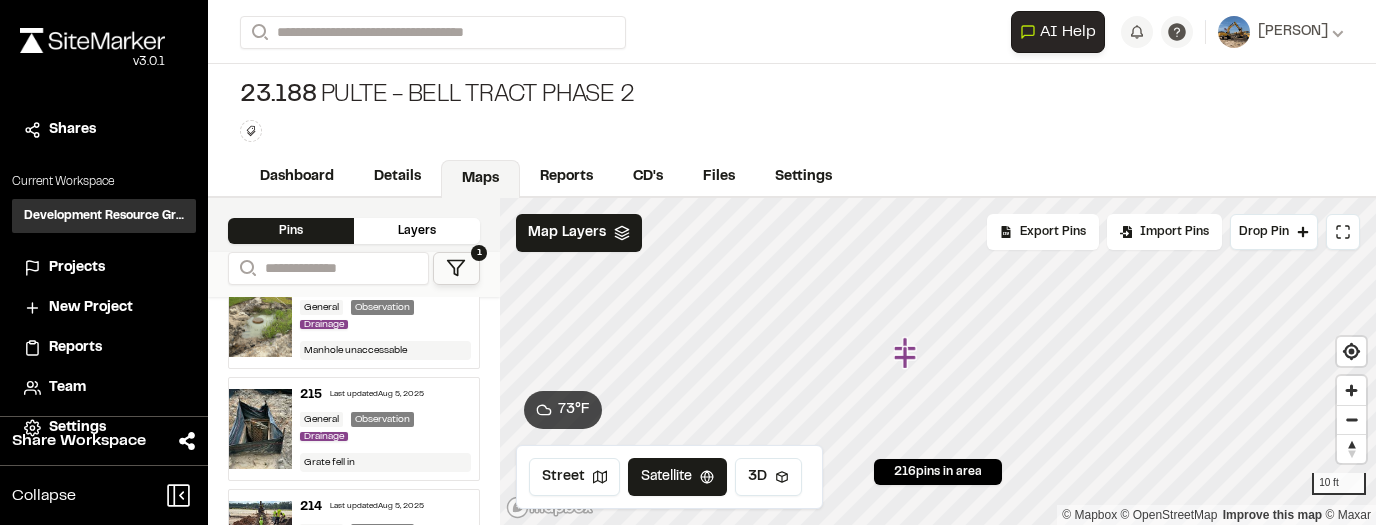 click 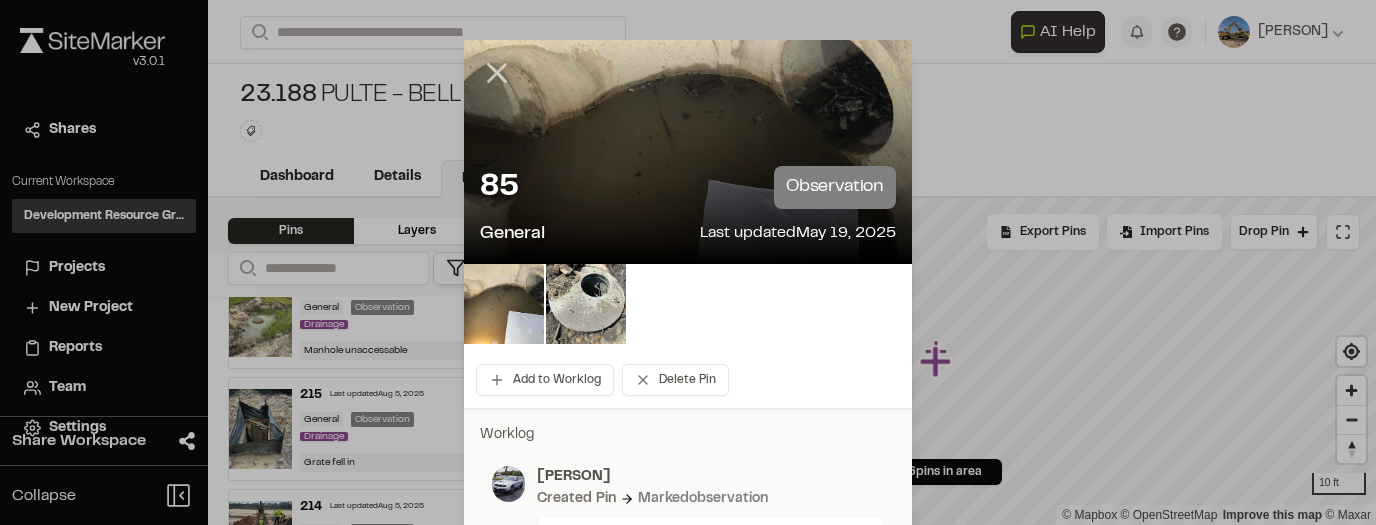 click 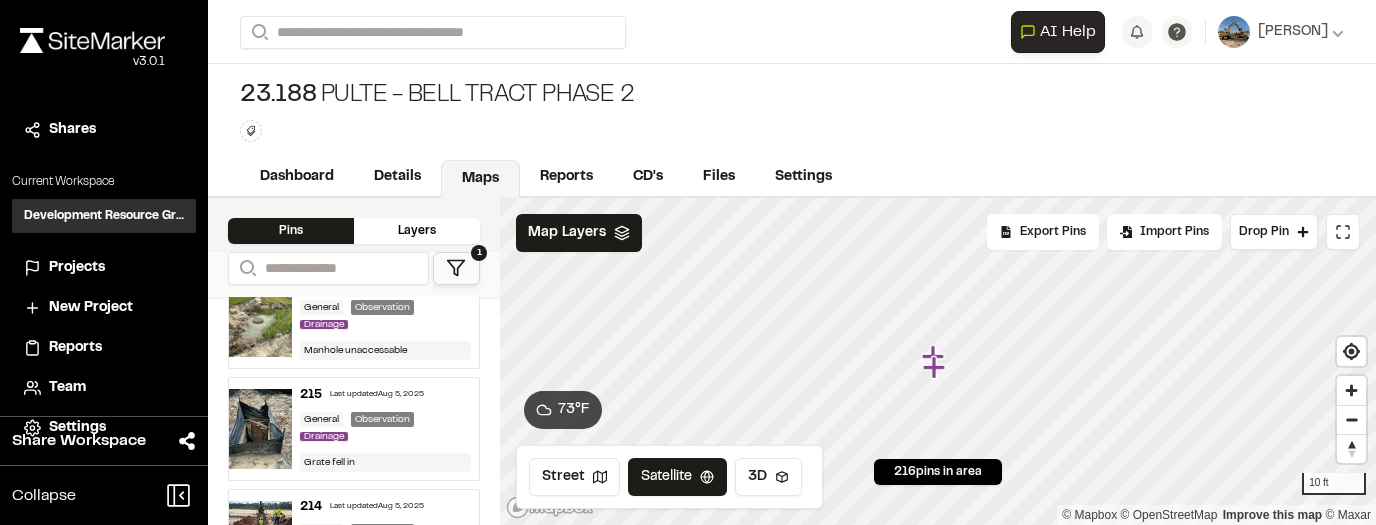 click 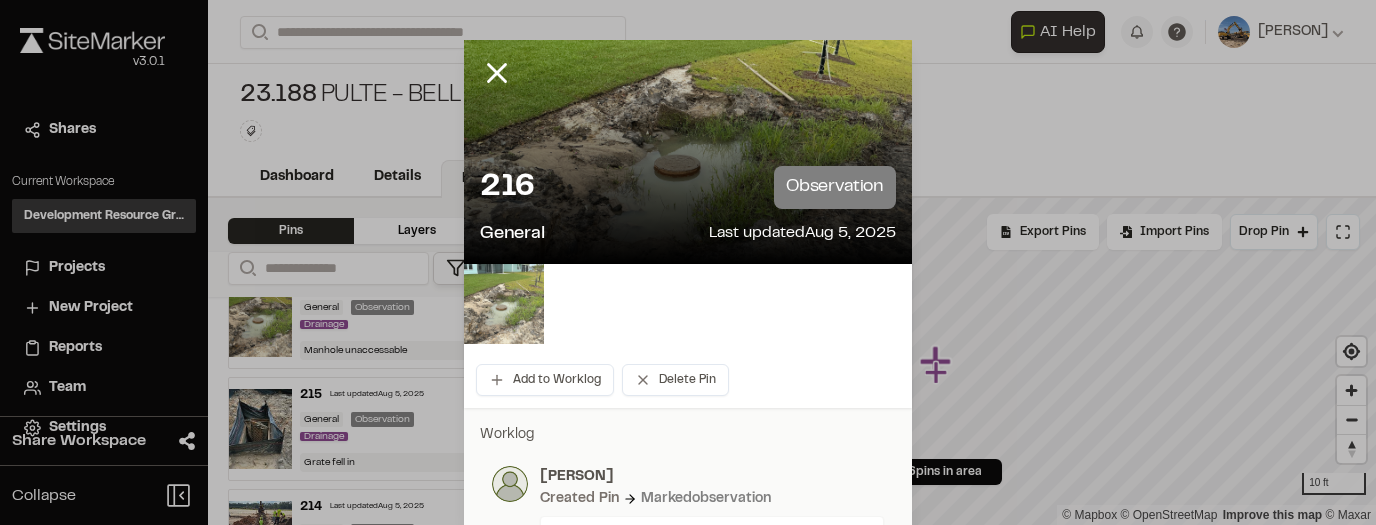 click at bounding box center [504, 304] 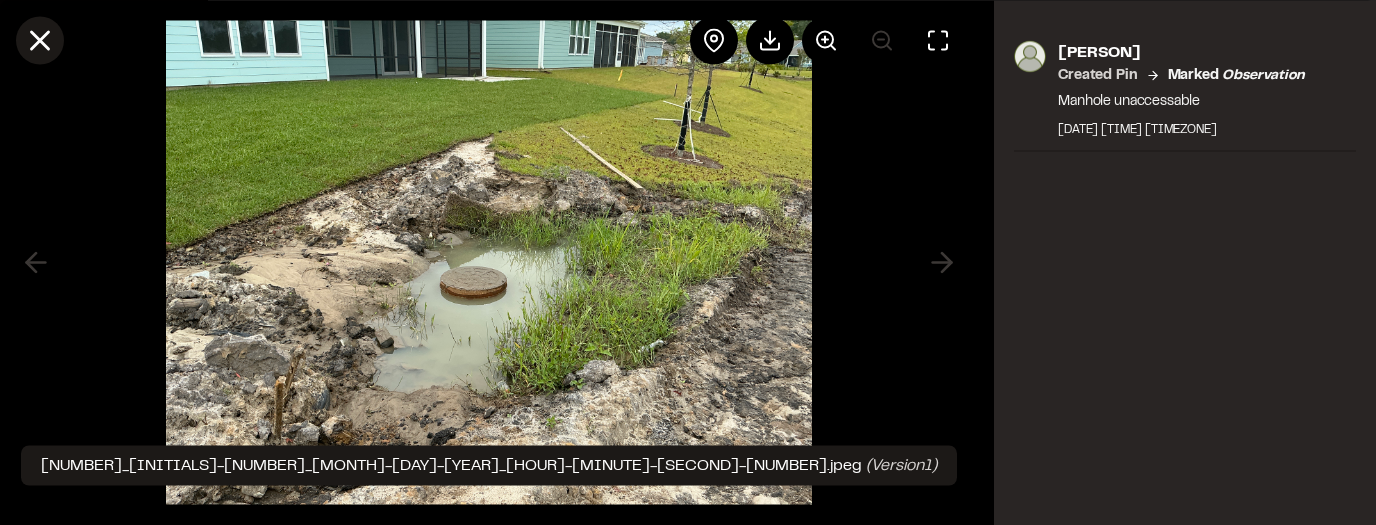 click 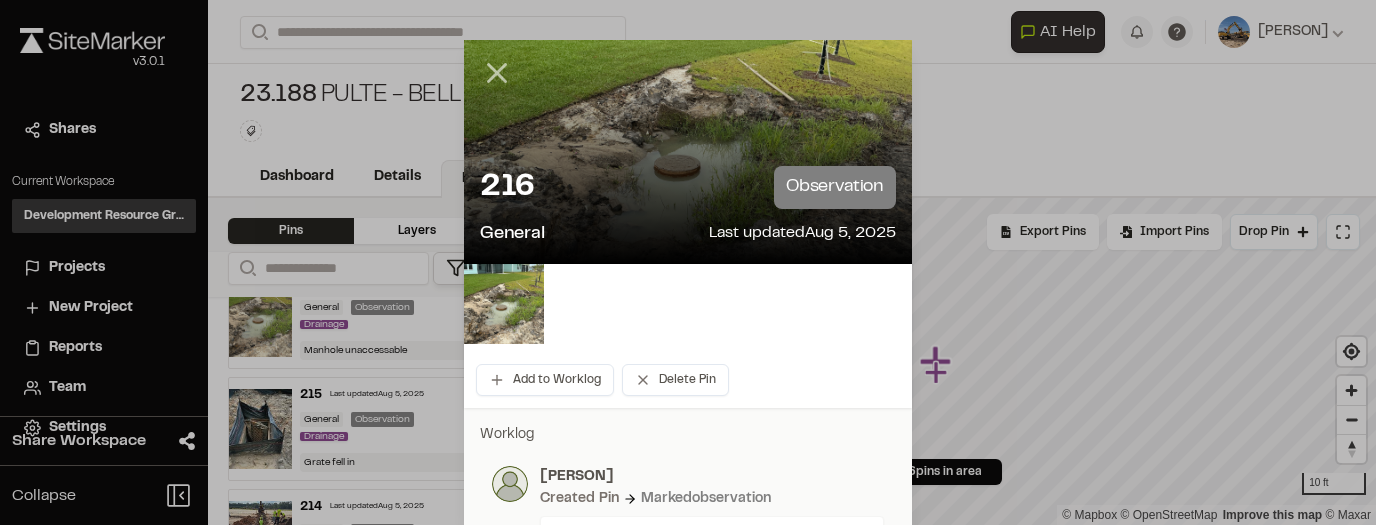 click 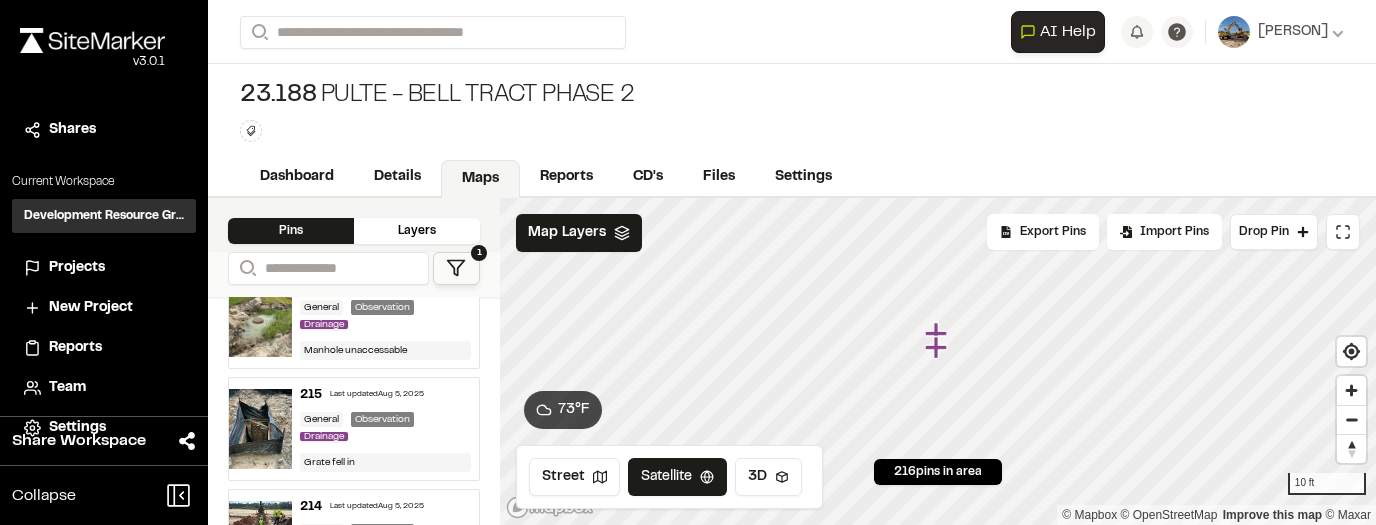click 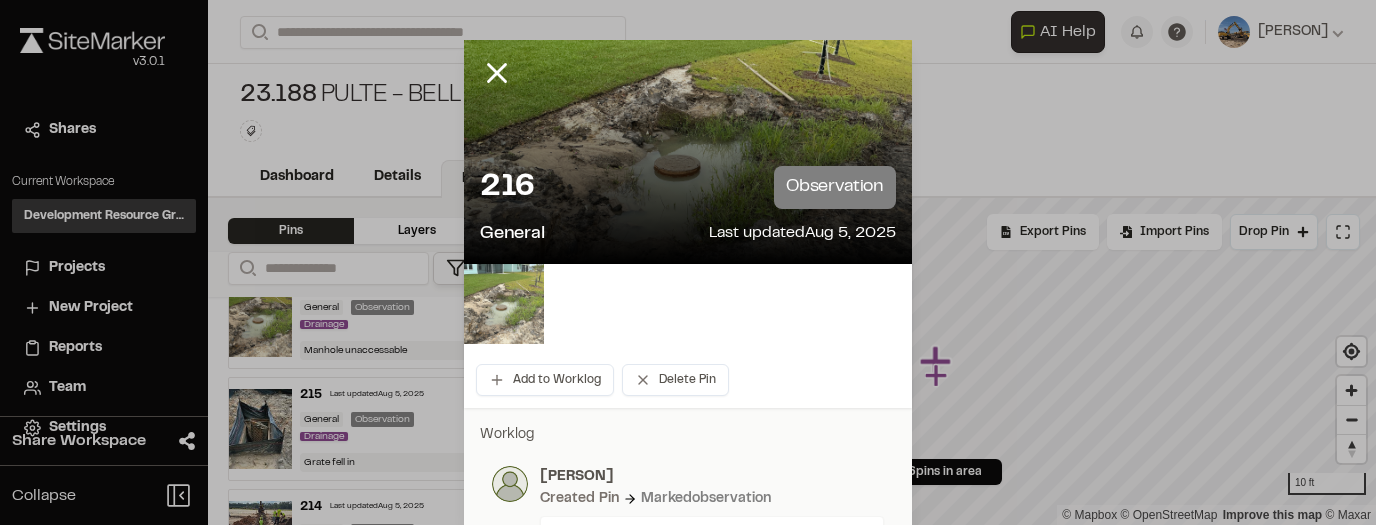 click at bounding box center (504, 304) 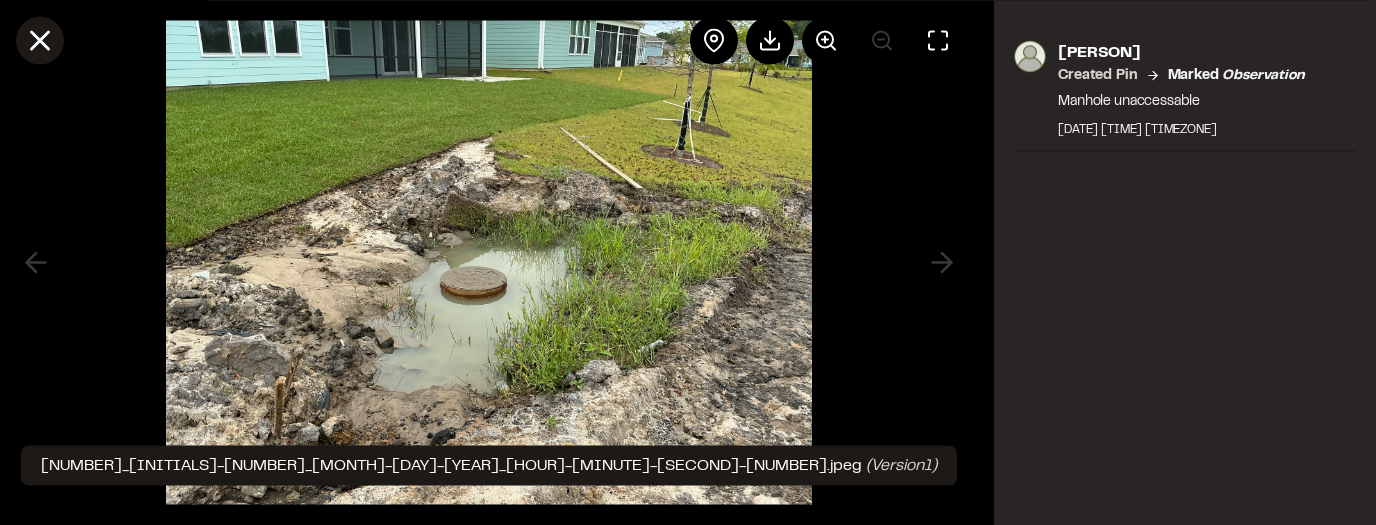 click 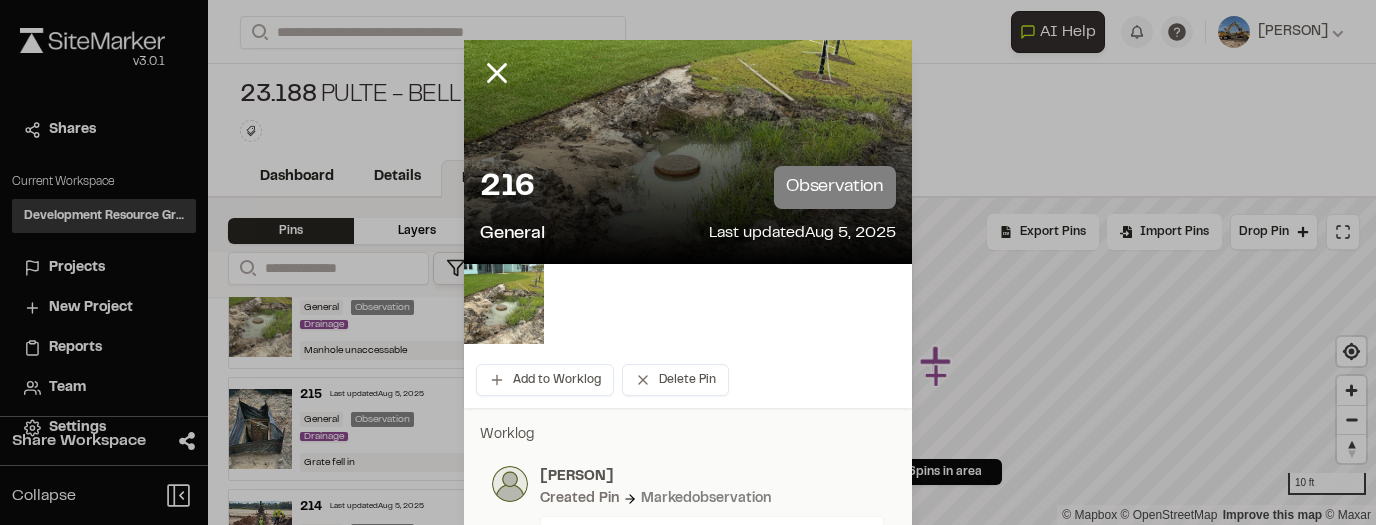 scroll, scrollTop: 40, scrollLeft: 0, axis: vertical 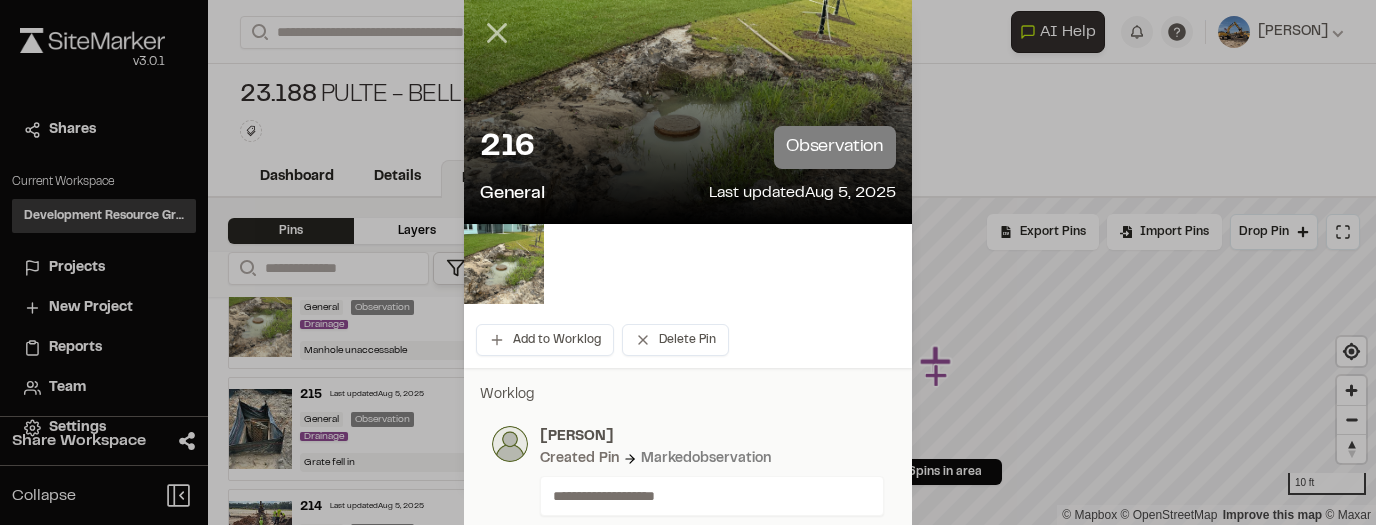 click 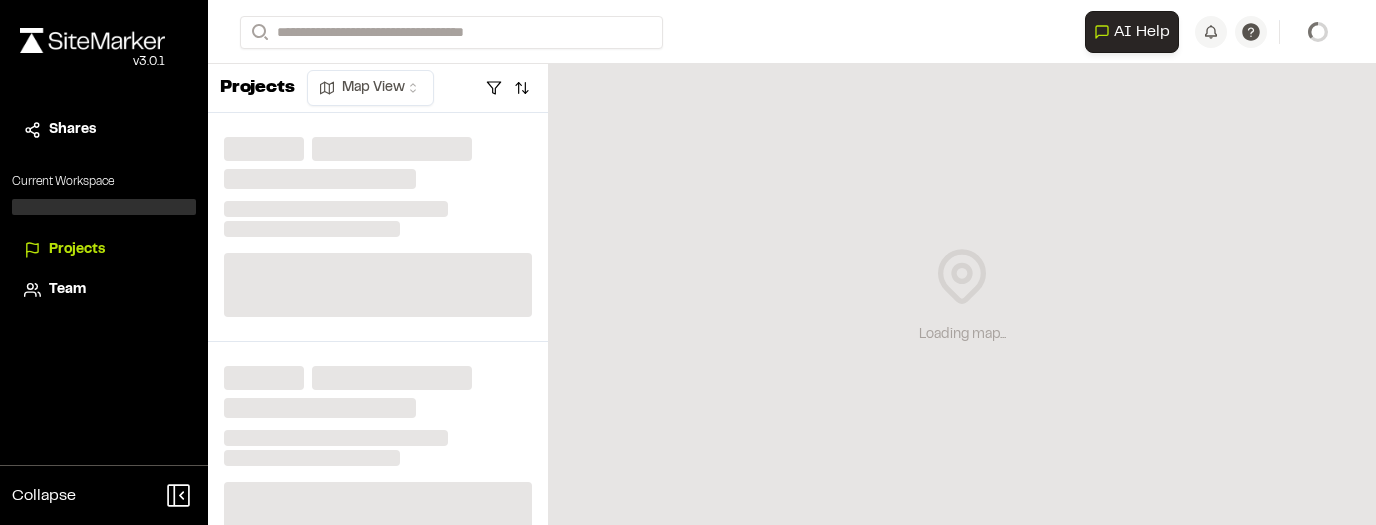 scroll, scrollTop: 0, scrollLeft: 0, axis: both 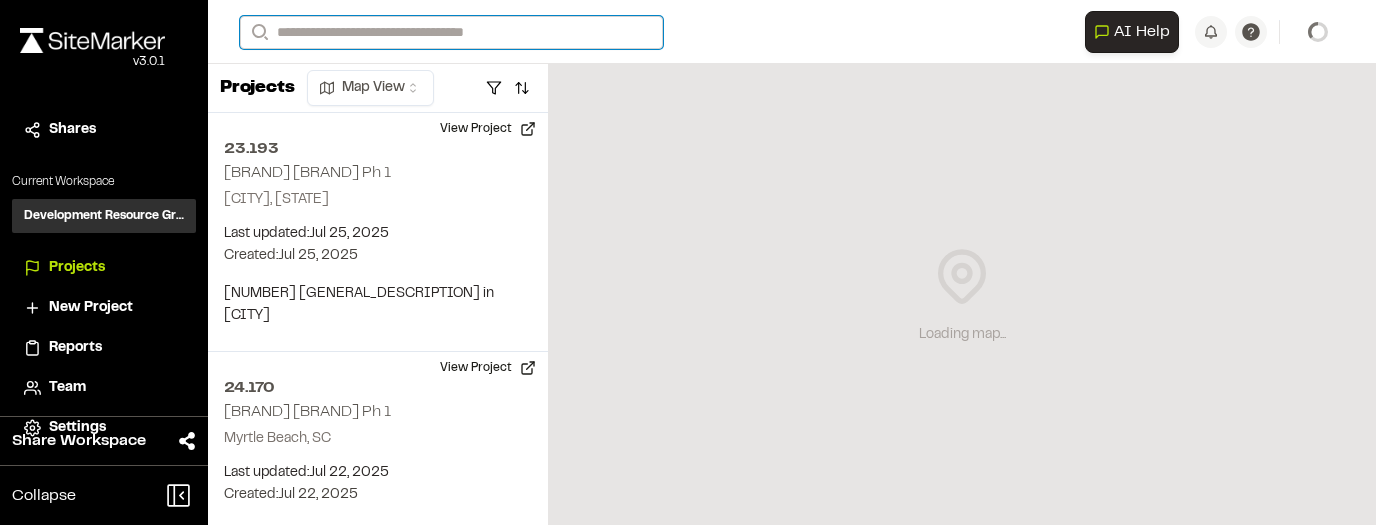 click on "Search" at bounding box center (451, 32) 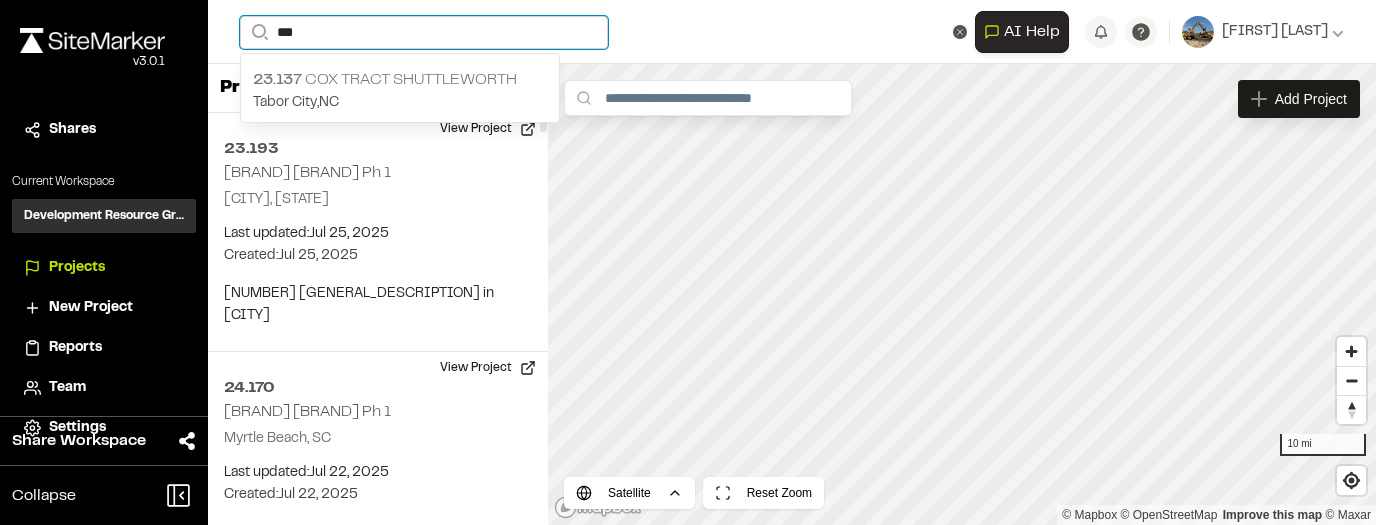 type on "***" 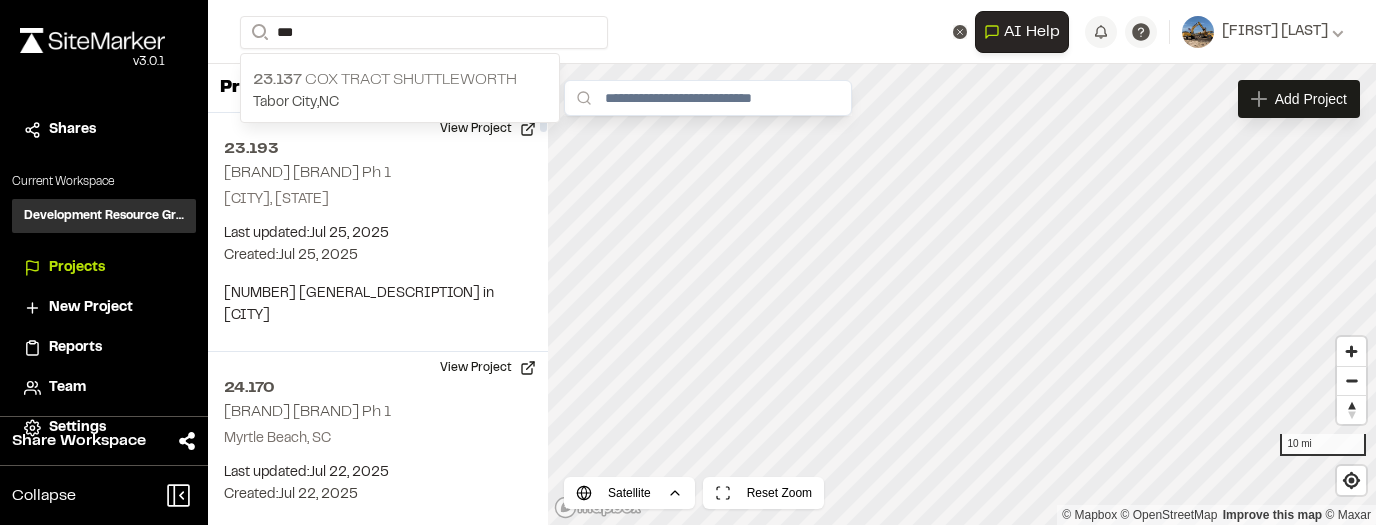 click on "23.137   Cox Tract Shuttleworth" at bounding box center (400, 80) 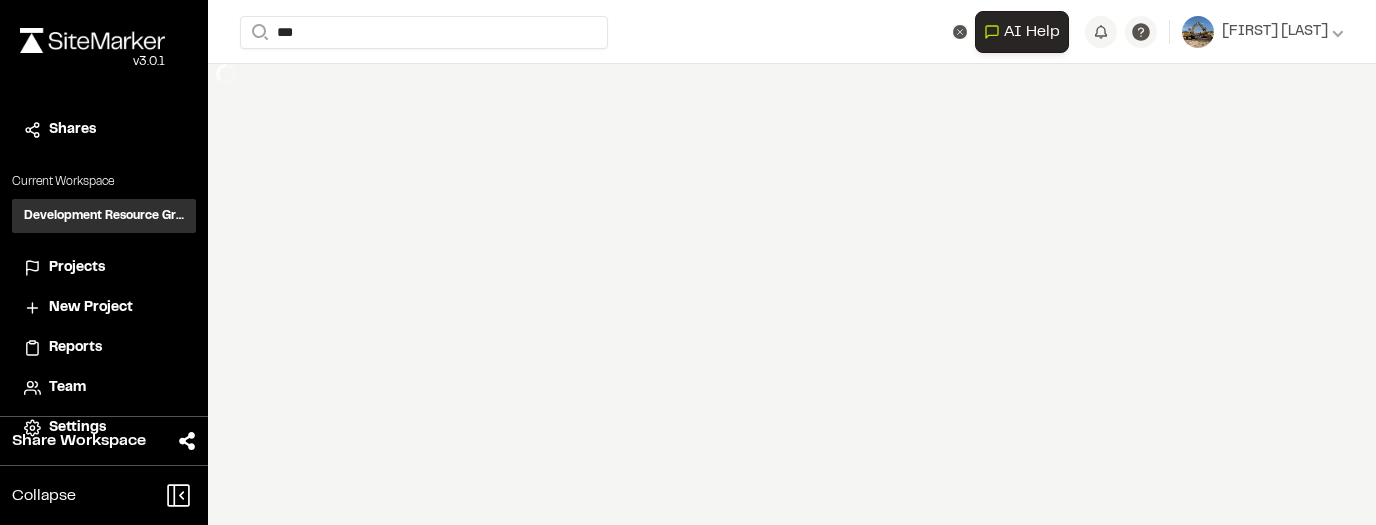 type 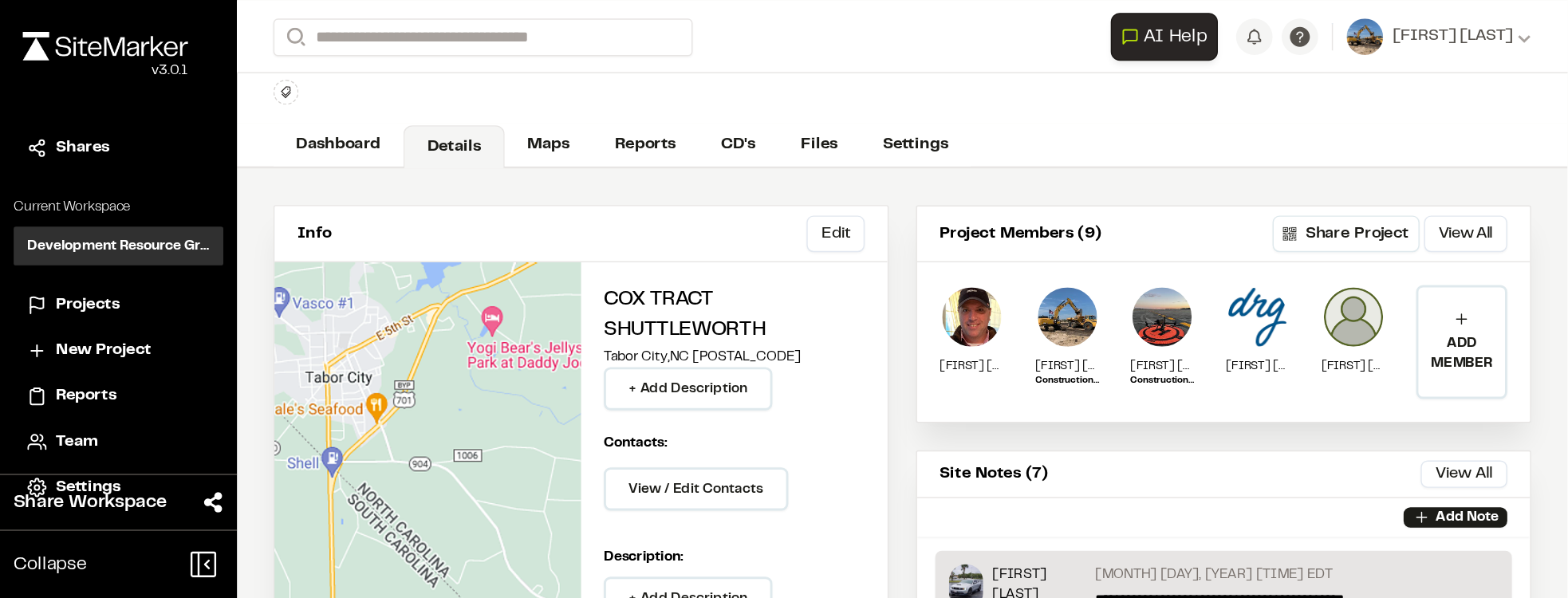 scroll, scrollTop: 0, scrollLeft: 0, axis: both 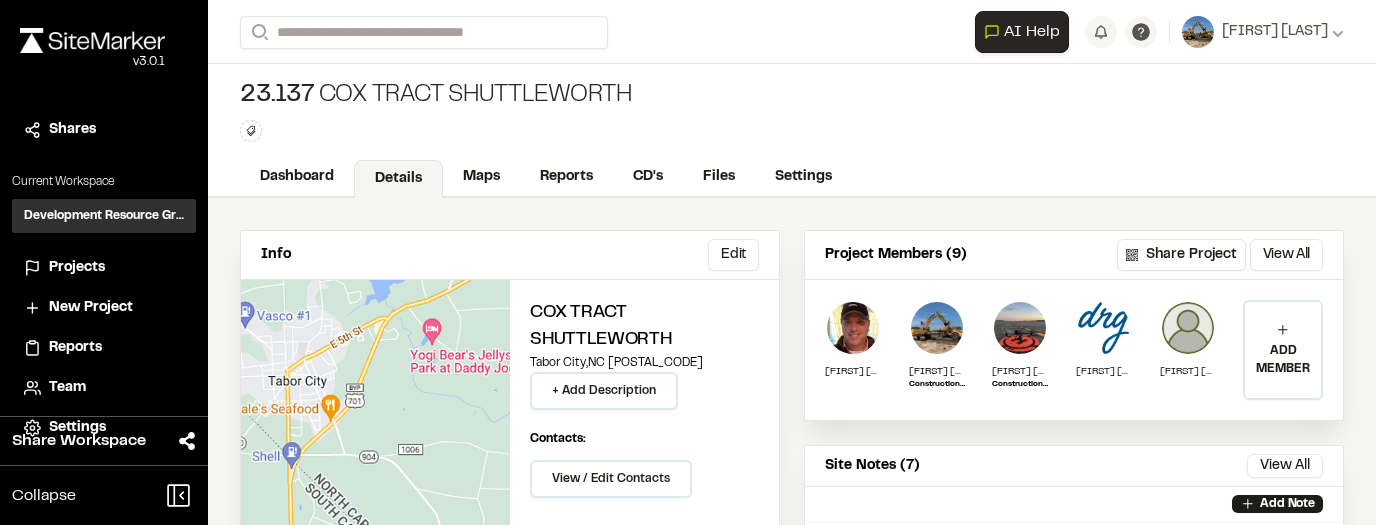 click on "Projects" at bounding box center [77, 268] 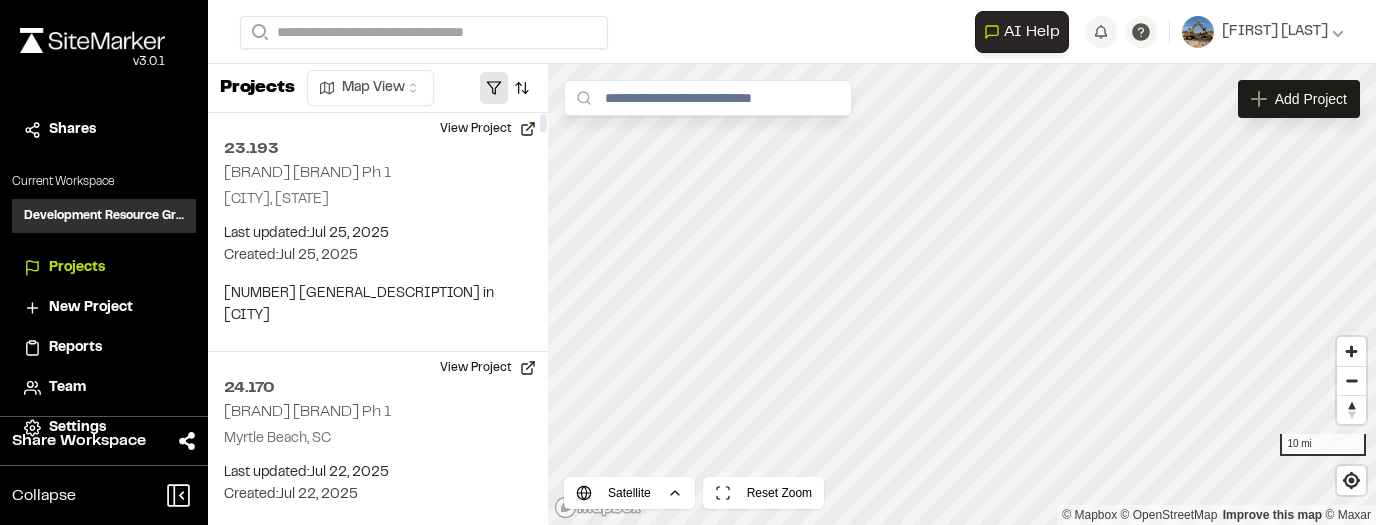 click at bounding box center (494, 88) 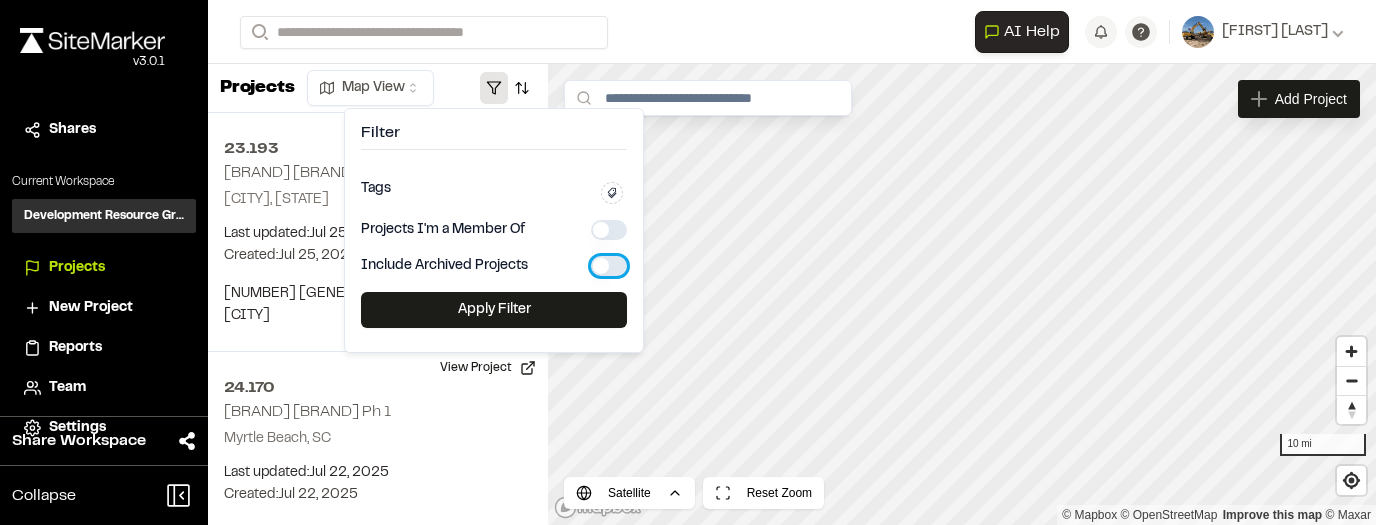 click at bounding box center (609, 266) 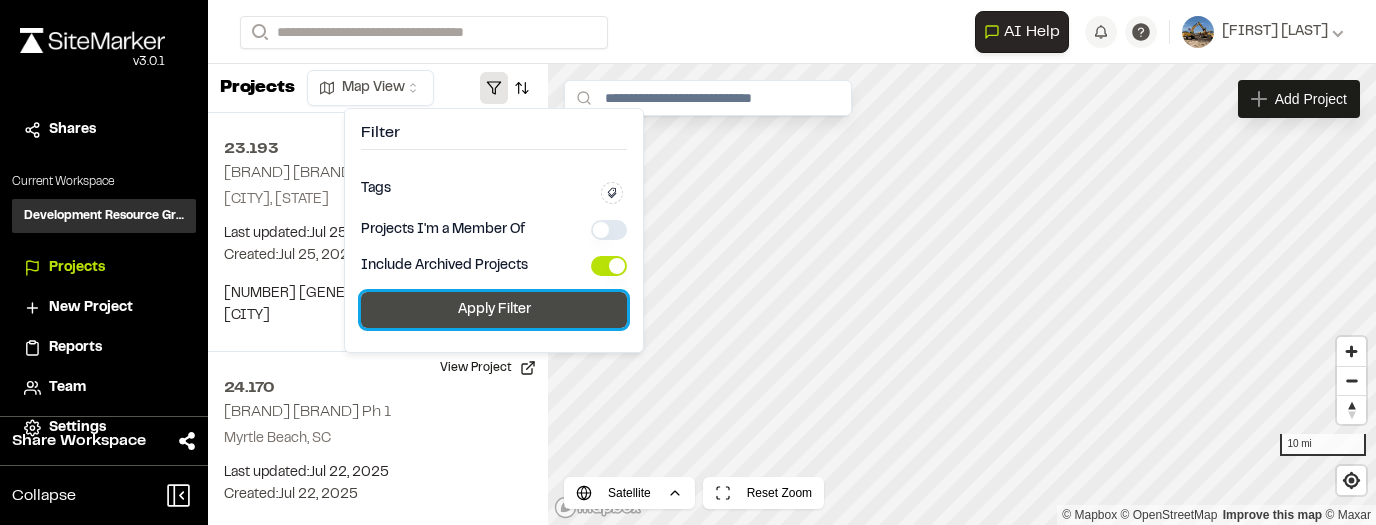 click on "Apply Filter" at bounding box center (494, 310) 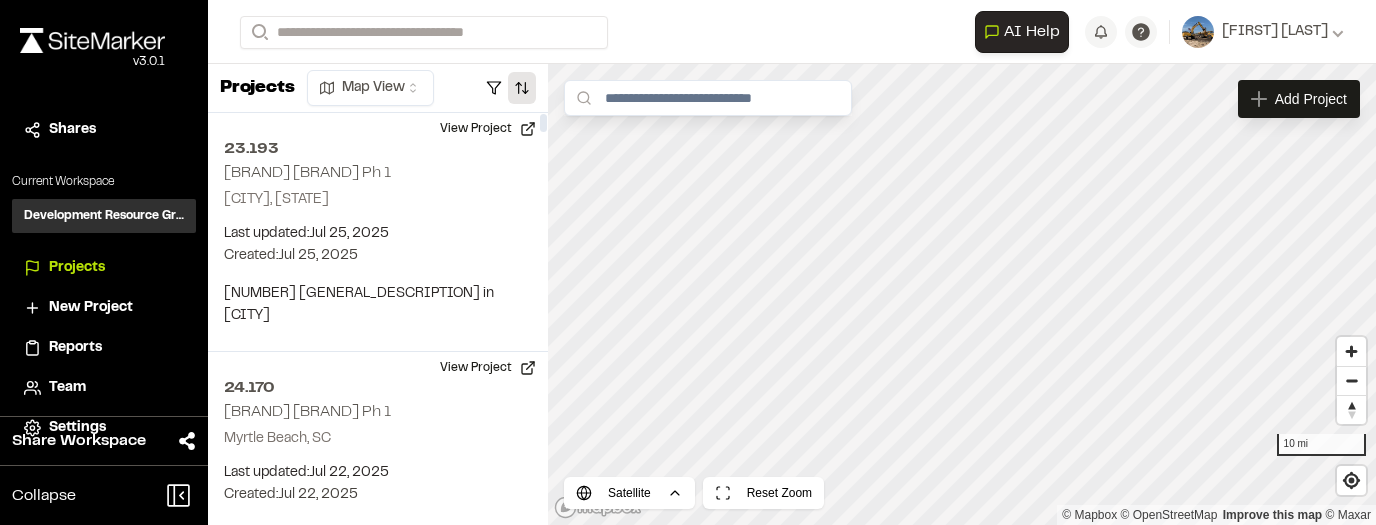 click at bounding box center [522, 88] 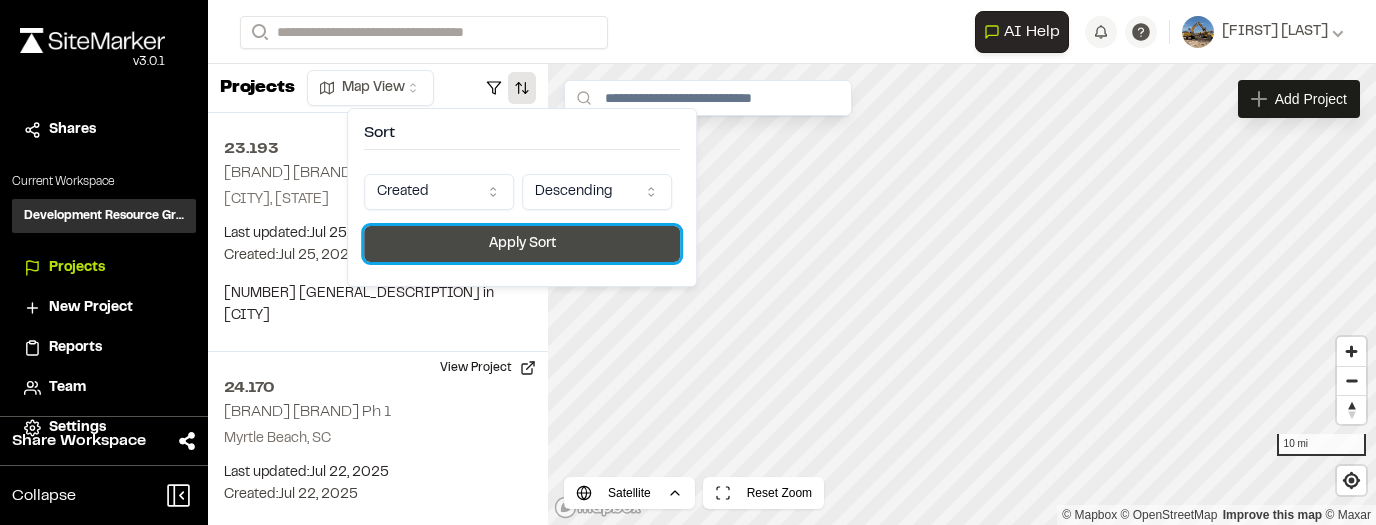 click on "Apply Sort" at bounding box center (522, 244) 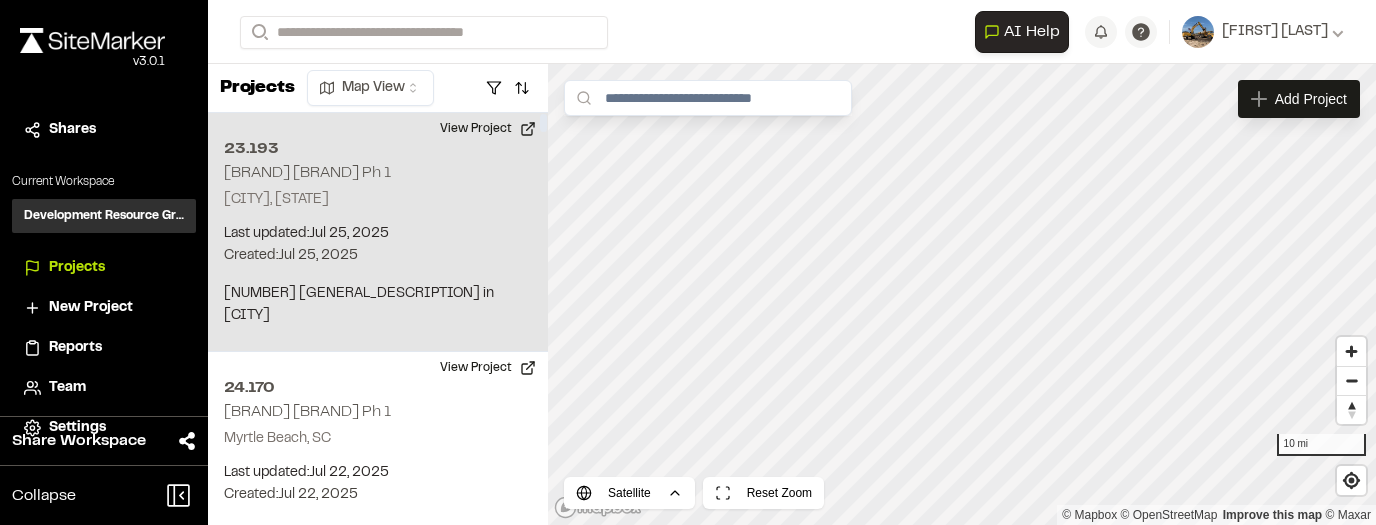 type 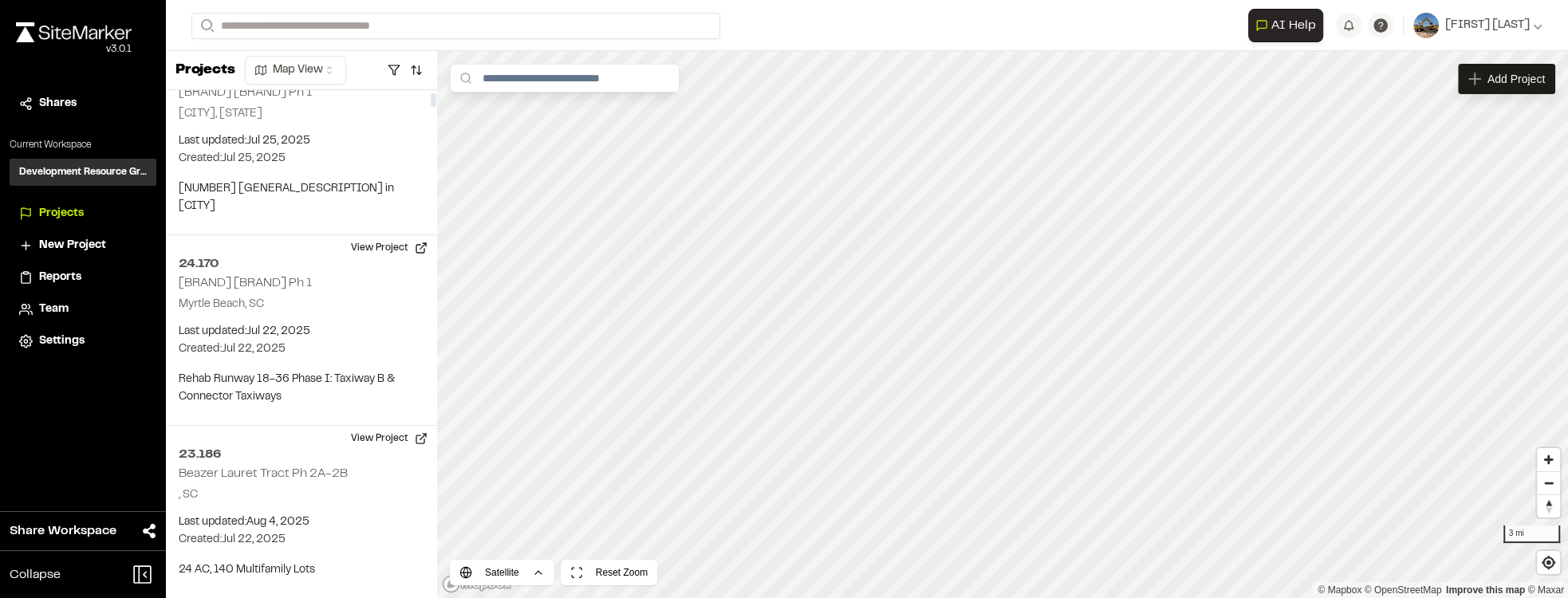 scroll, scrollTop: 91, scrollLeft: 0, axis: vertical 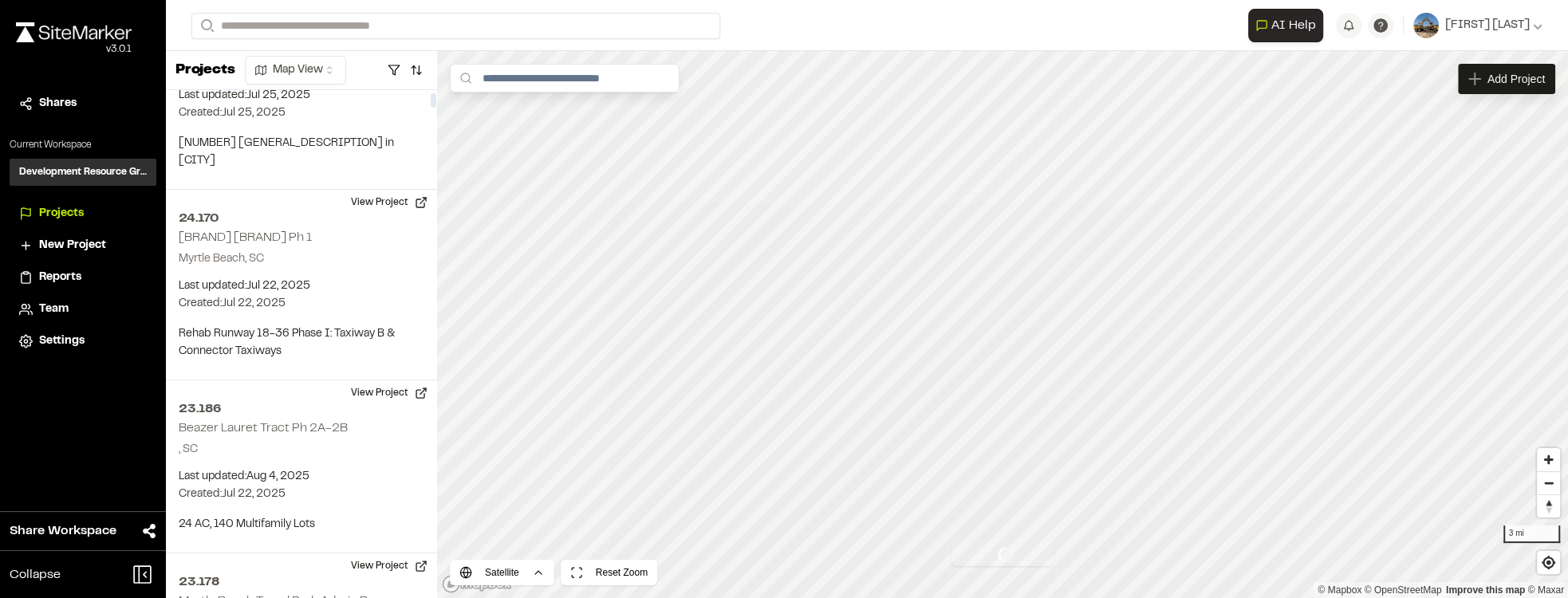 click on "Close sidebar v 3.0.1 Shares Current Workspace Development Resource Group  DR Projects New Project Reports Team Settings Share Workspace Collapse Invite Link Uh oh! You don't currently have acces to invite members to join Sitemarker. Done Open sidebar Search Recently Searched 23.137   Cox Tract Shuttleworth Tabor City ,  NC 23.188   Pulte - Bell Tract Phase 2 North Myrtle Beach ,  SC 22.188   SMHa - Ronald McNair Blvd School Carolina Forest ,  SC Search to see more projects... AI Help AI Assistant Ask about features or construction insights What can I help you with? How can I add pins to a project? How do I invite team members? How do I create a new project?
To pick up a draggable item, press the space bar.
While dragging, use the arrow keys to move the item.
Press space again to drop the item in its new position, or press escape to cancel.
Join project Ready to join  ? You were invited to join  project    by   . Accept Decline Need help? Need help? FAQ Support Site Settings *" at bounding box center [784, 299] 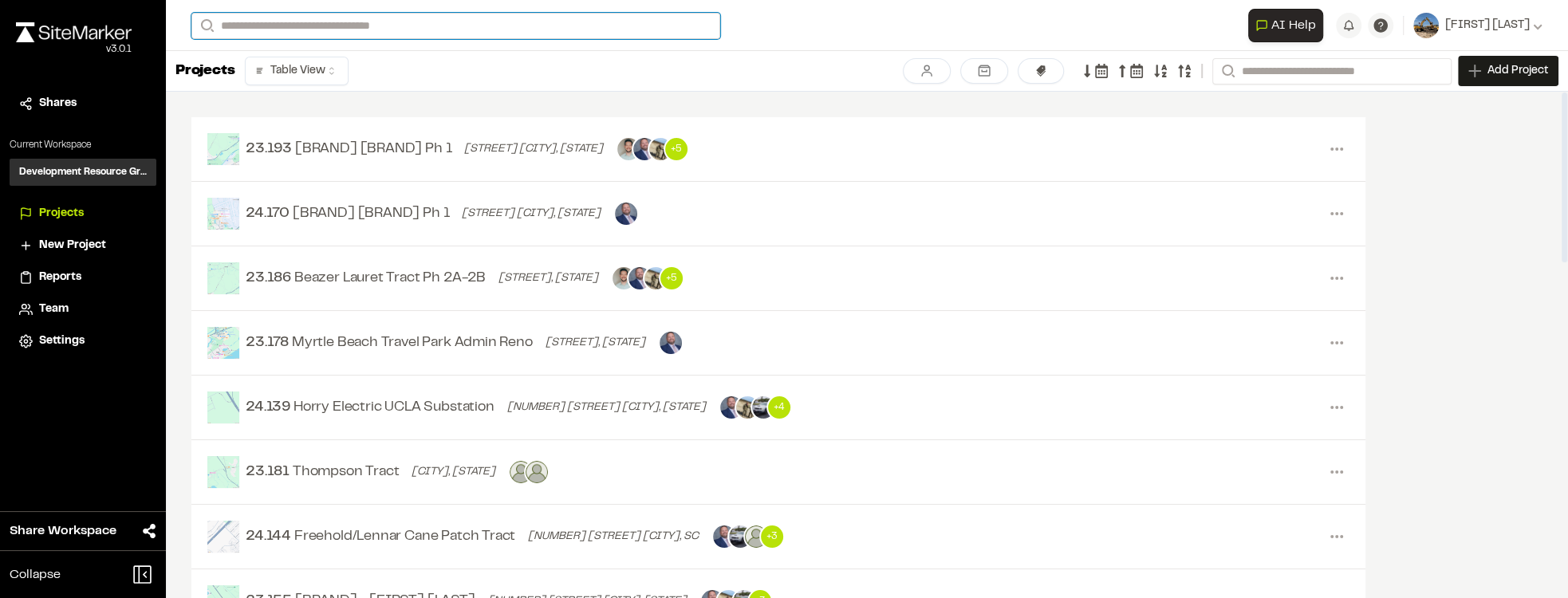 click on "Search" at bounding box center [455, 26] 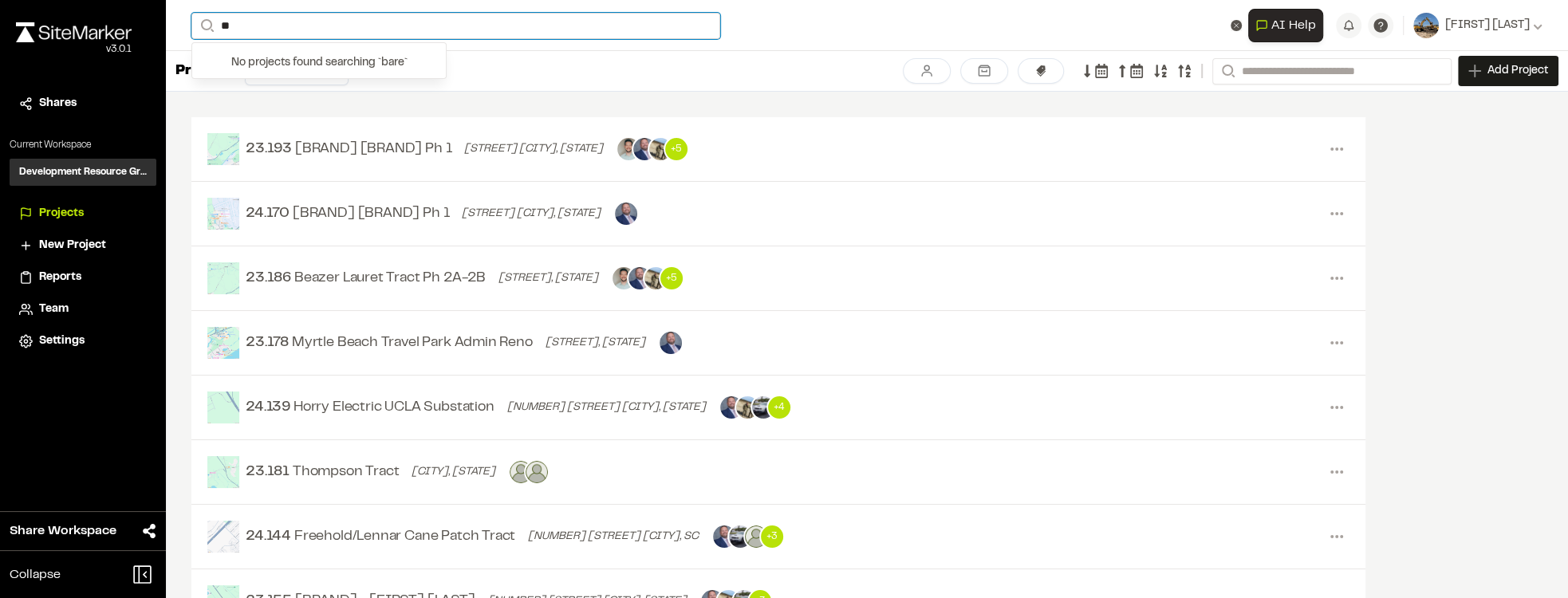 type on "*" 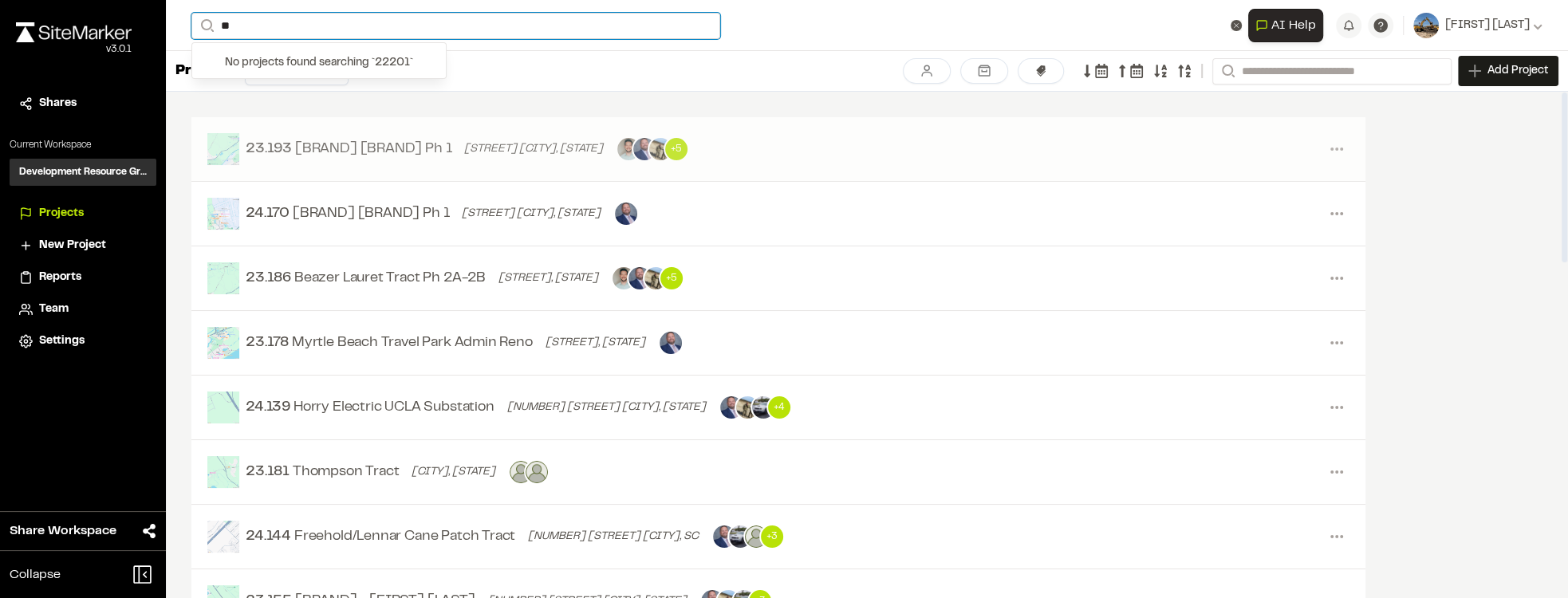 type on "*" 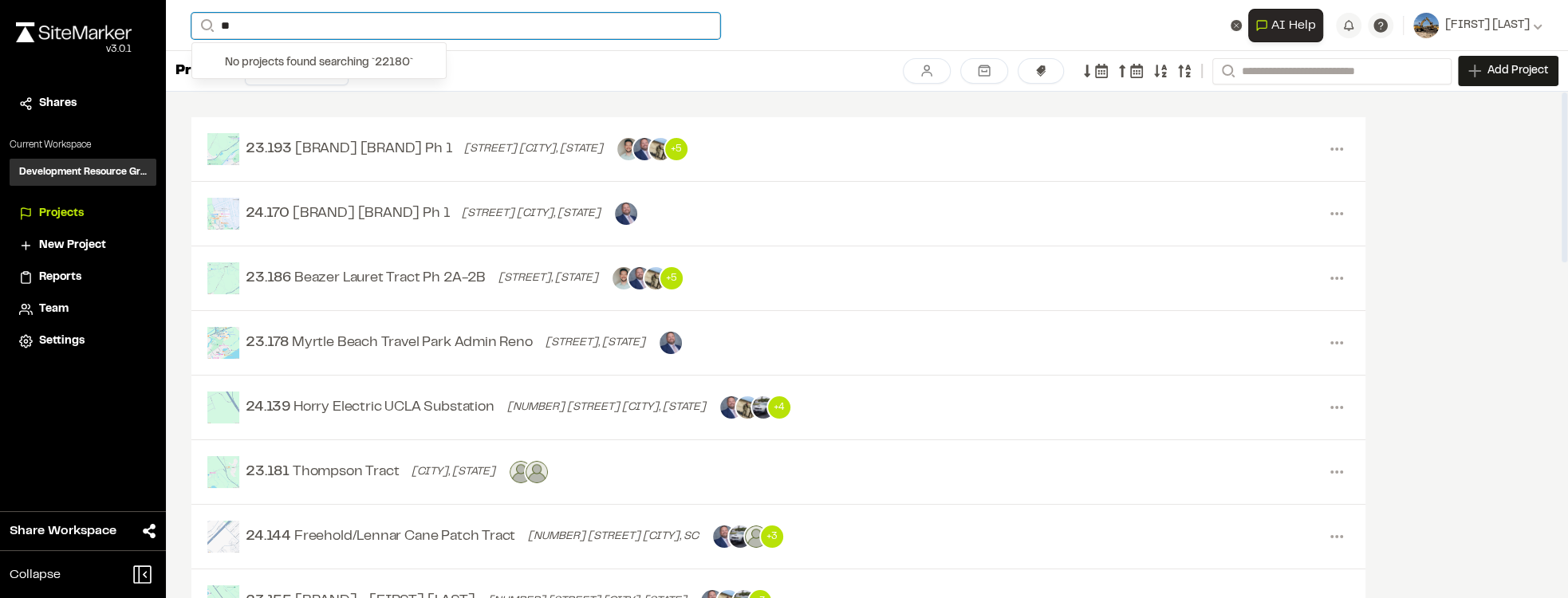 type on "*" 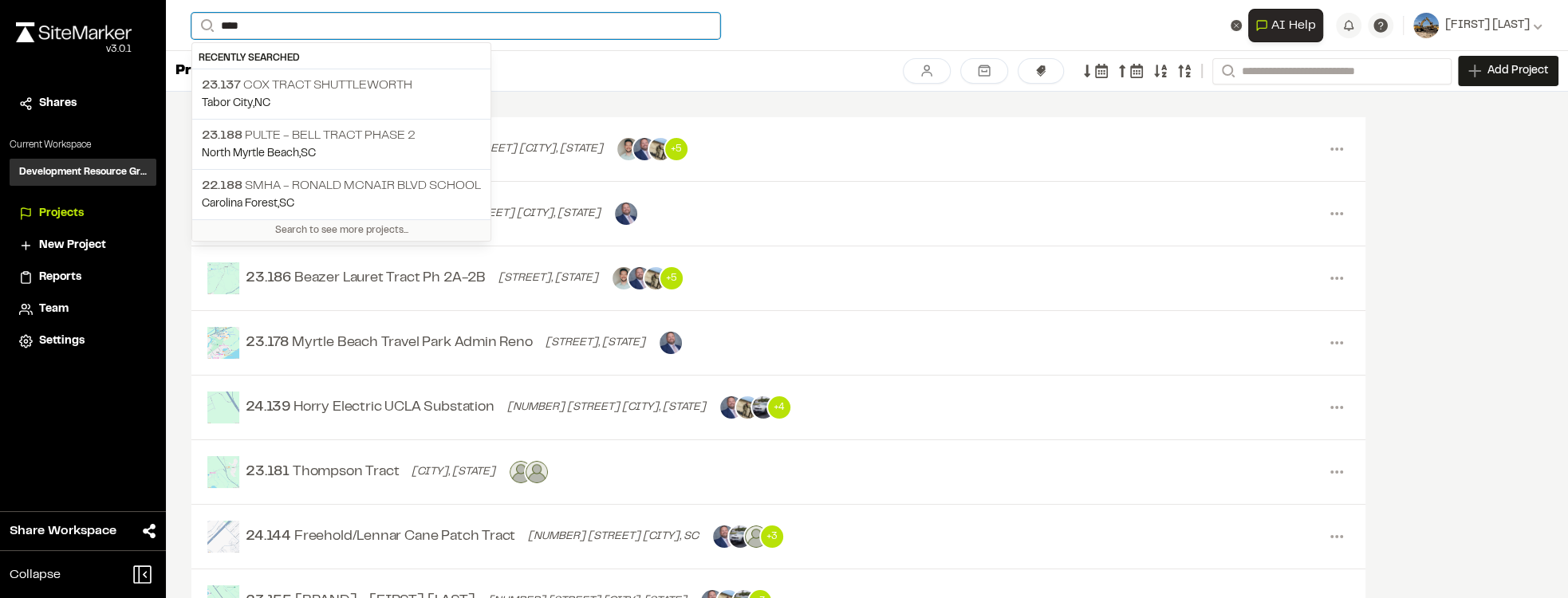 type on "*****" 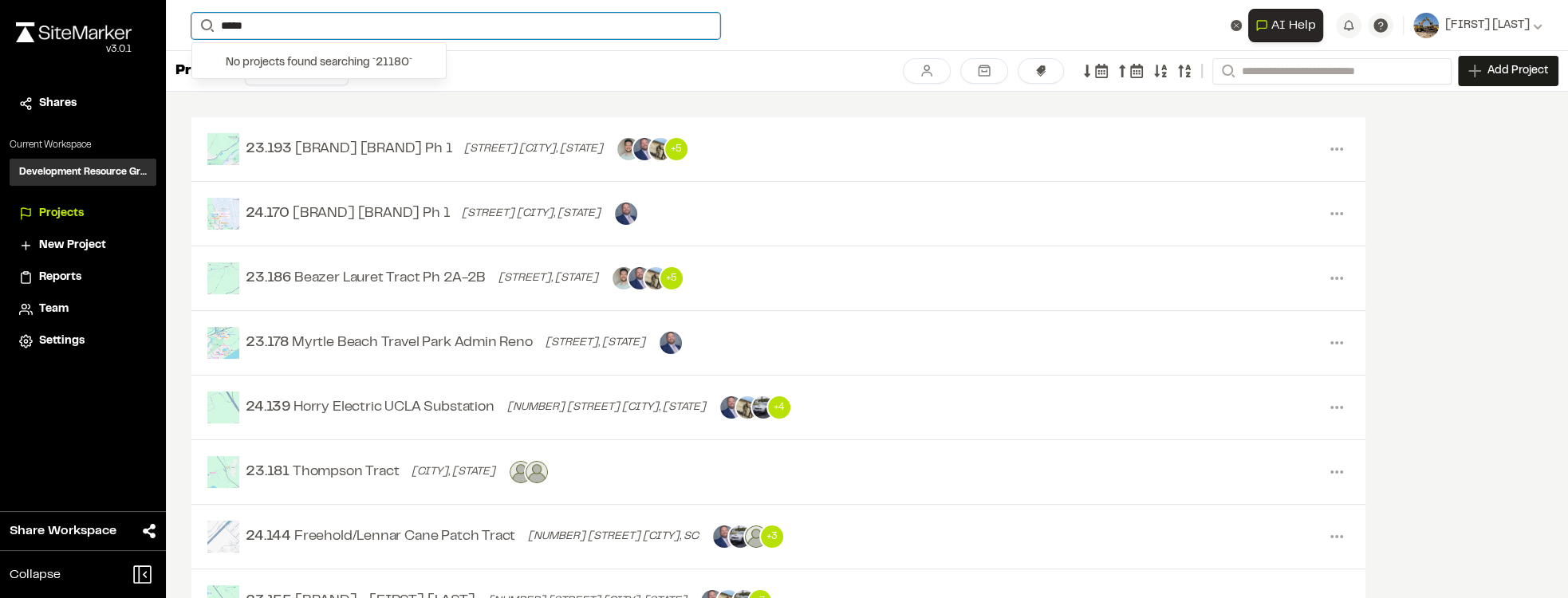 click on "Search *****" at bounding box center (719, 26) 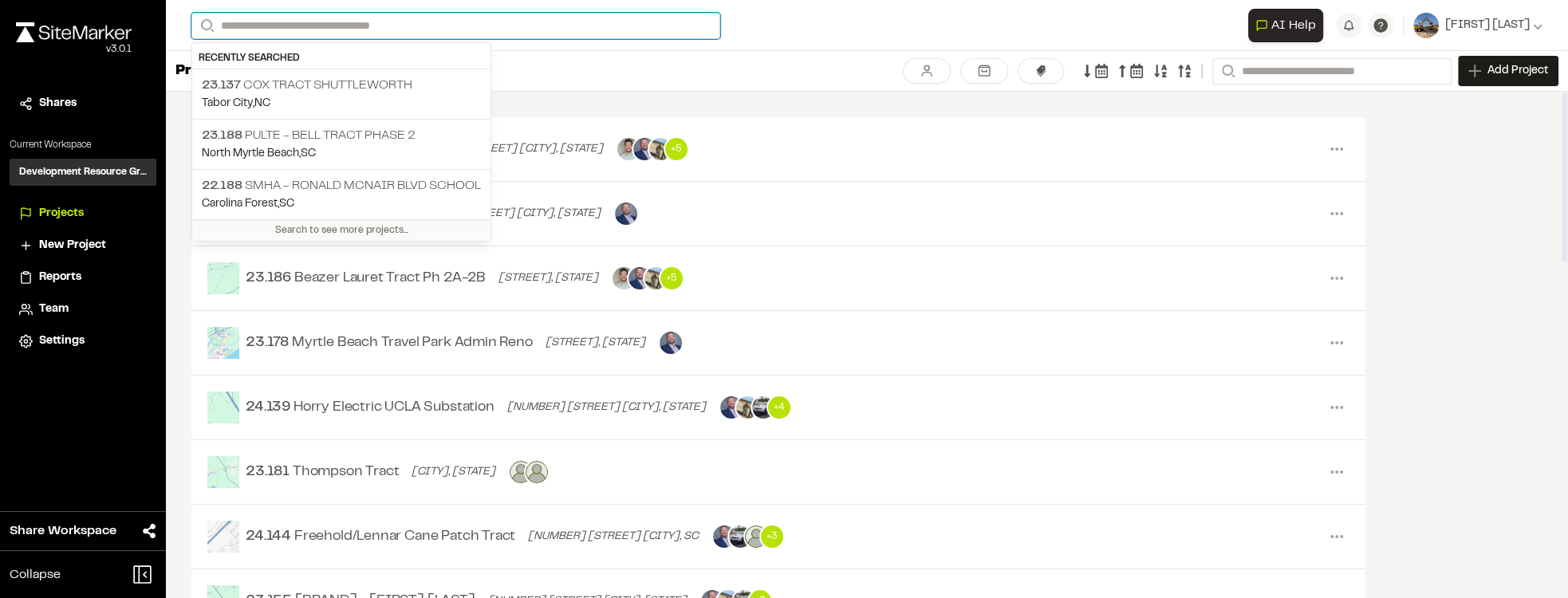 click on "Search" at bounding box center (455, 26) 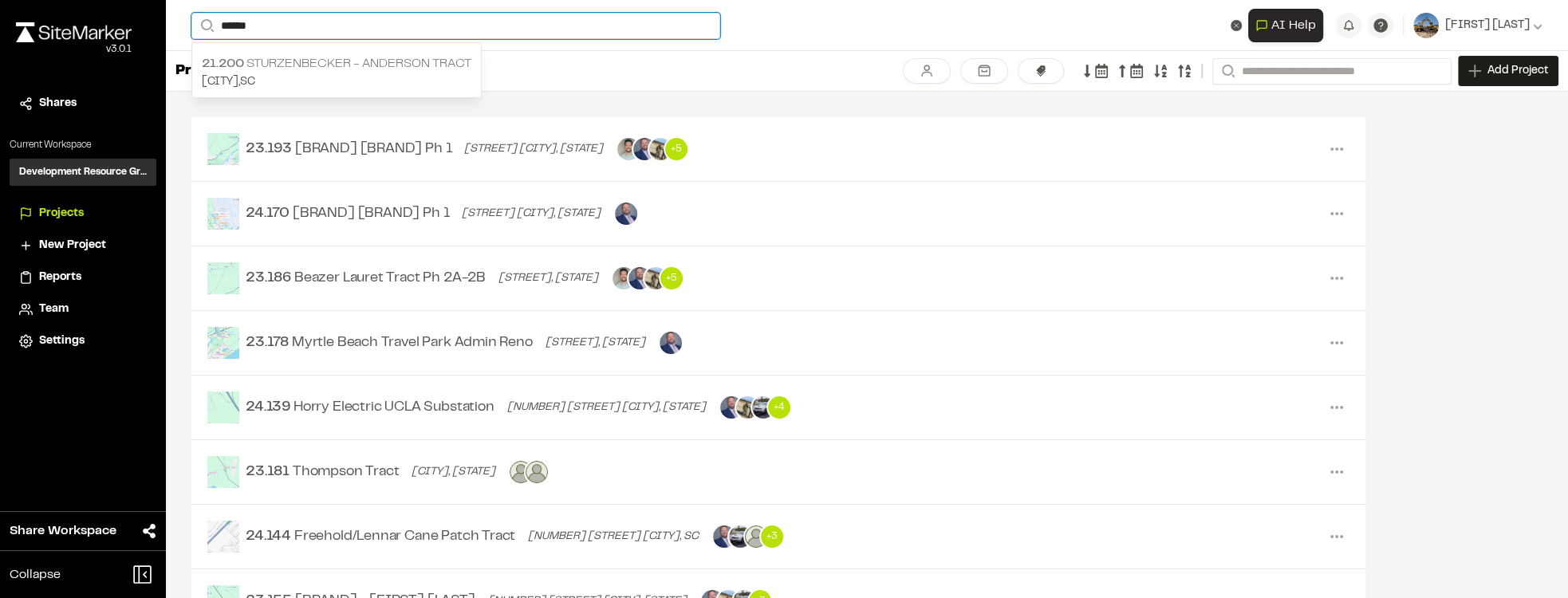 type on "******" 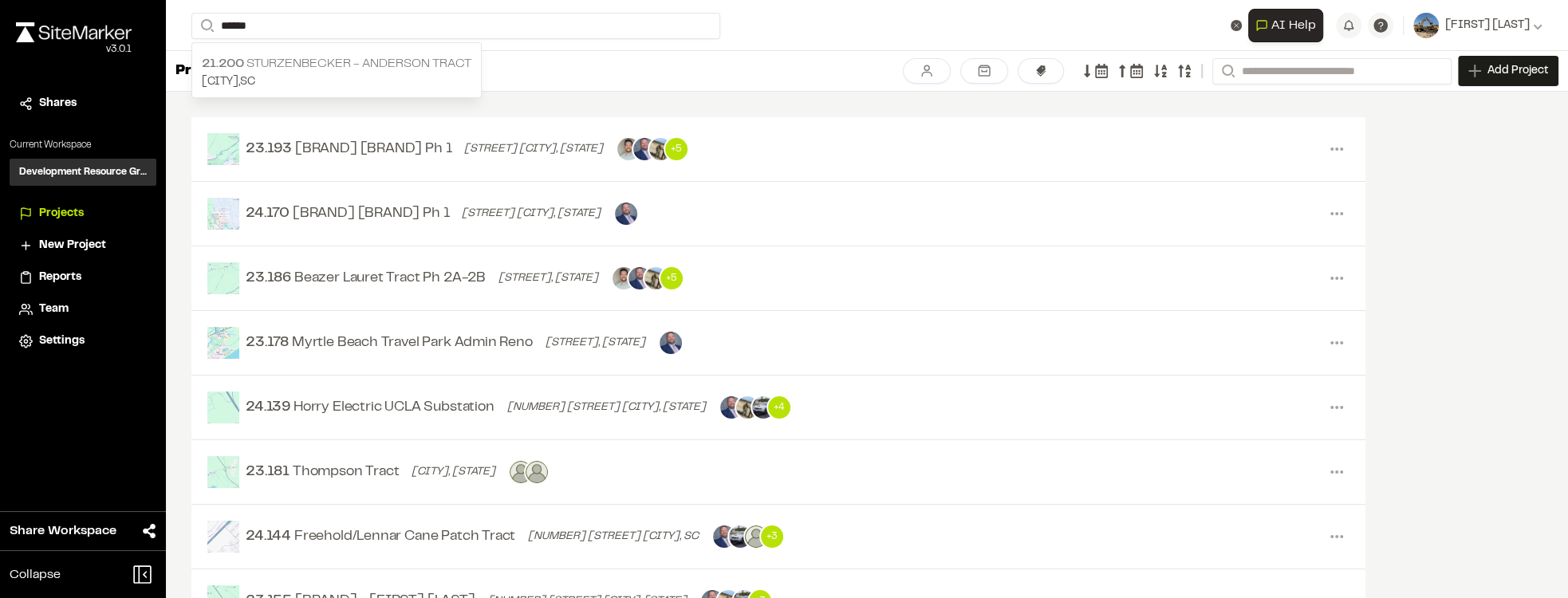 click on "21.200   Sturzenbecker - Anderson Tract" at bounding box center [337, 64] 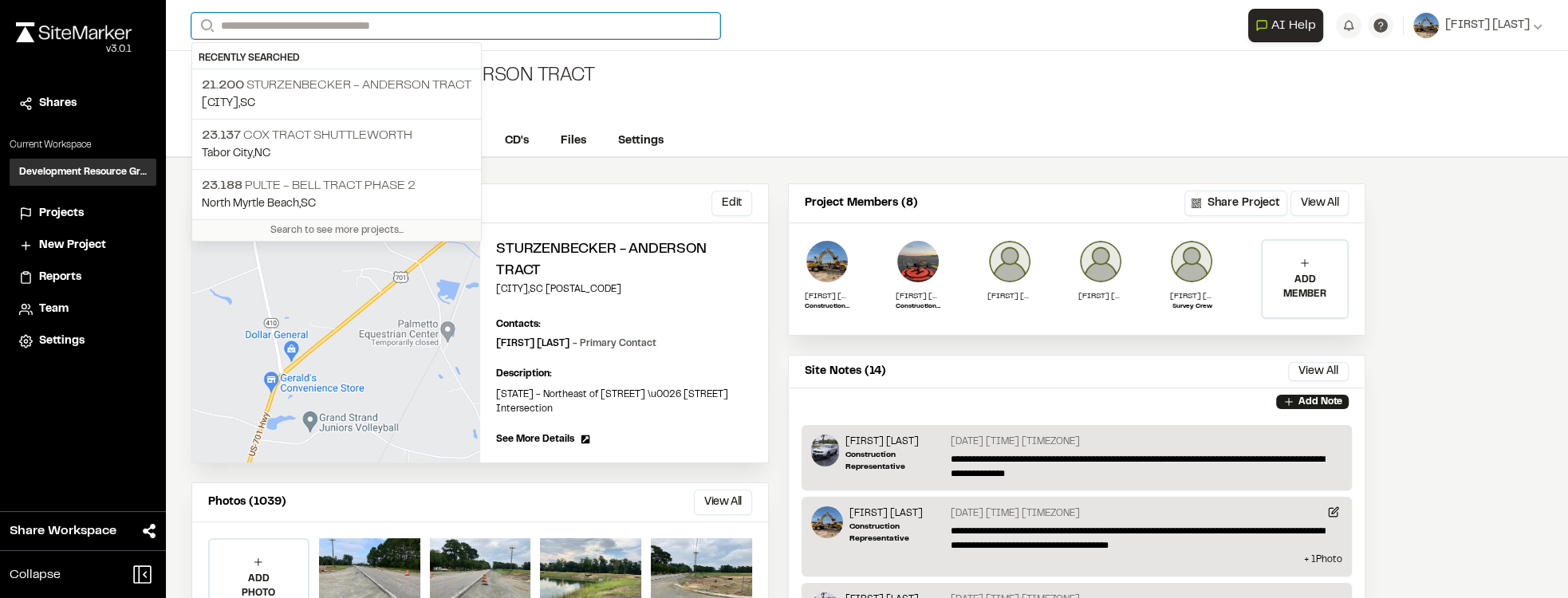 click on "Search" at bounding box center [455, 26] 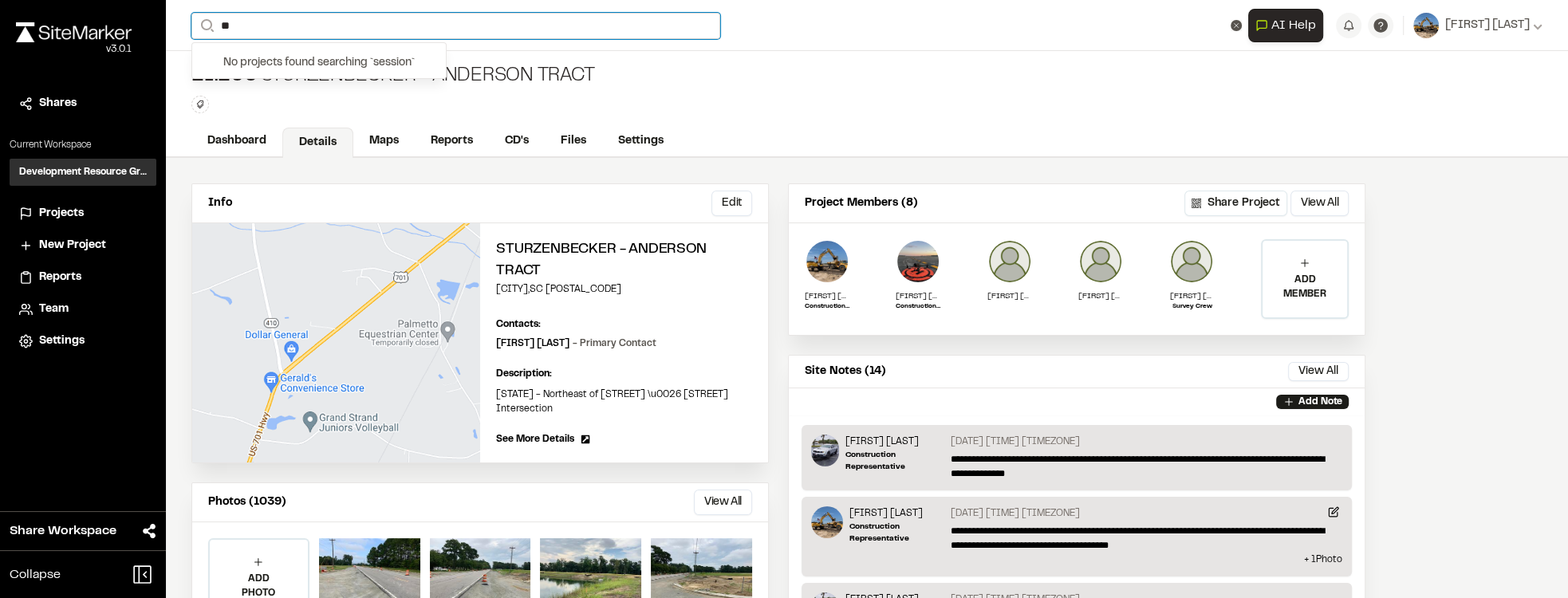 type on "*" 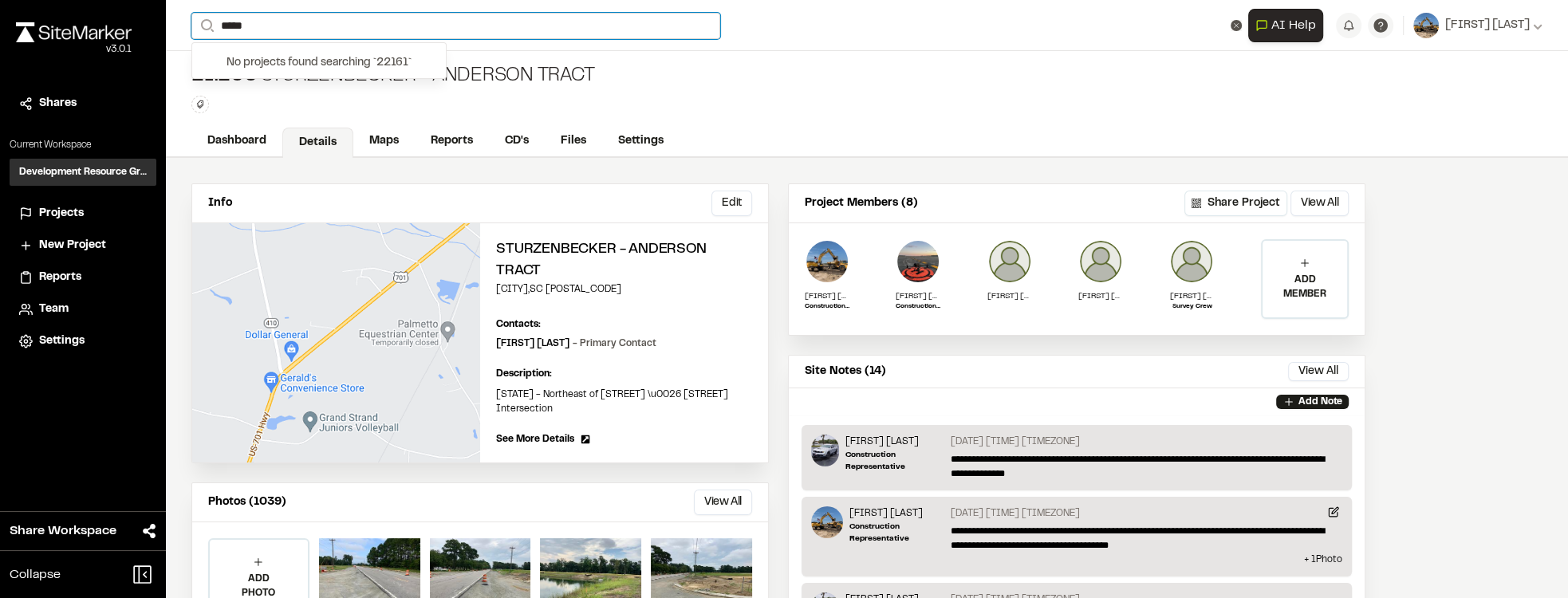 type on "******" 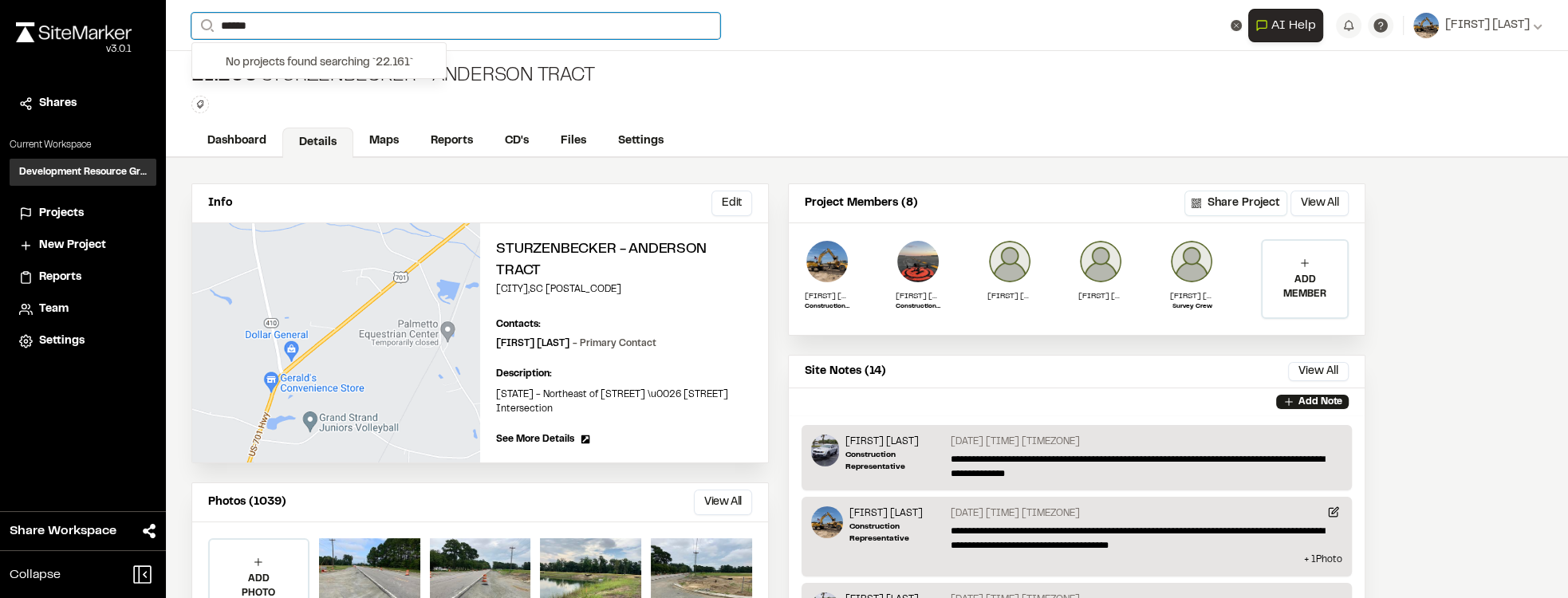 drag, startPoint x: 256, startPoint y: 22, endPoint x: 144, endPoint y: 23, distance: 112.00446 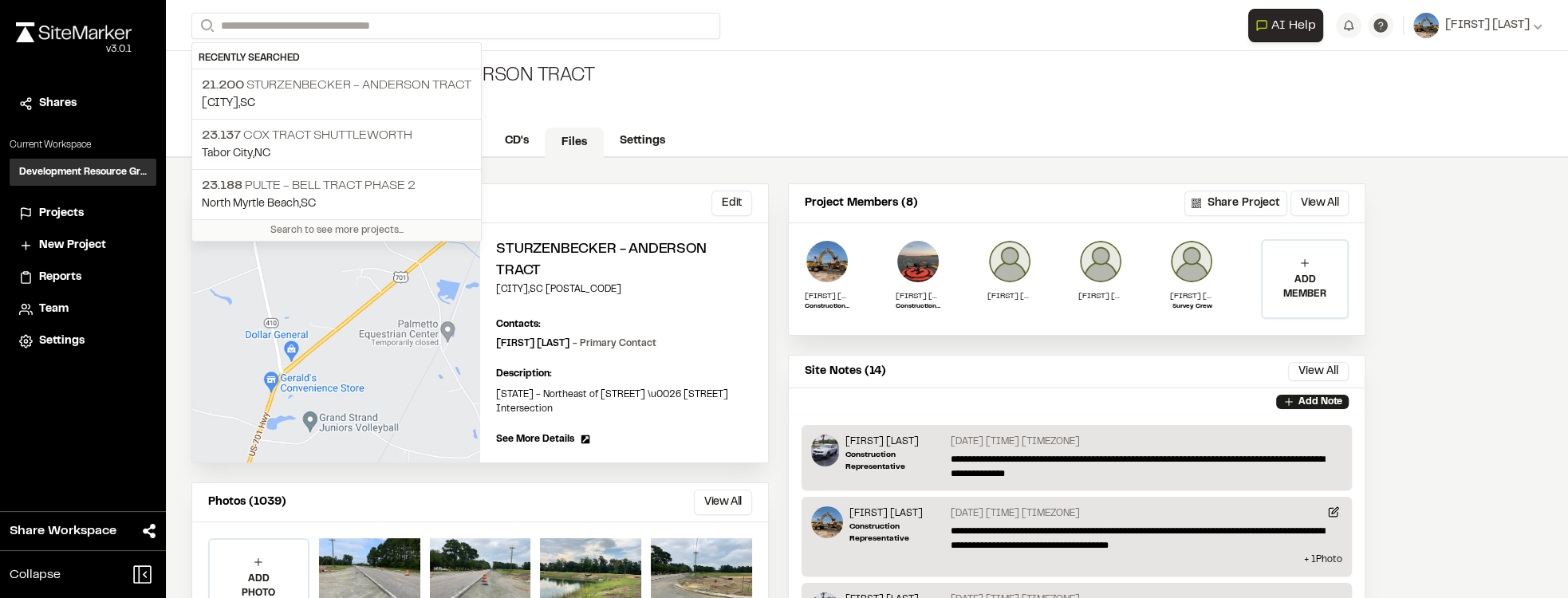 click on "Files" at bounding box center (574, 143) 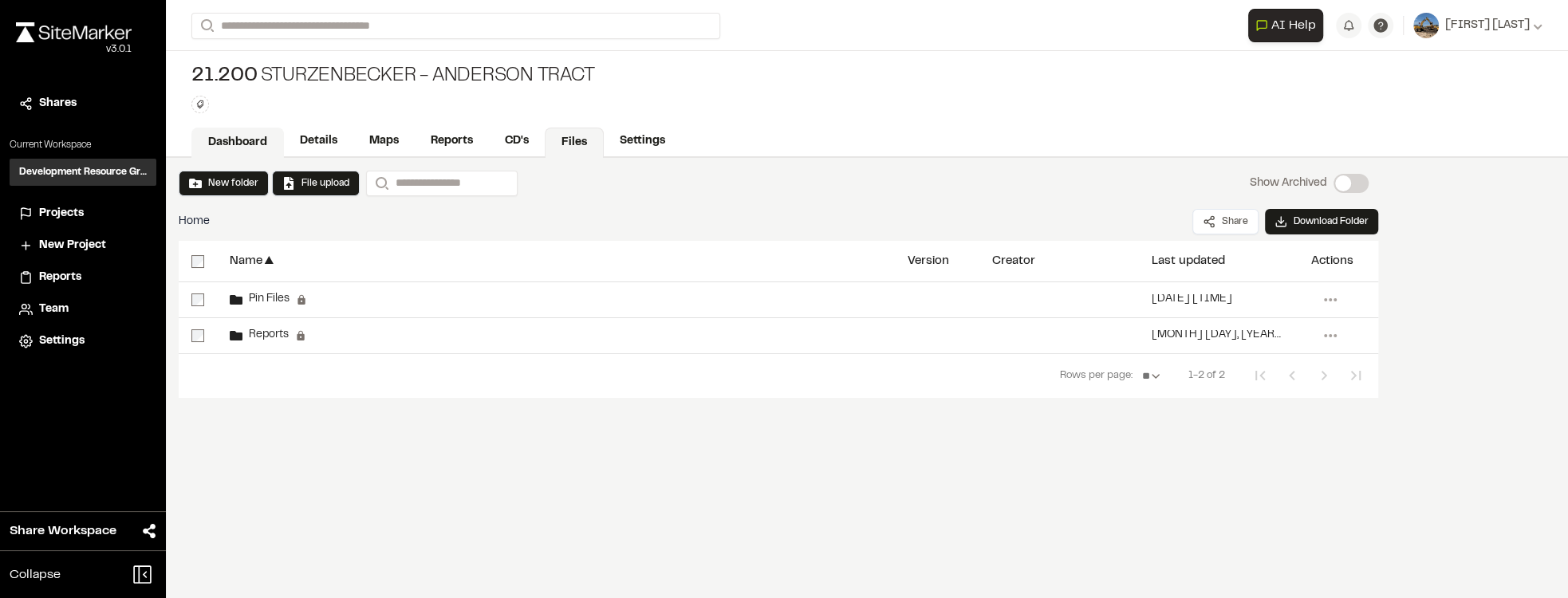click on "Dashboard" at bounding box center [238, 143] 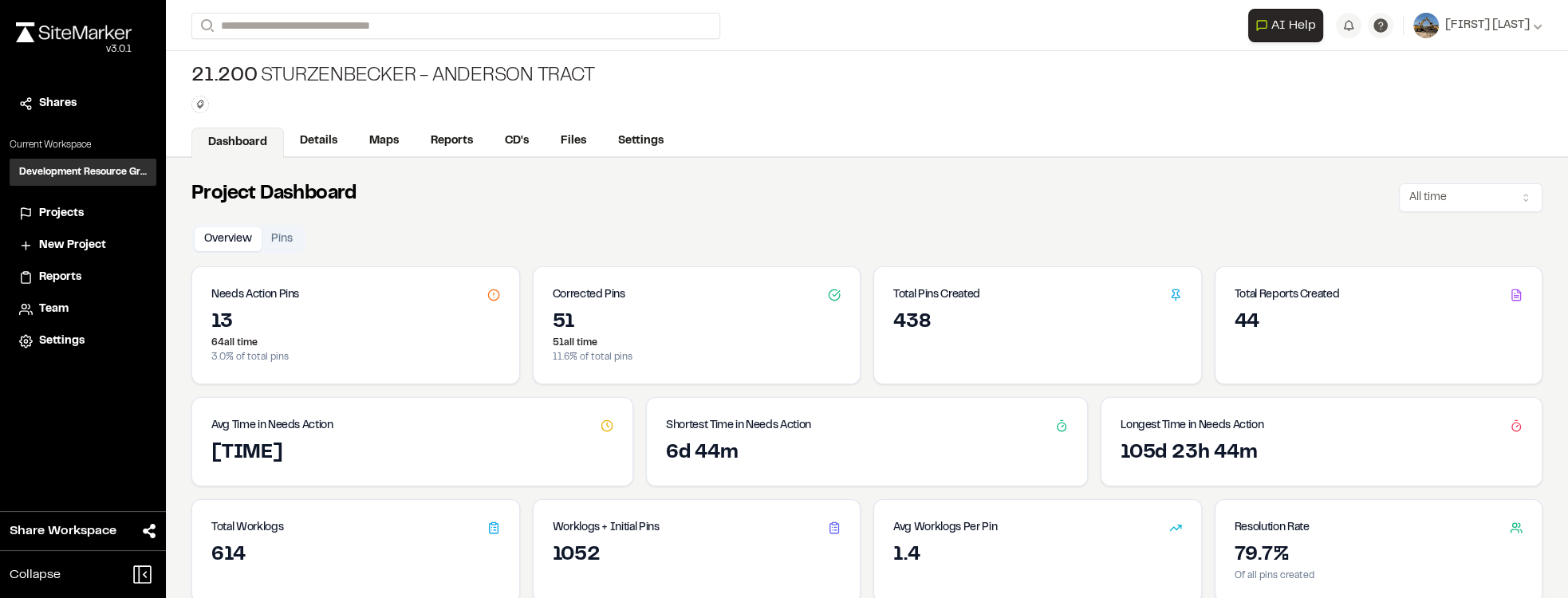 click on "Projects" at bounding box center (61, 214) 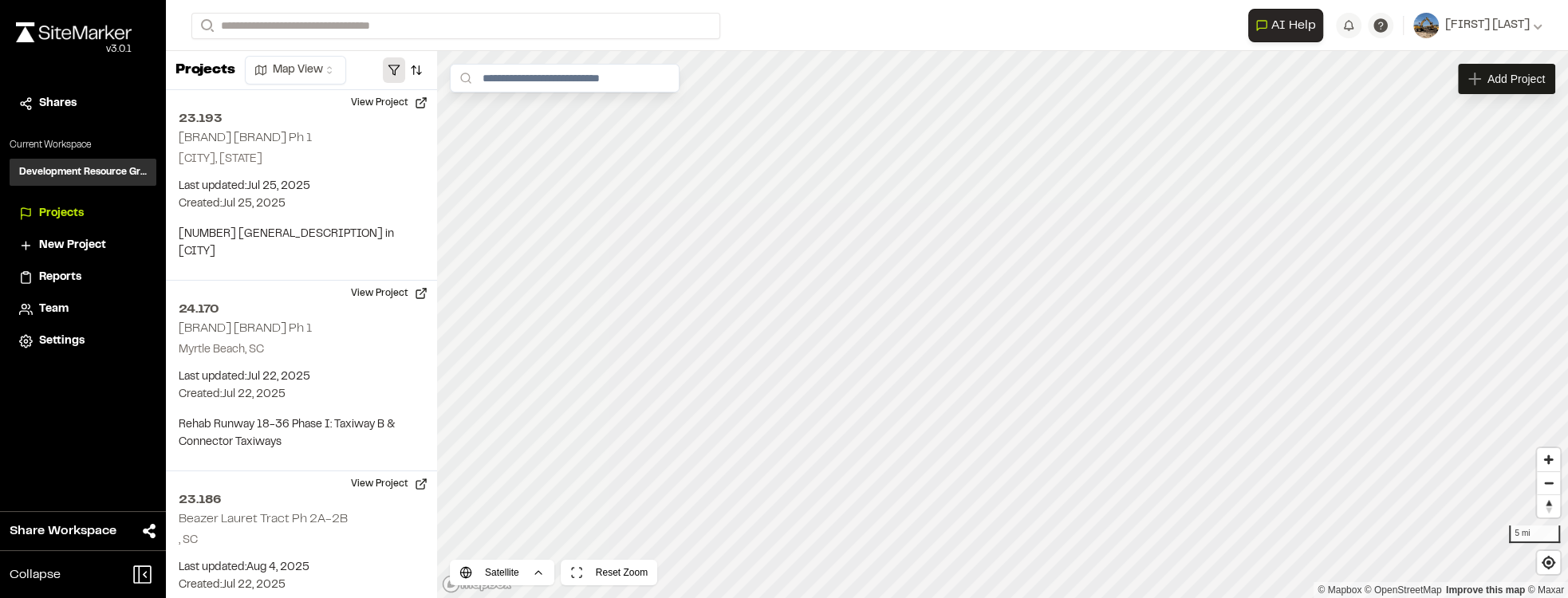 click at bounding box center [394, 70] 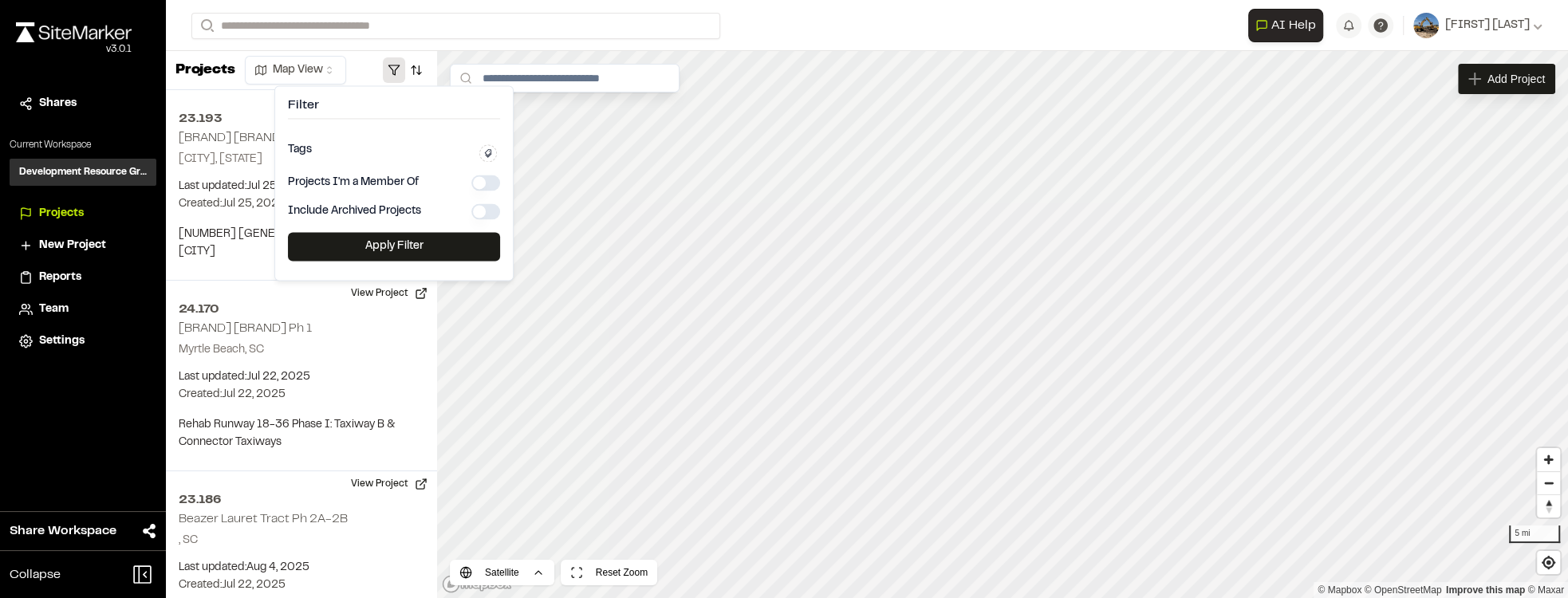 click on "Include Archived Projects" at bounding box center (354, 211) 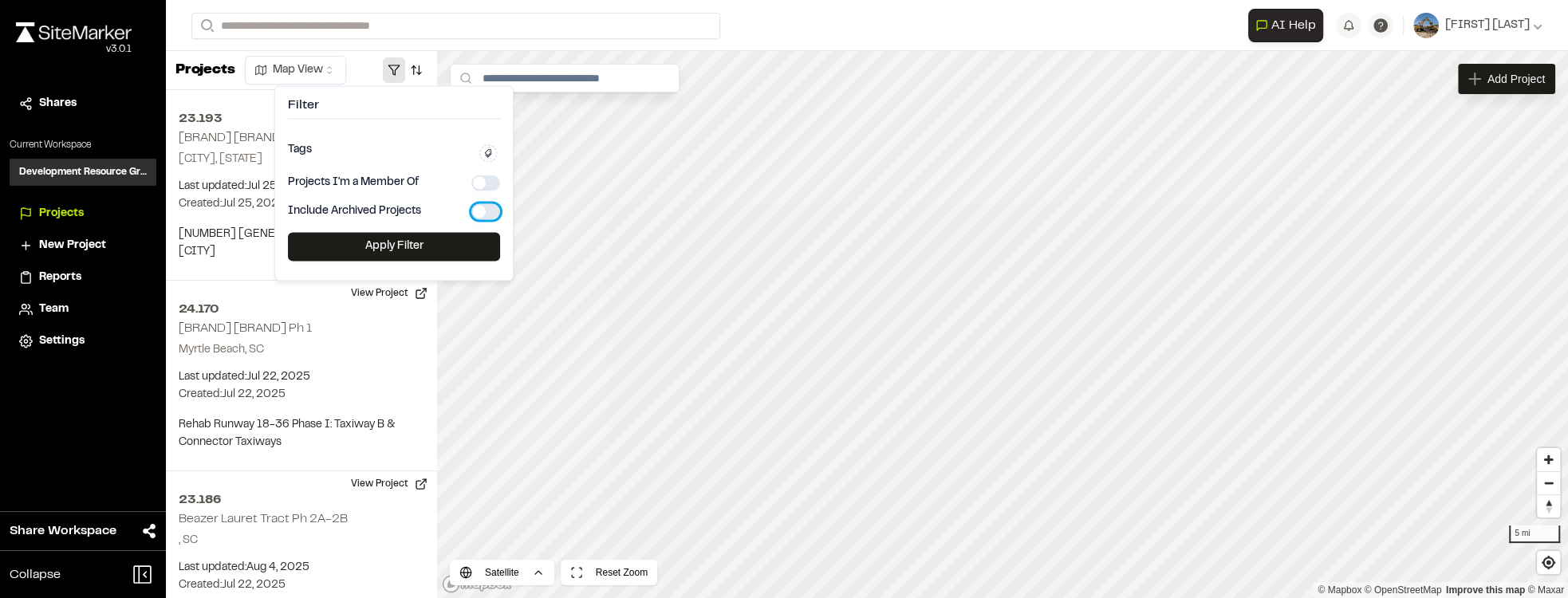 click at bounding box center [486, 211] 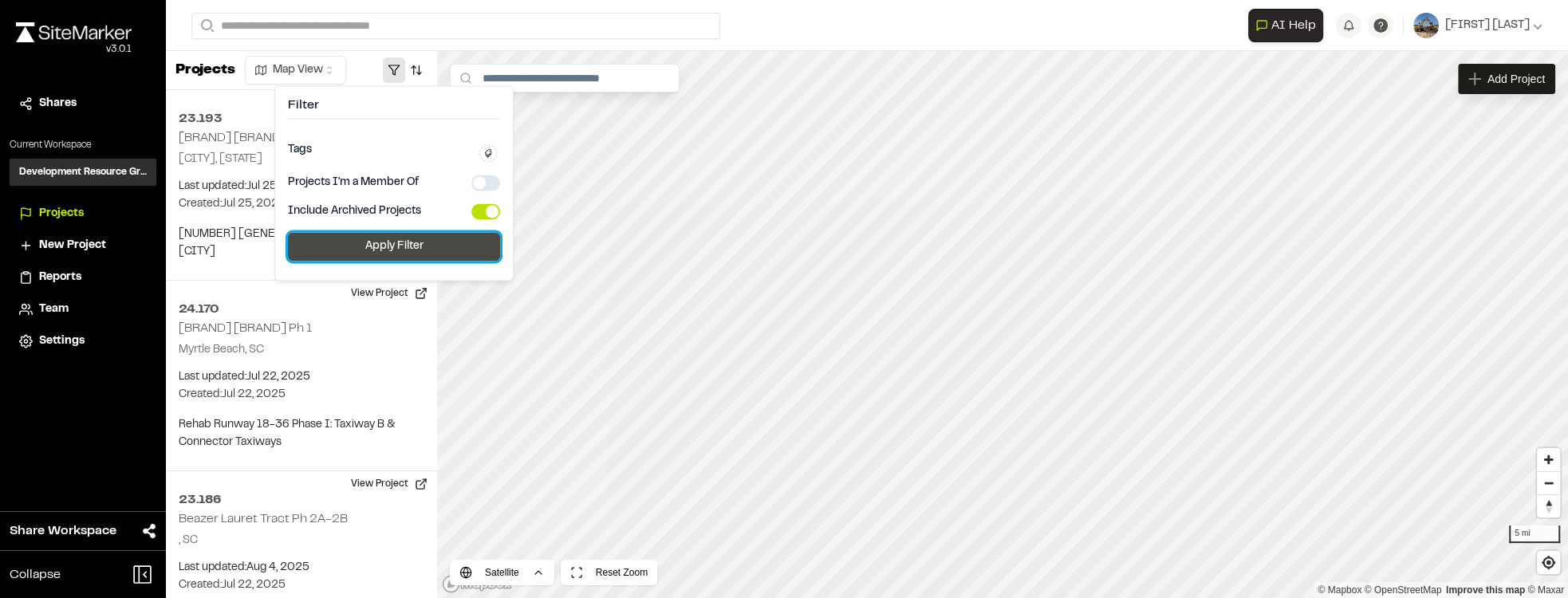 click on "Apply Filter" at bounding box center (394, 246) 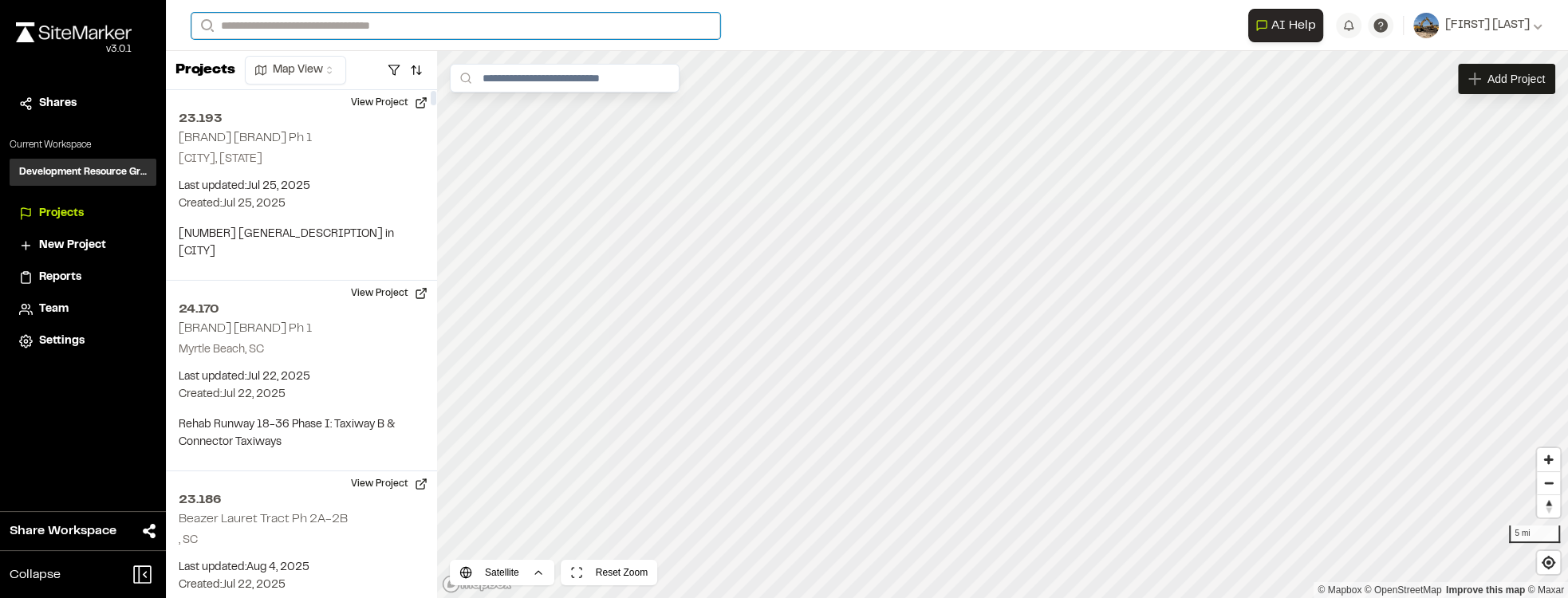 click on "Search" at bounding box center [455, 26] 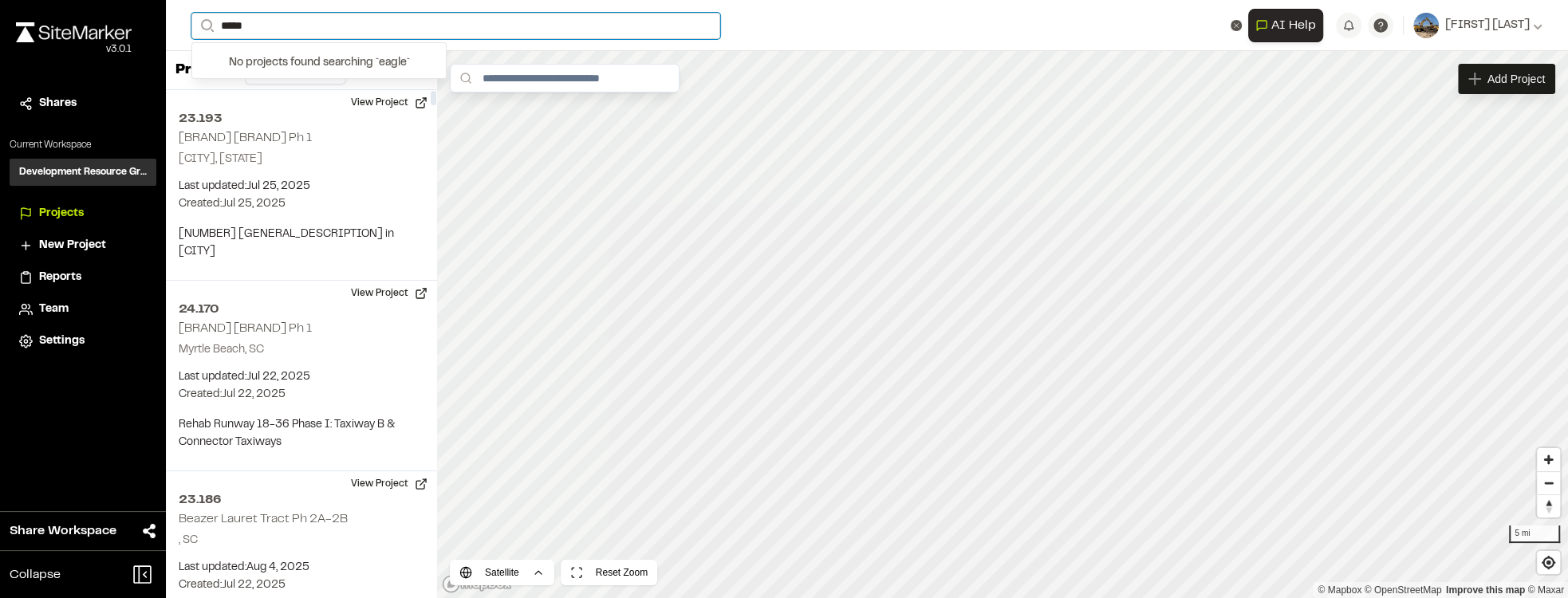 click on "*****" at bounding box center (455, 26) 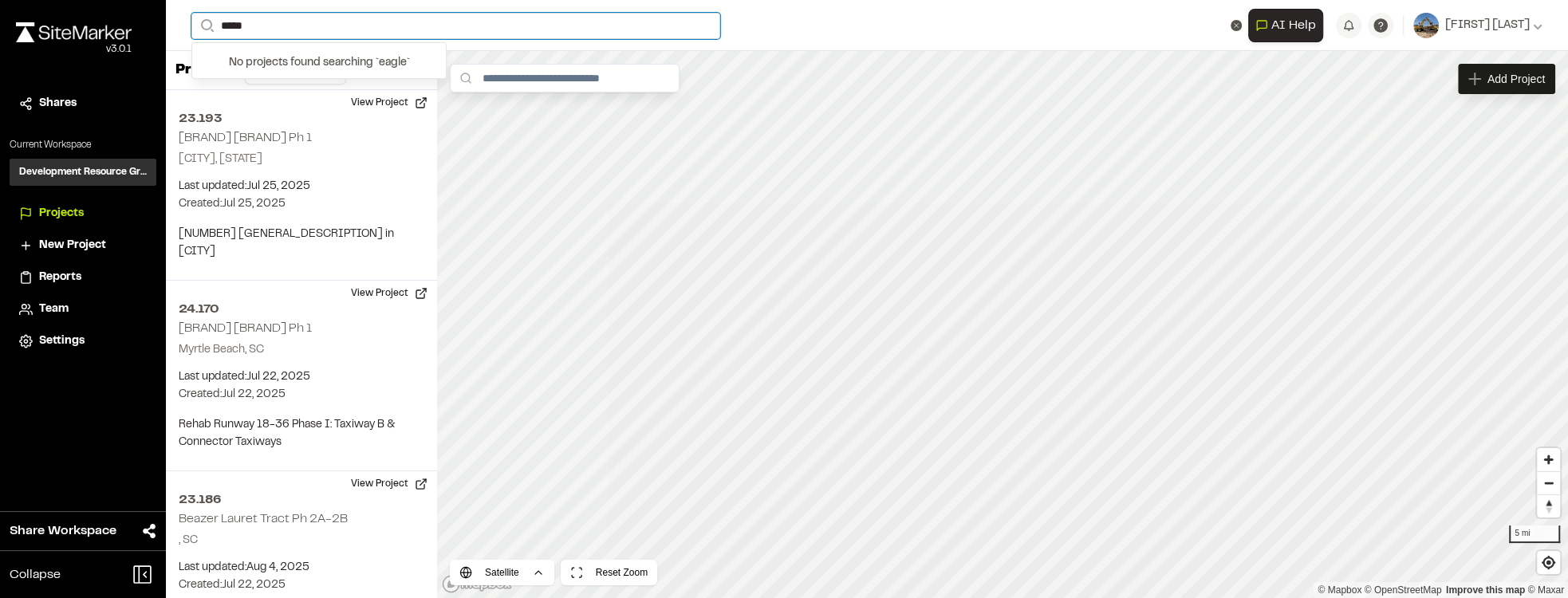 drag, startPoint x: 274, startPoint y: 27, endPoint x: 226, endPoint y: 26, distance: 48.01042 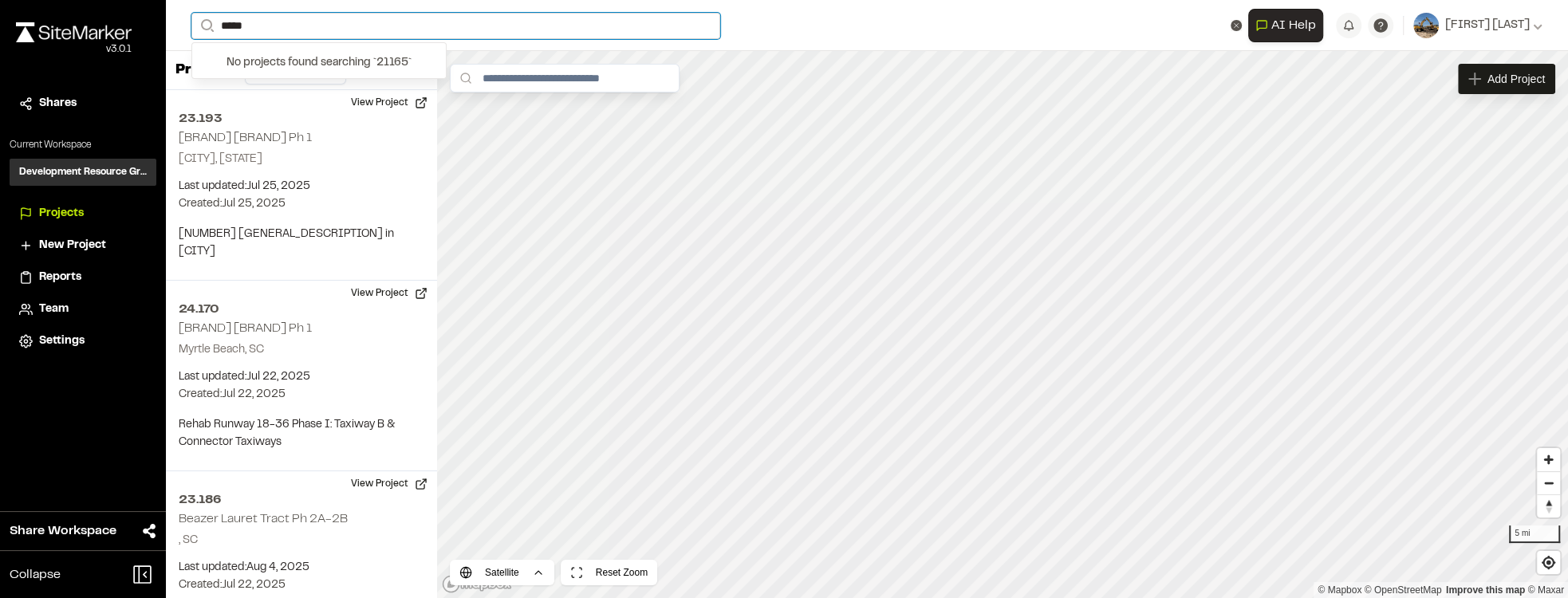type on "******" 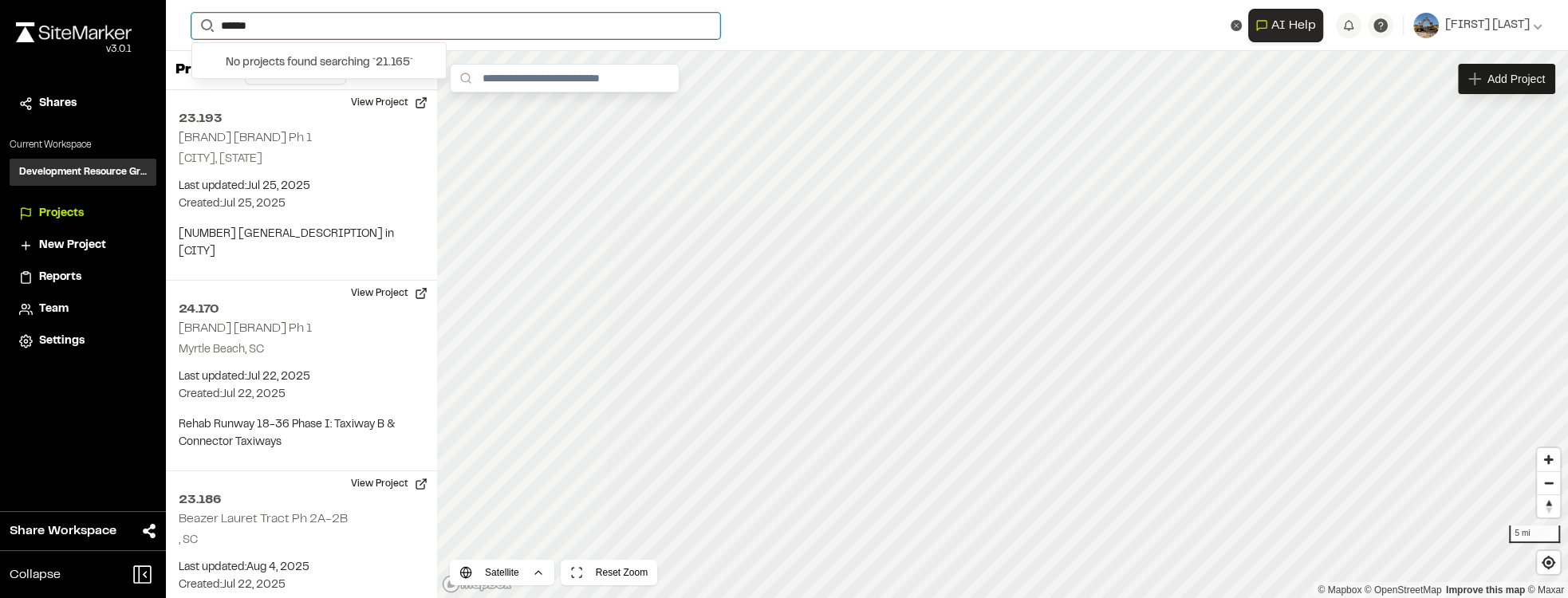 drag, startPoint x: 230, startPoint y: 20, endPoint x: 218, endPoint y: 19, distance: 12.041595 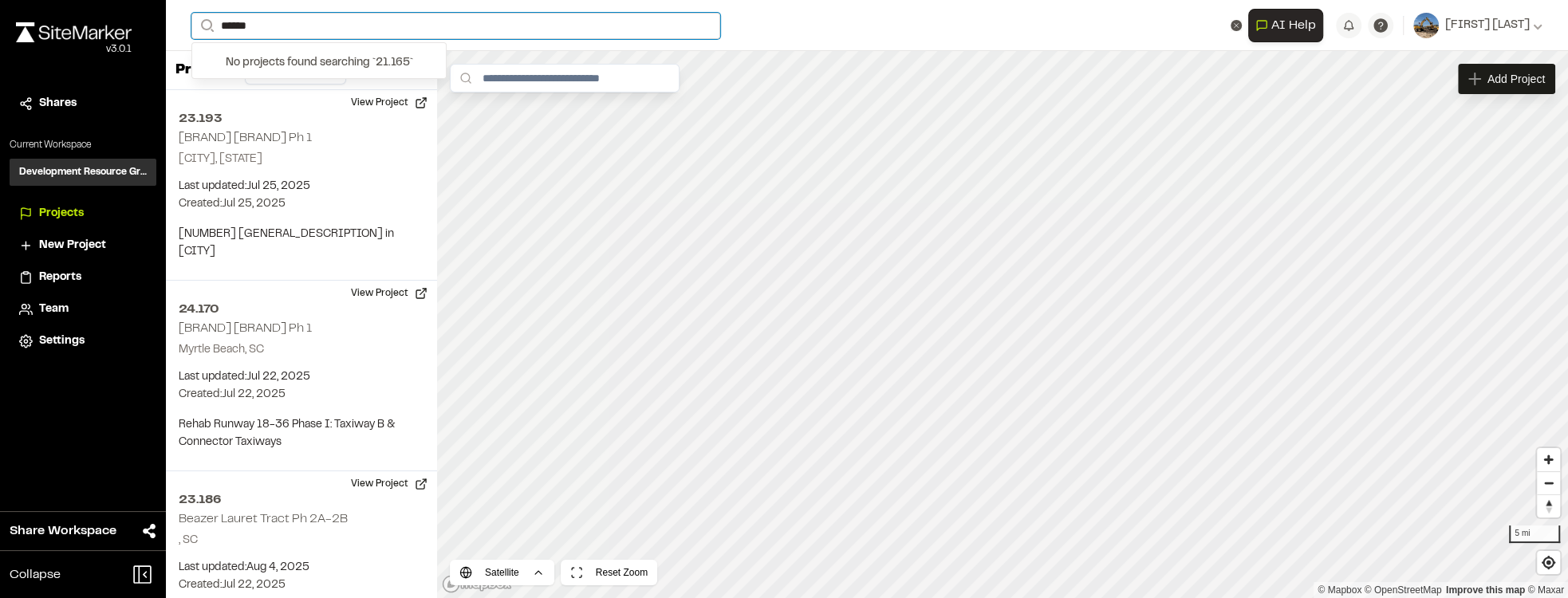 type 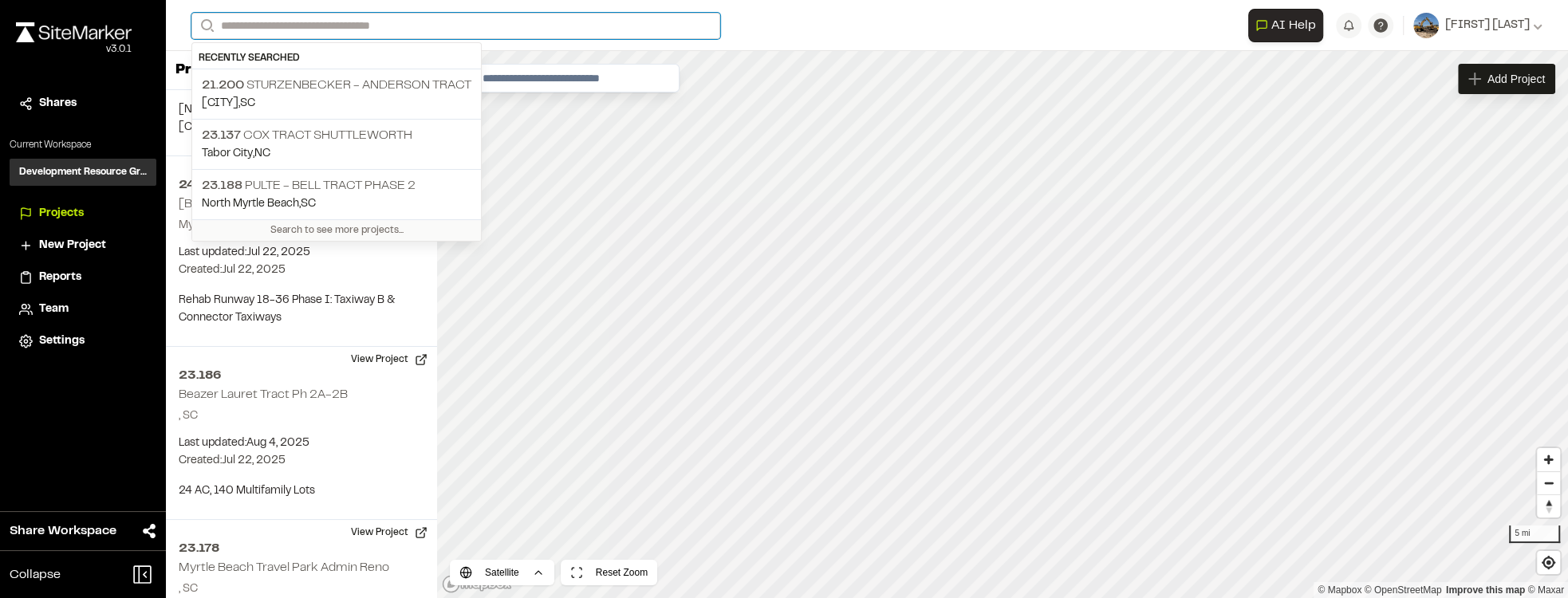 scroll, scrollTop: 136, scrollLeft: 0, axis: vertical 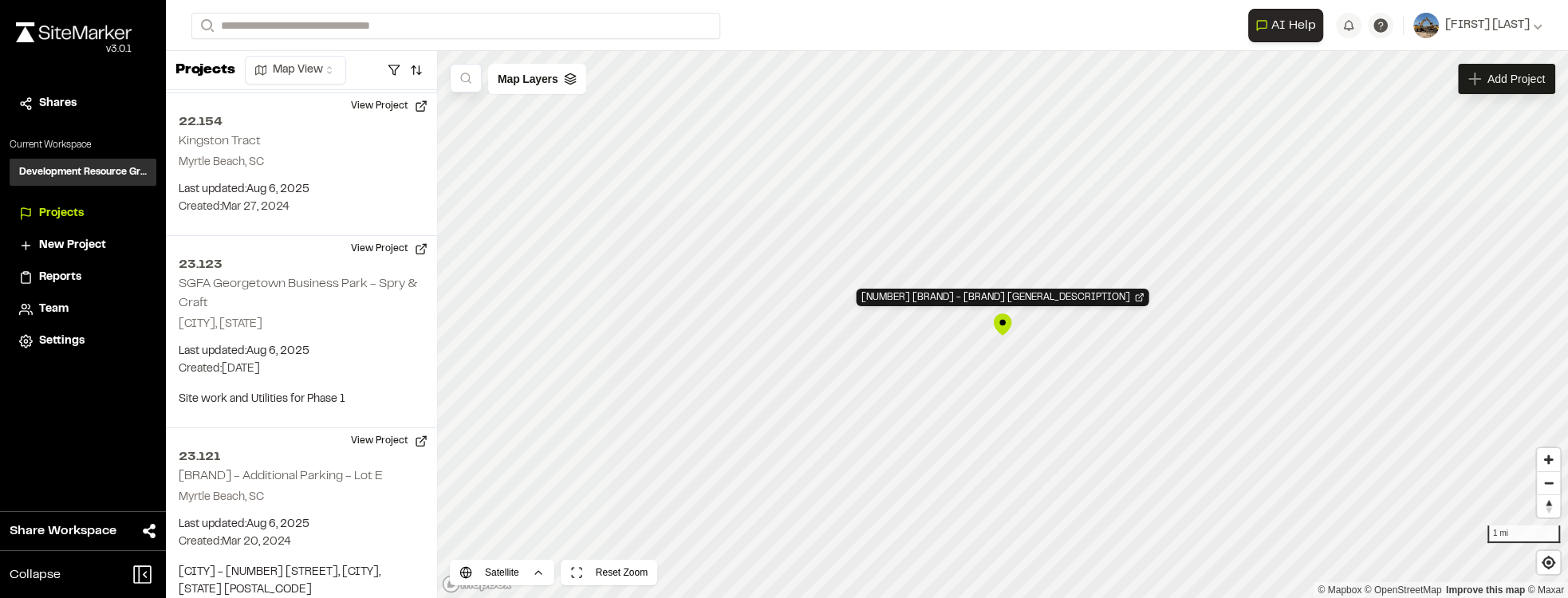 click on "21.165 Pulte - Eagle Run Phase 4" at bounding box center [1003, 325] 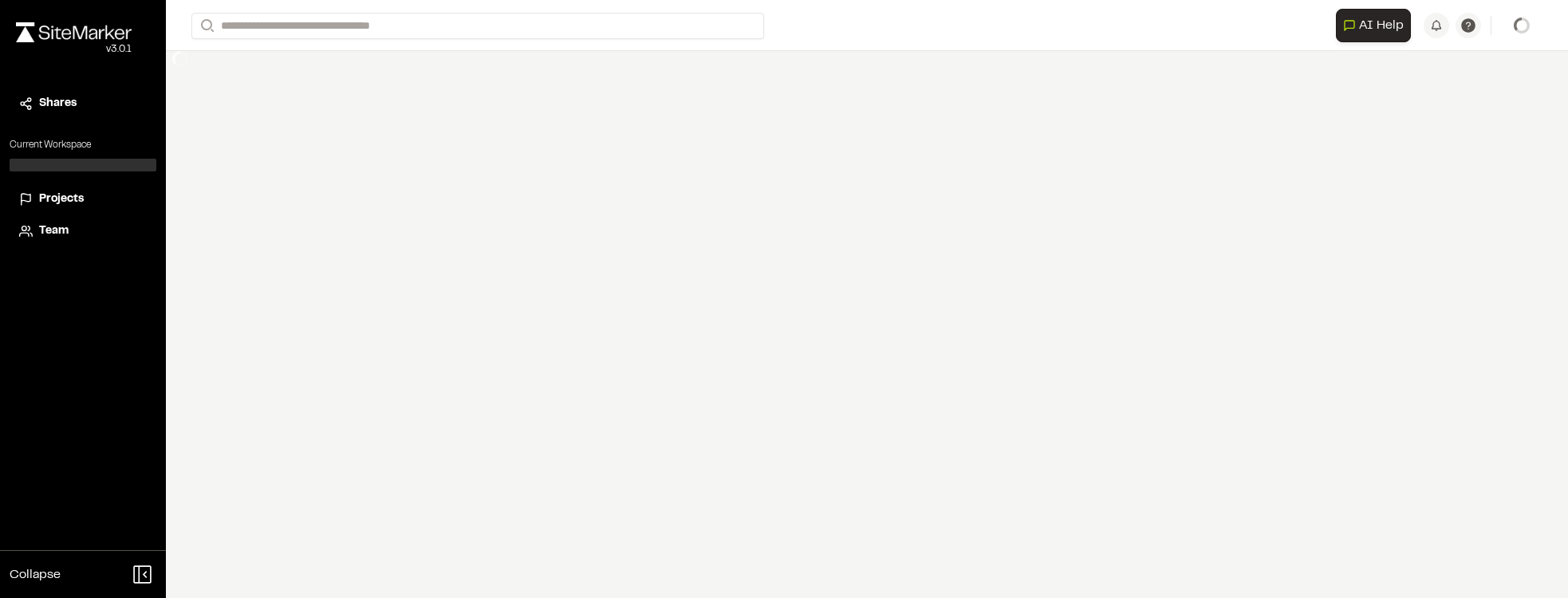 scroll, scrollTop: 0, scrollLeft: 0, axis: both 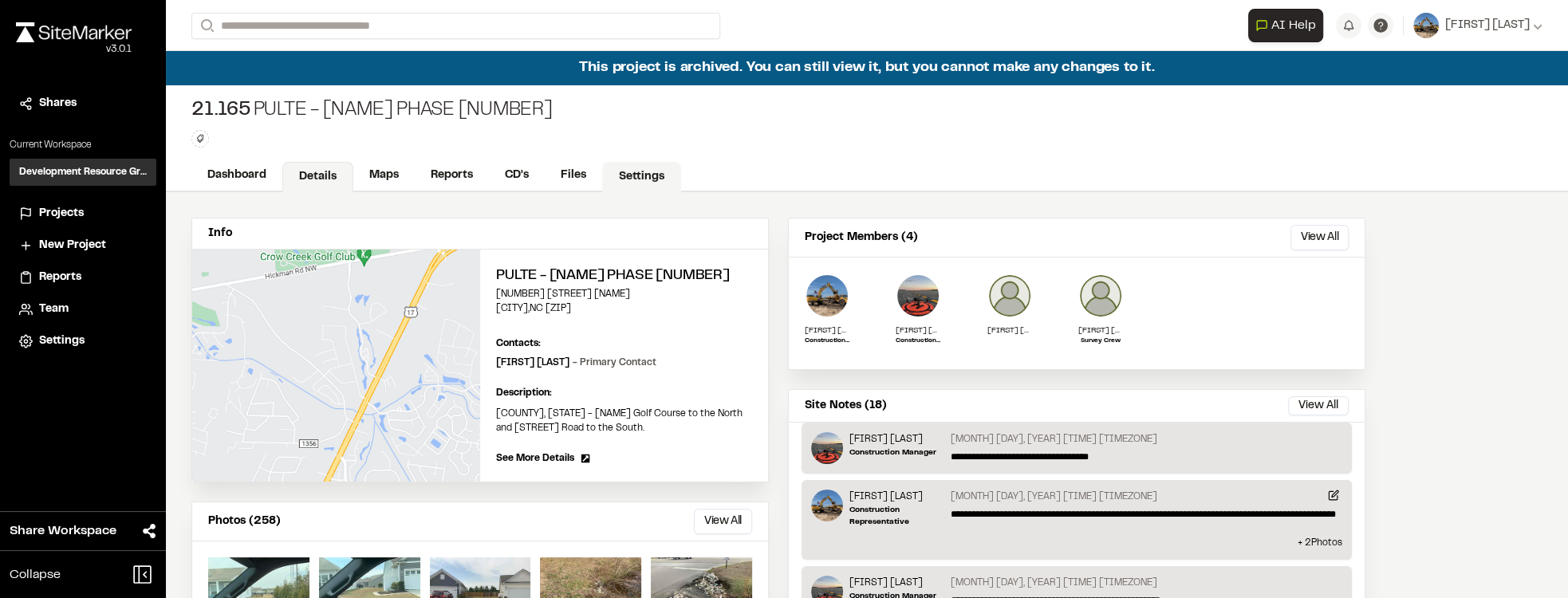 click on "Settings" at bounding box center (641, 177) 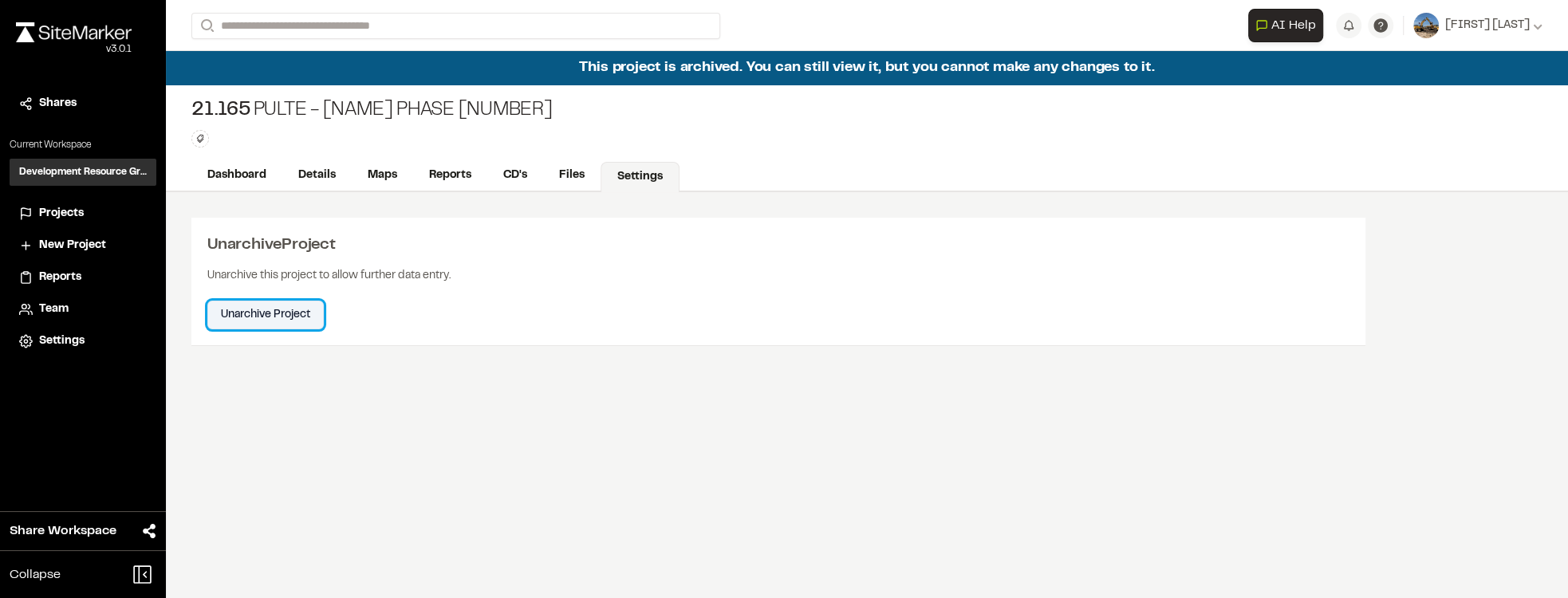 click on "Unarchive Project" at bounding box center [266, 315] 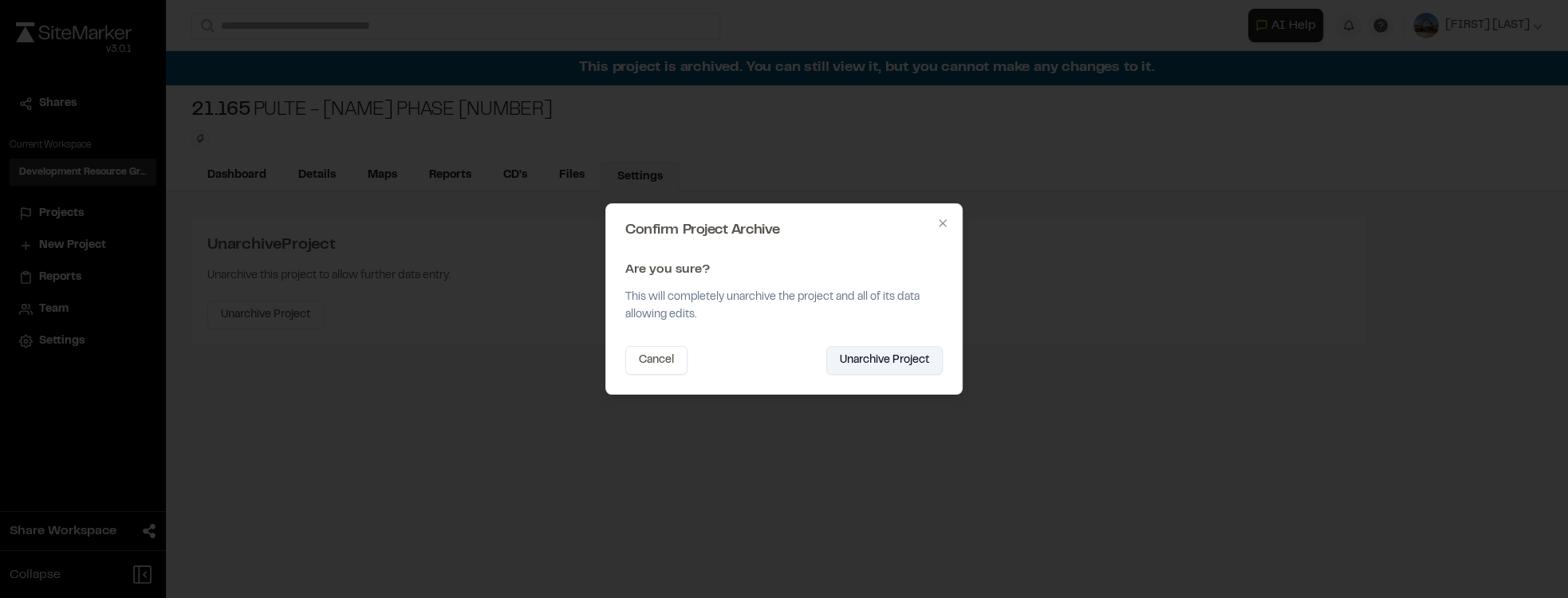 click on "Unarchive Project" at bounding box center [884, 360] 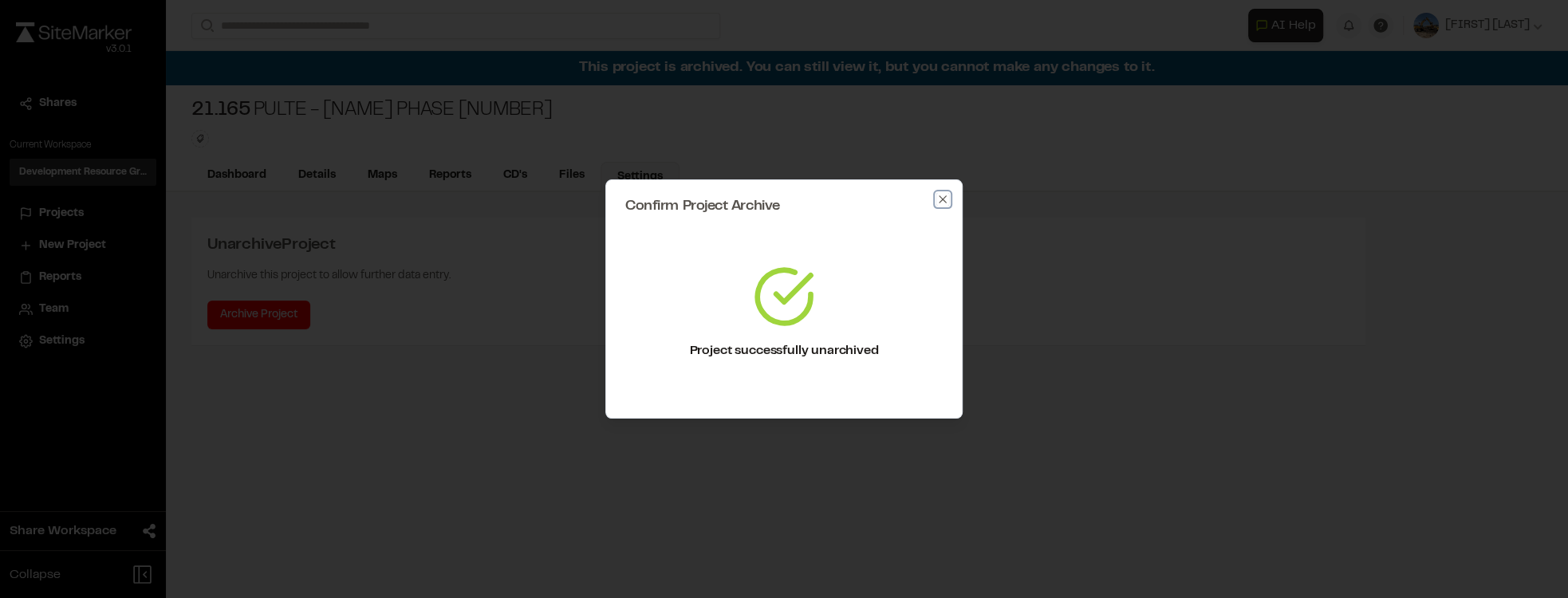 click 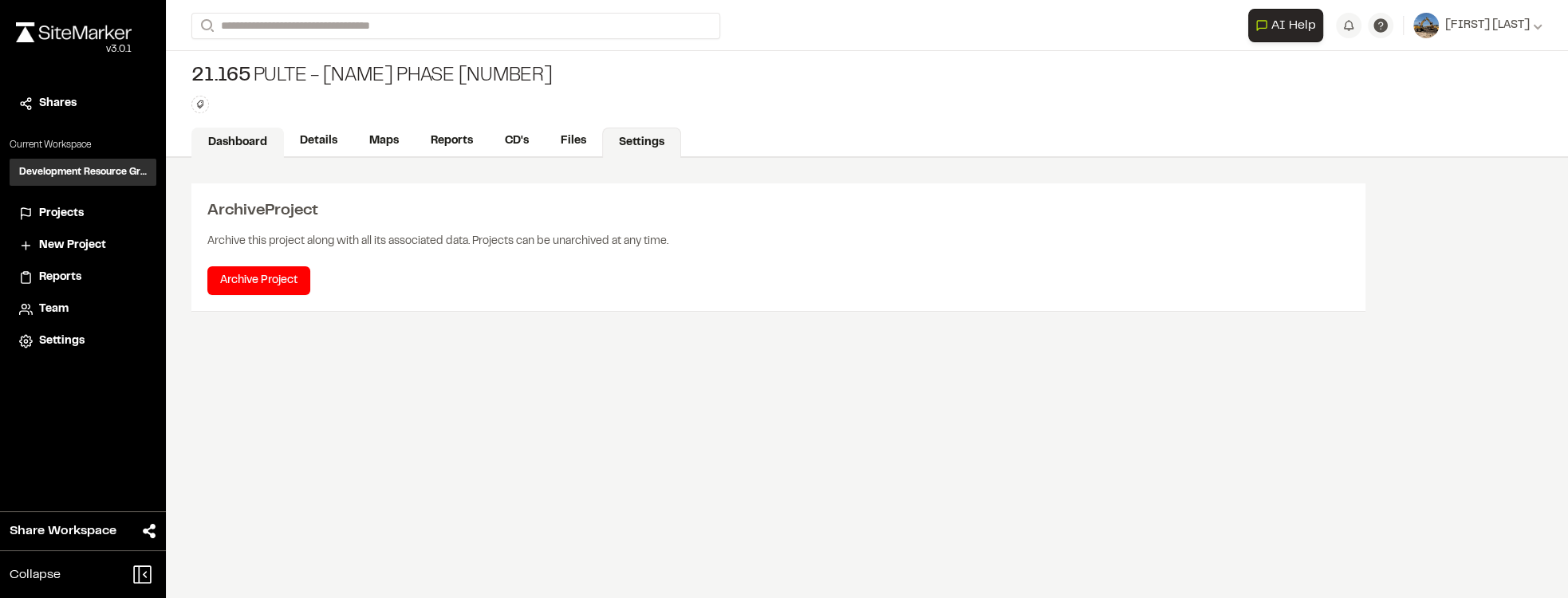 click on "Dashboard" at bounding box center [238, 143] 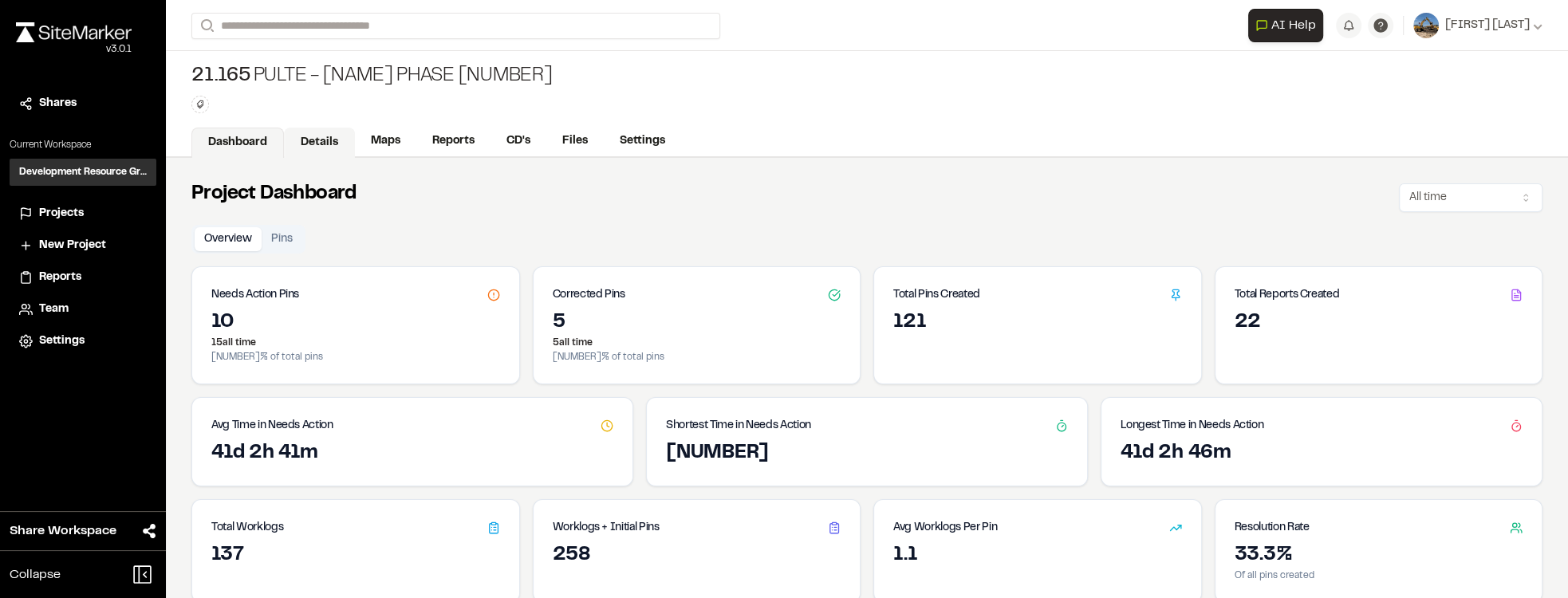 click on "Details" at bounding box center [319, 143] 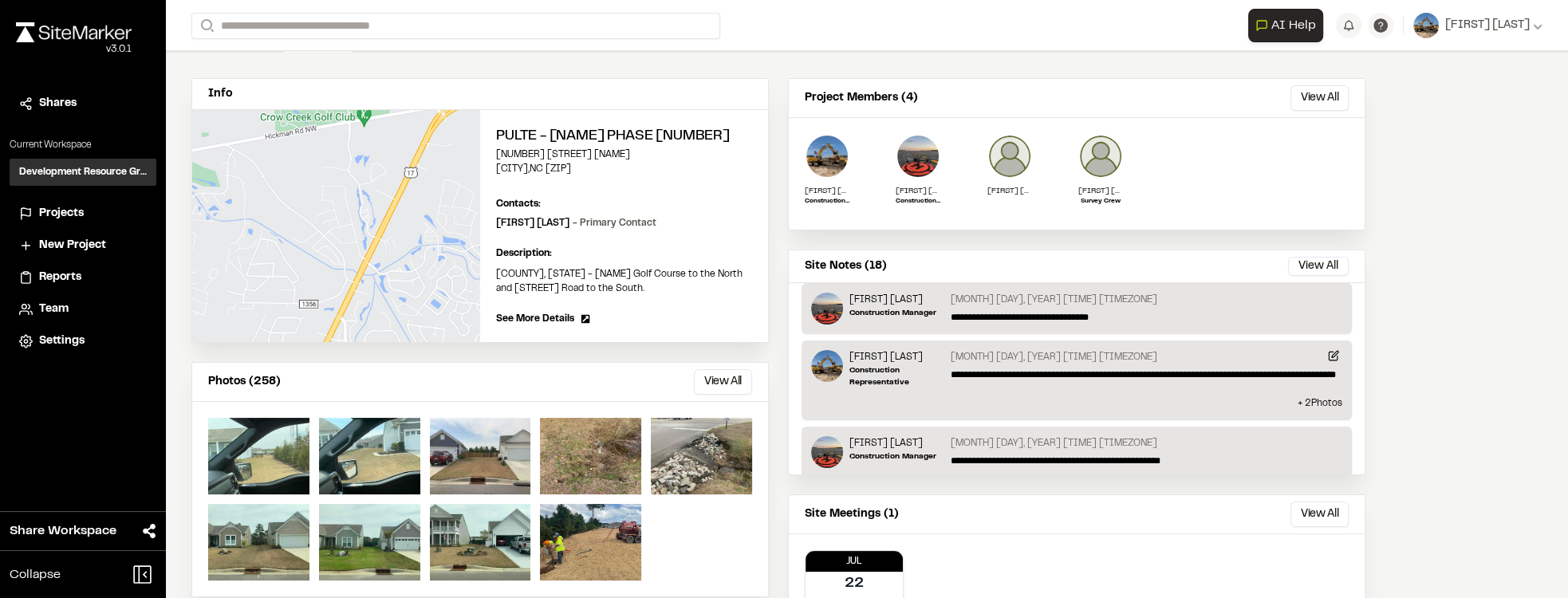 scroll, scrollTop: 182, scrollLeft: 0, axis: vertical 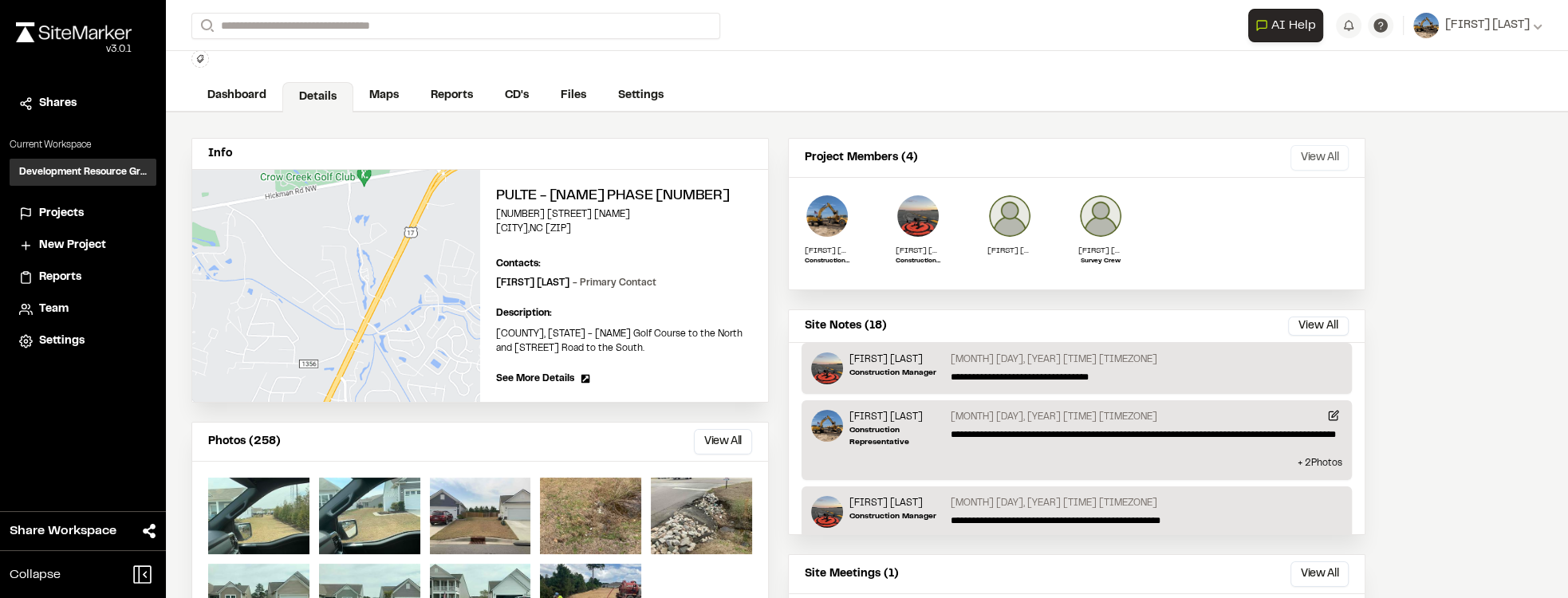 click on "View All" at bounding box center (1319, 158) 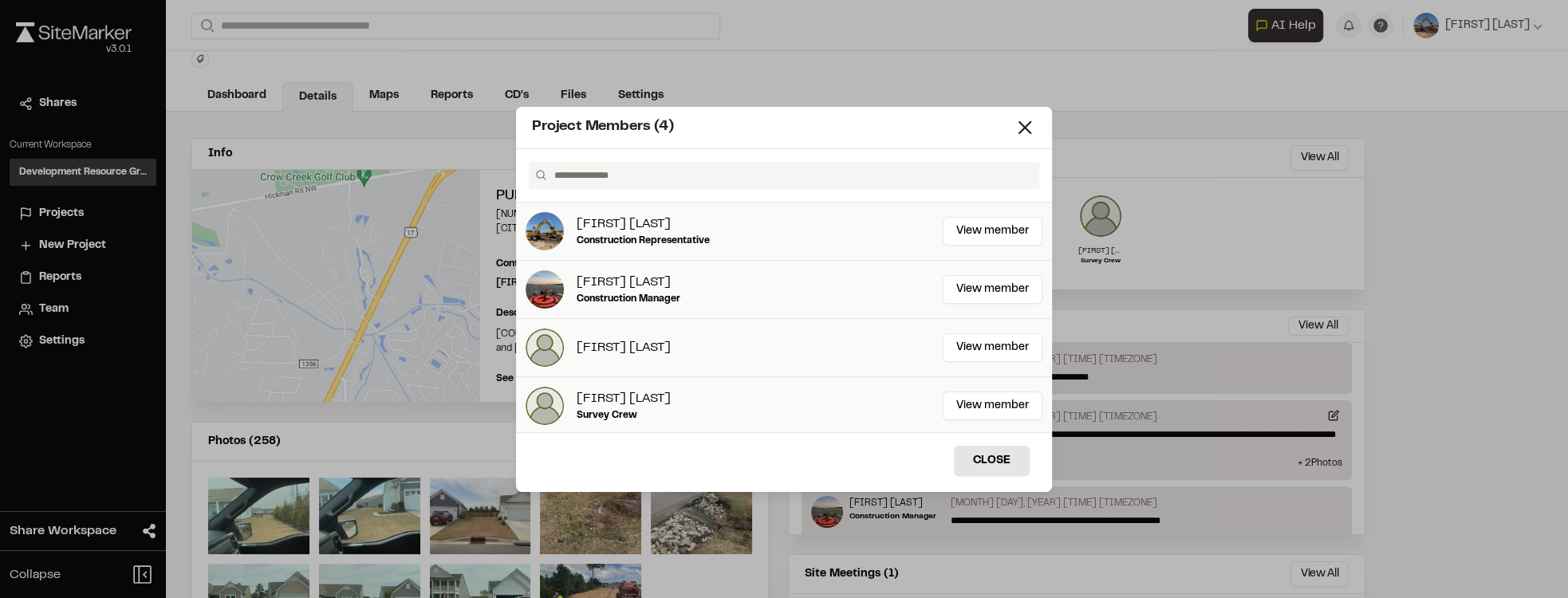 scroll, scrollTop: 2, scrollLeft: 0, axis: vertical 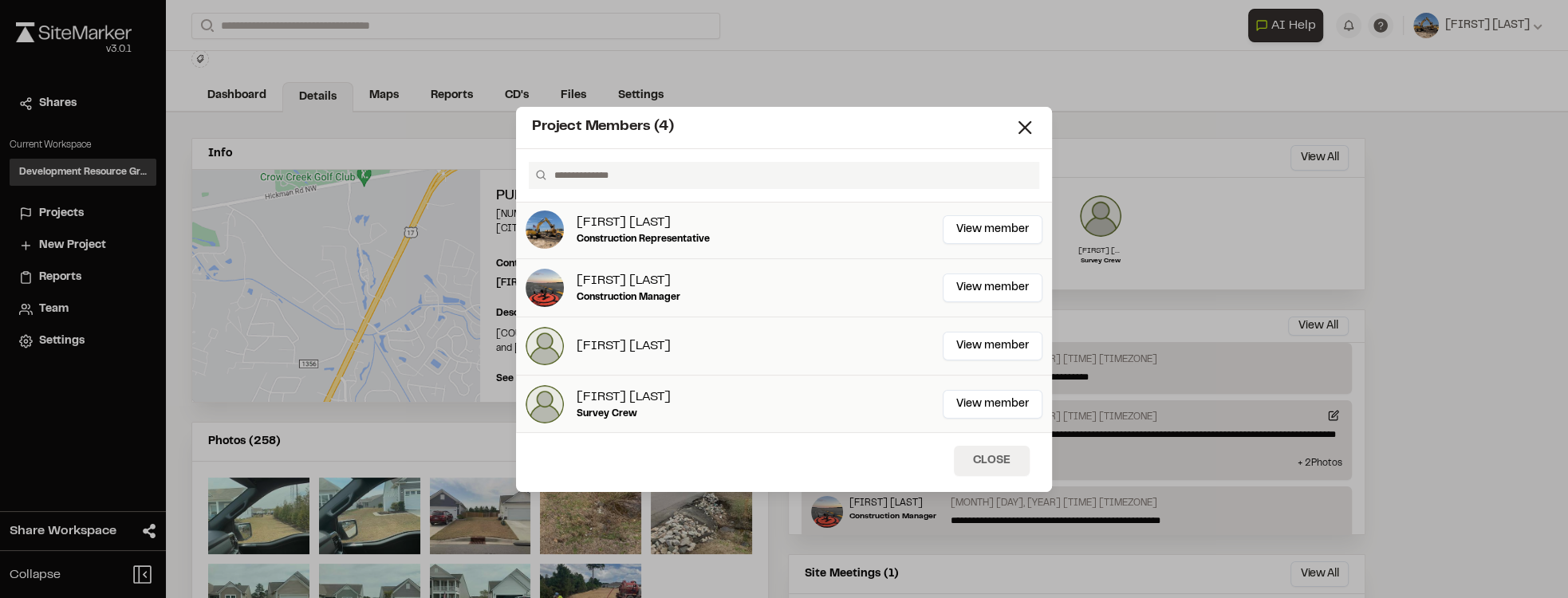 click on "Close" at bounding box center [991, 461] 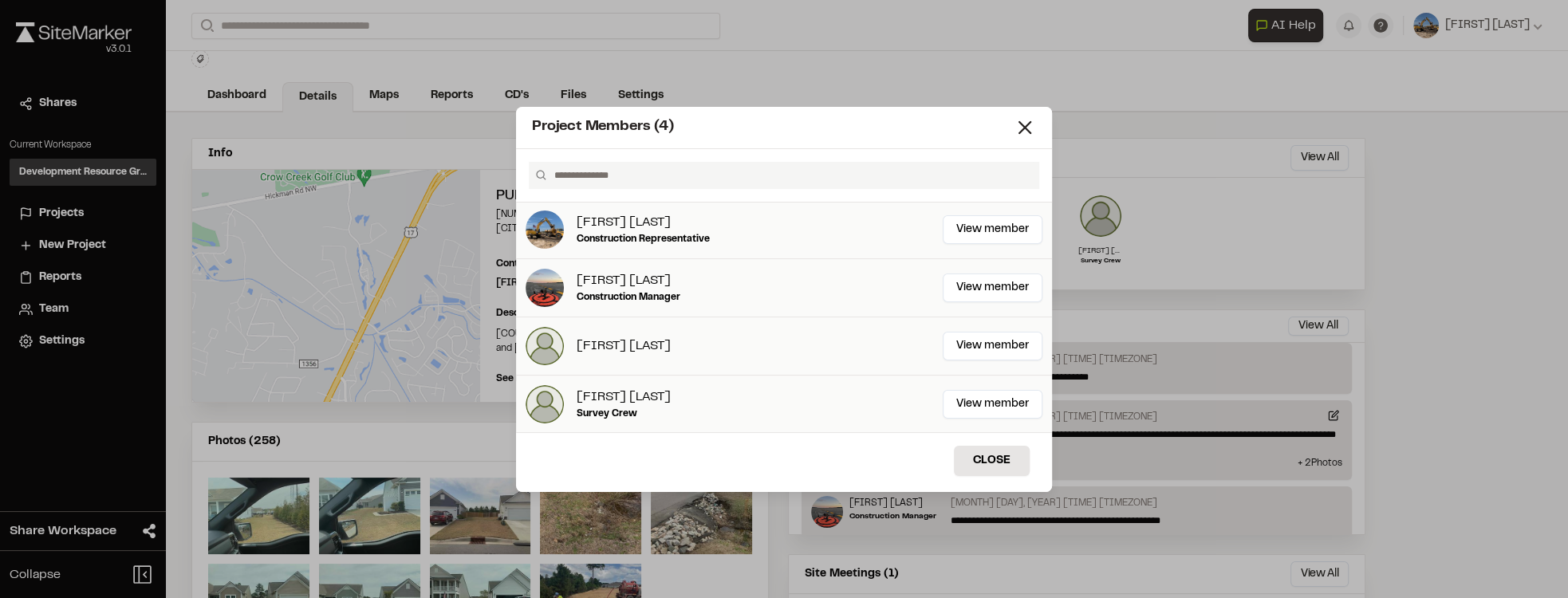 scroll, scrollTop: 0, scrollLeft: 0, axis: both 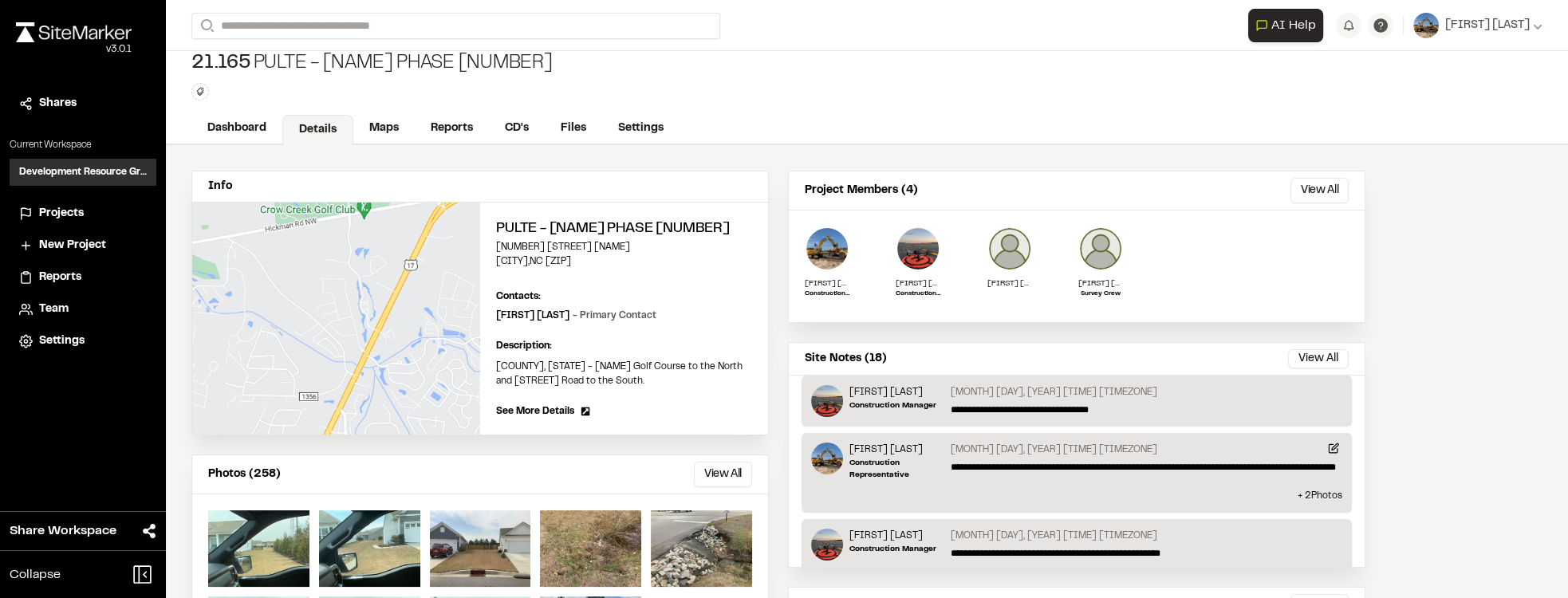 click on "Projects" at bounding box center [61, 214] 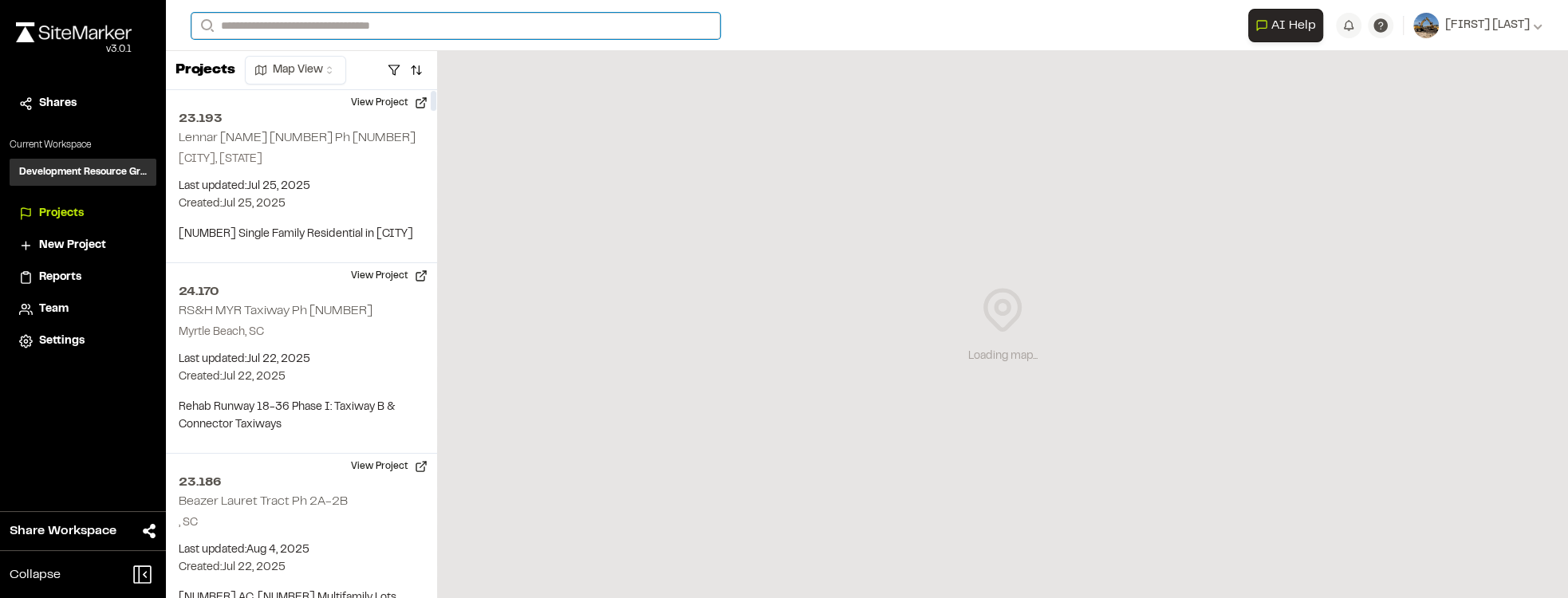 click on "Search" at bounding box center (455, 26) 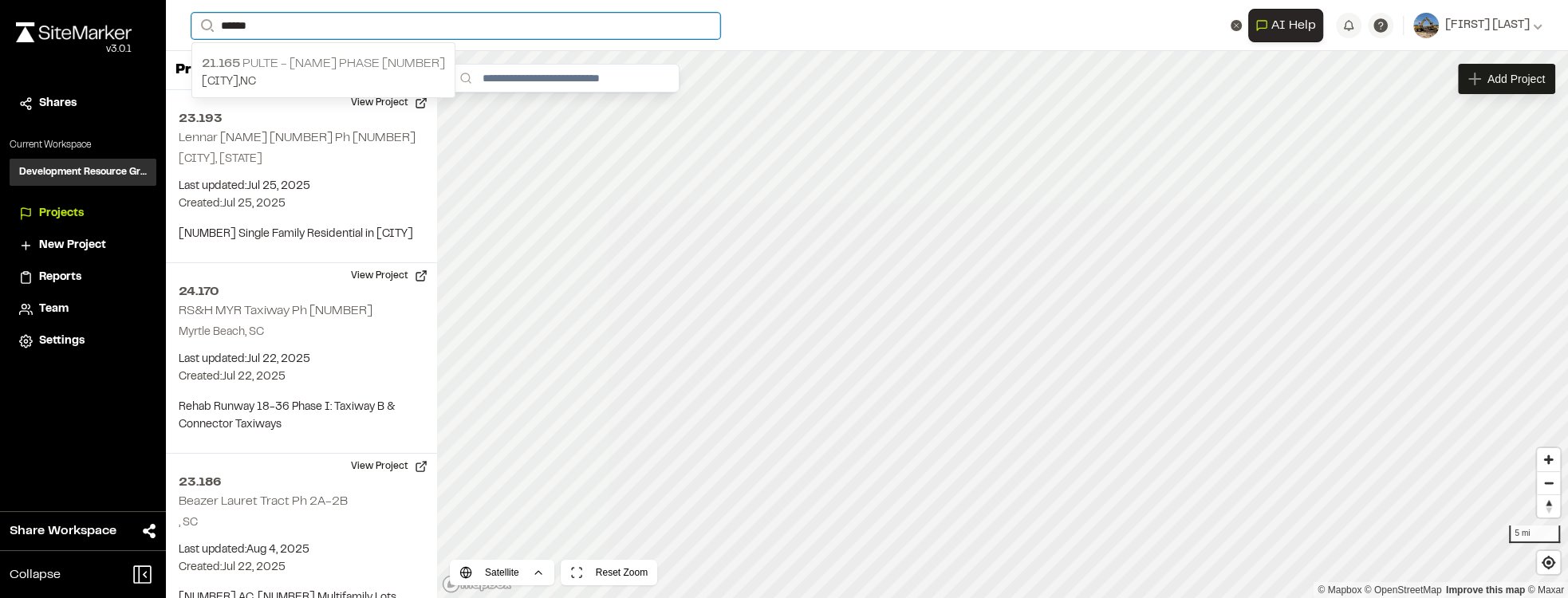 type on "******" 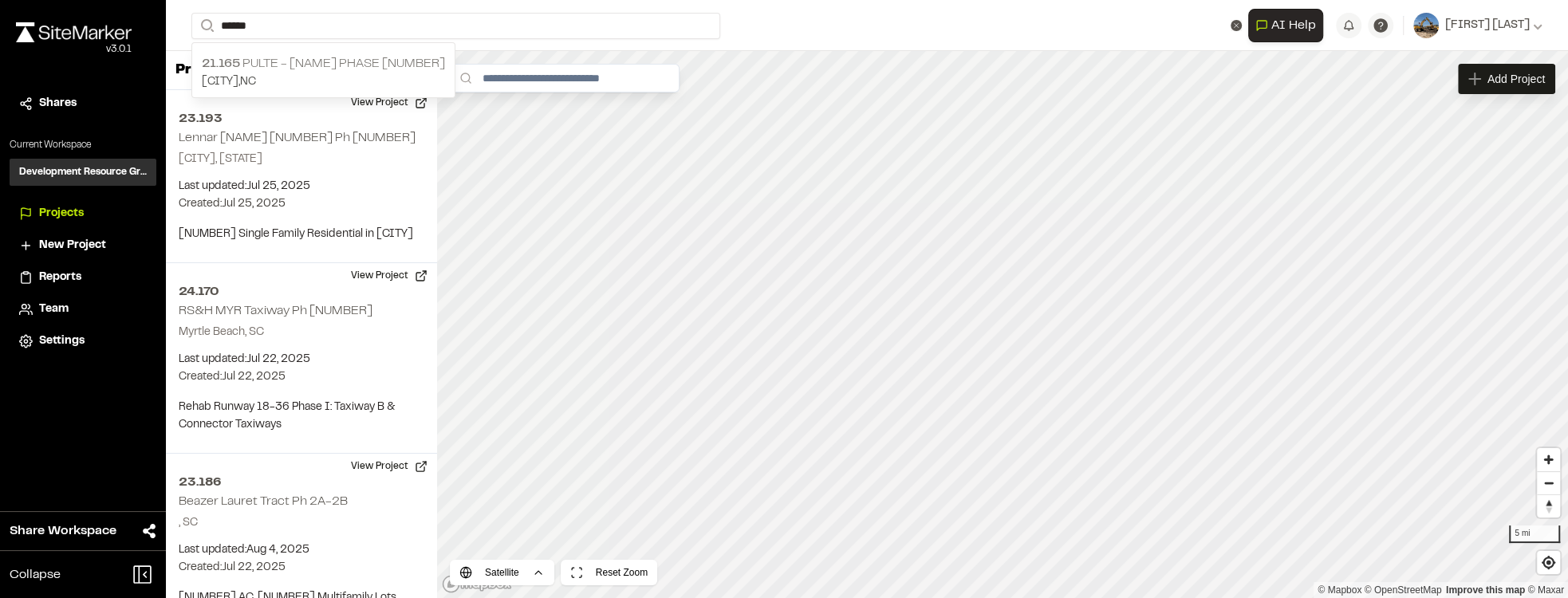 click on "Calabash ,  NC" at bounding box center [323, 82] 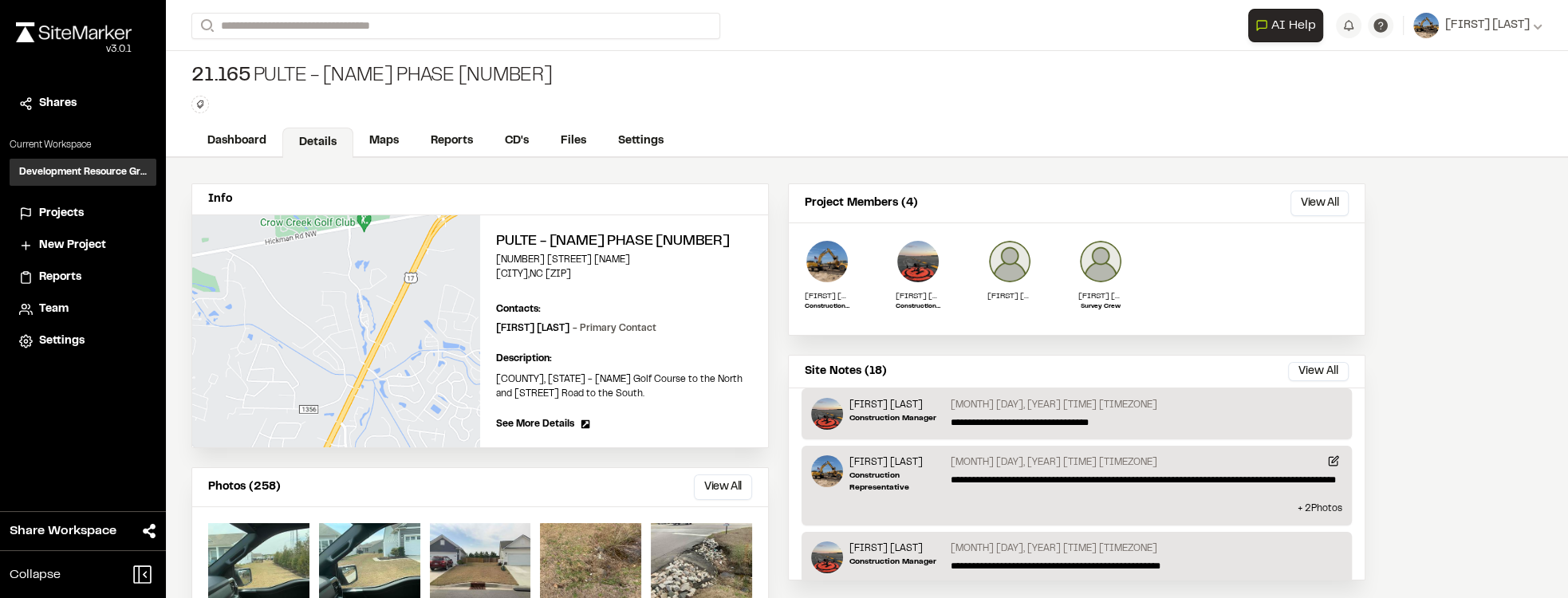 click on "**********" at bounding box center (1077, 274) 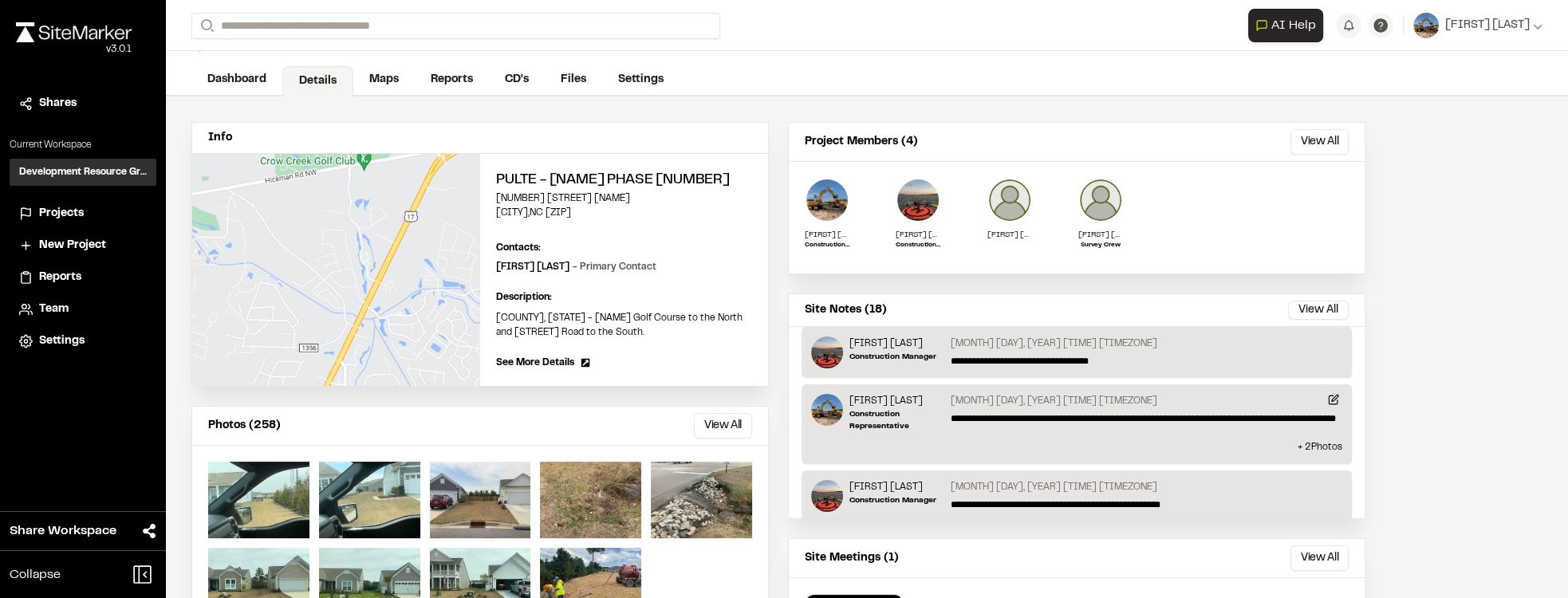 scroll, scrollTop: 0, scrollLeft: 0, axis: both 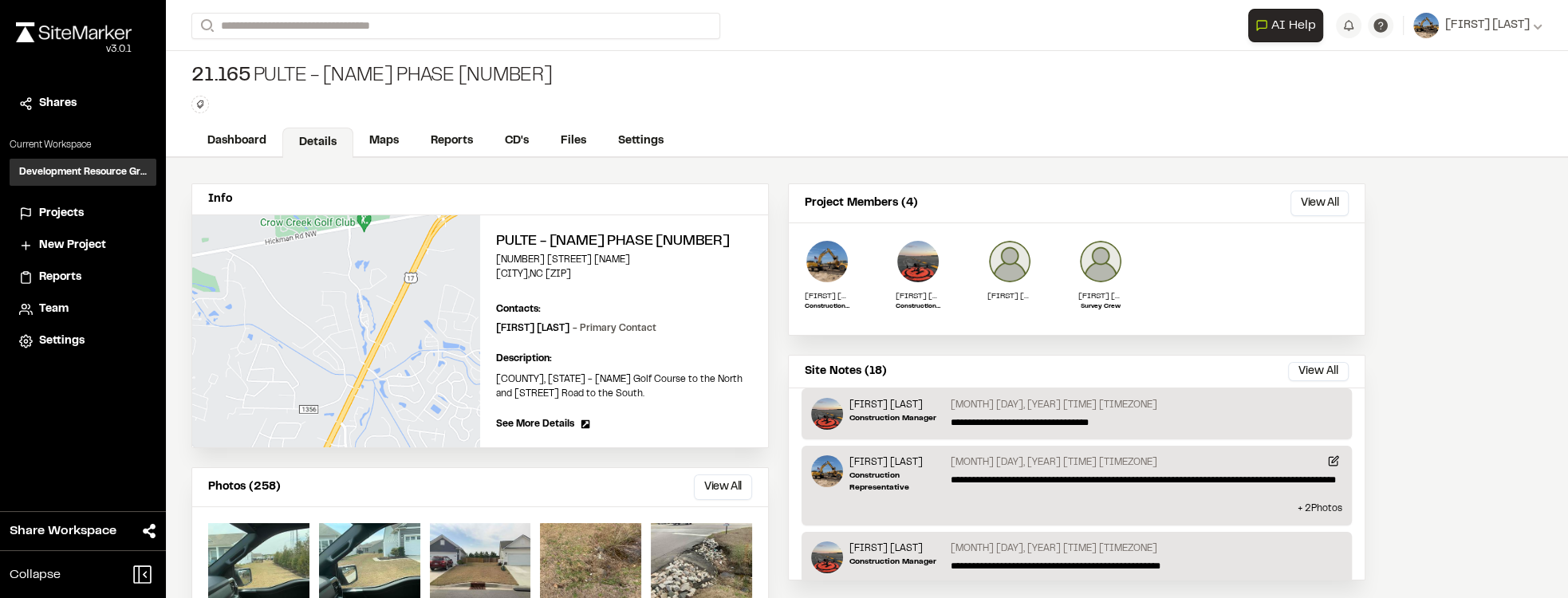 click on "Dashboard Details Maps Reports CD's Files  Settings" at bounding box center [867, 142] 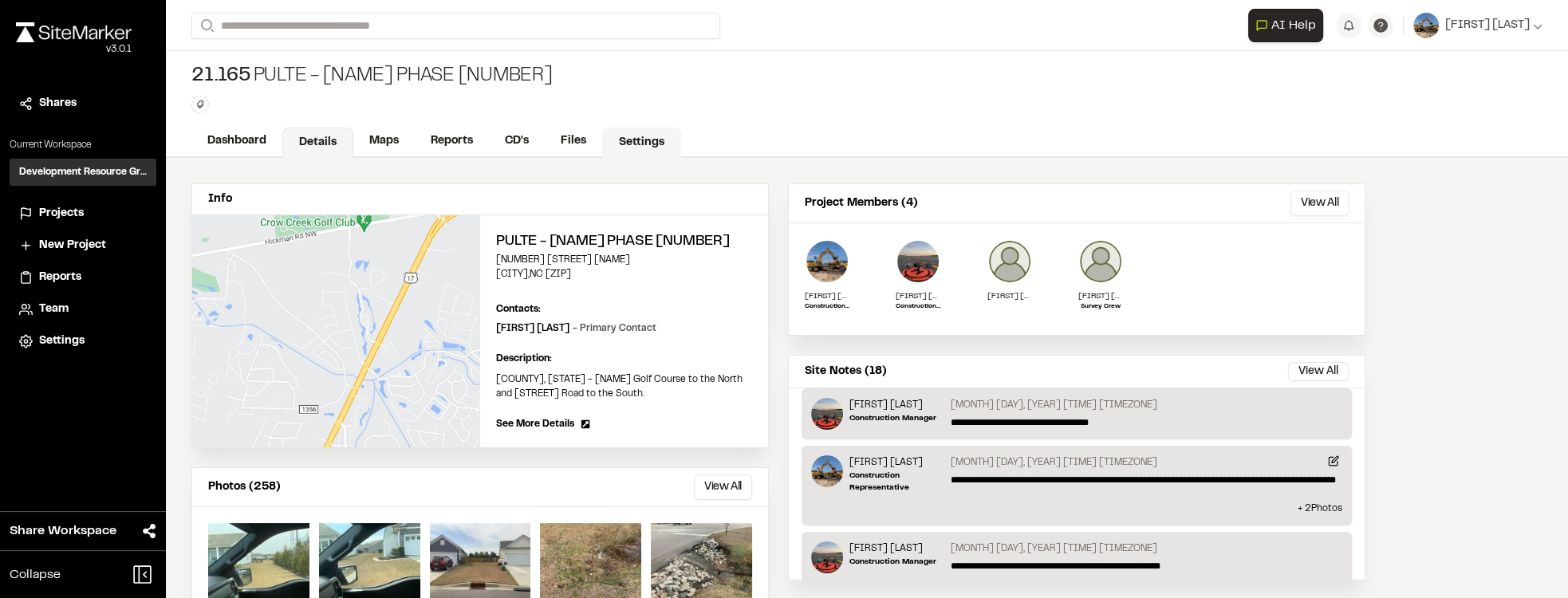 click on "Settings" at bounding box center [641, 143] 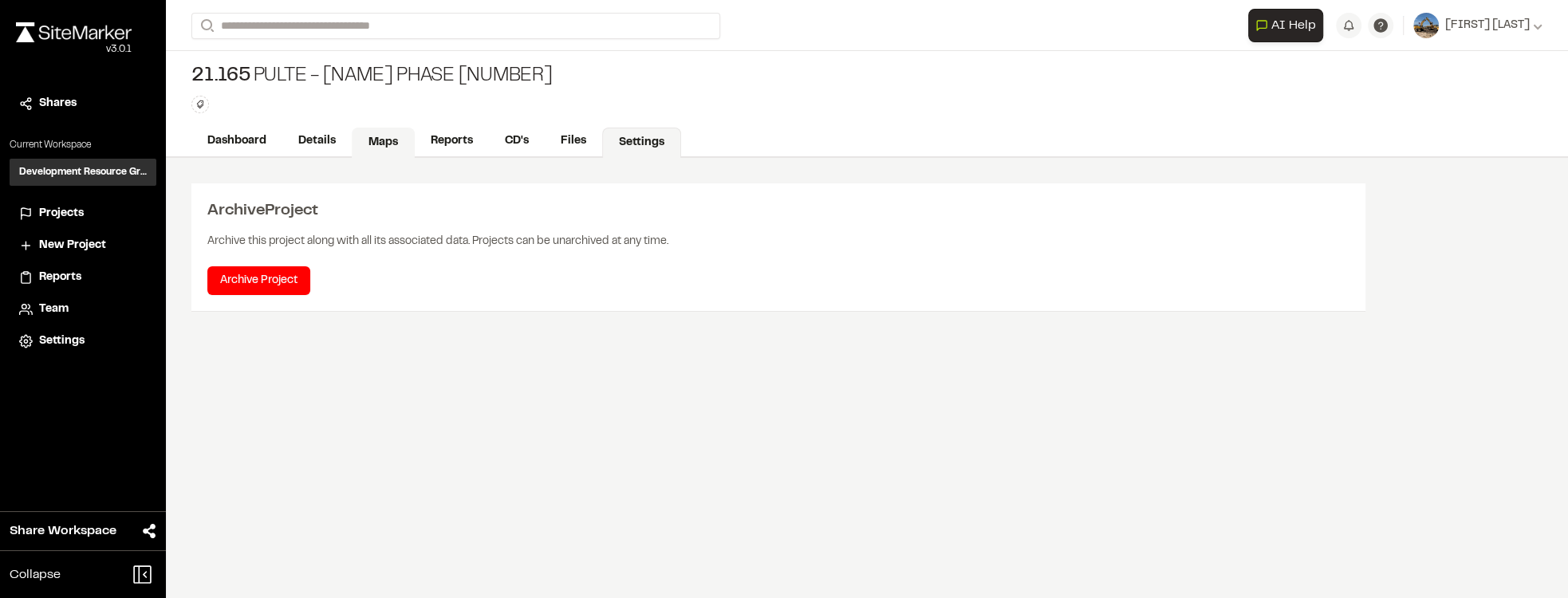 click on "Maps" at bounding box center (383, 143) 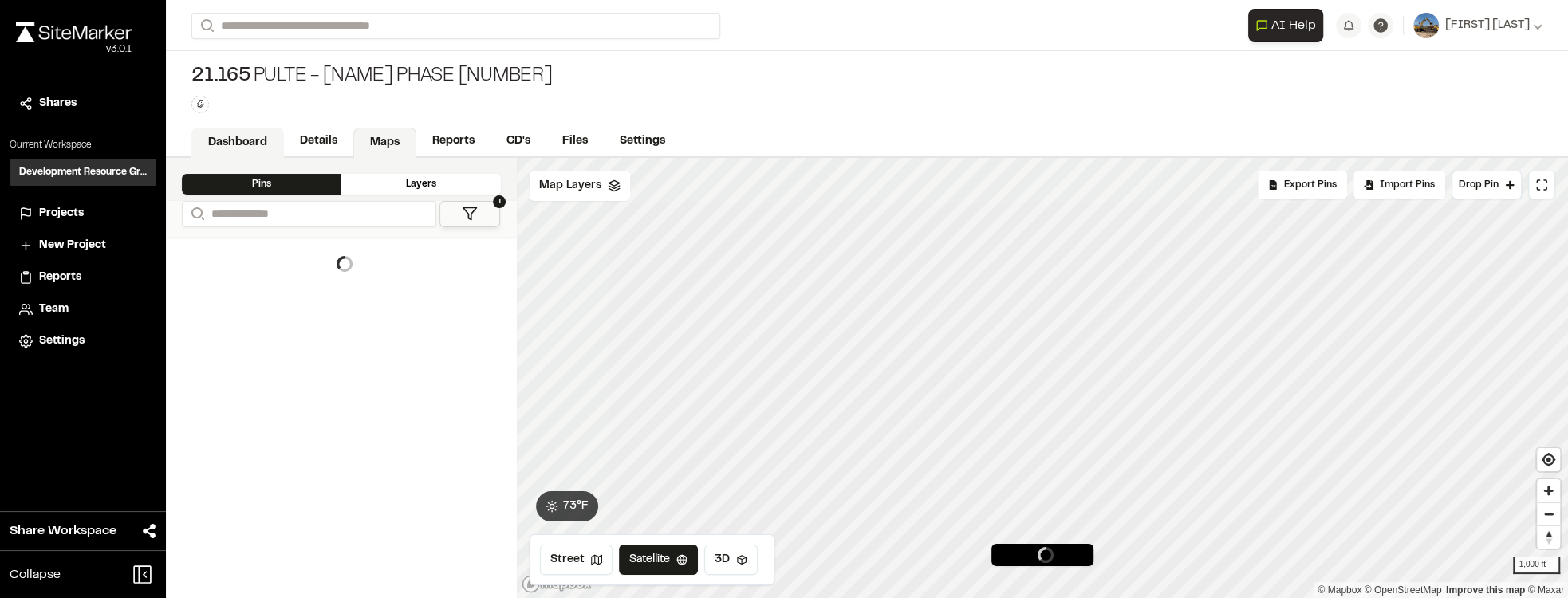 click on "Dashboard" at bounding box center [238, 143] 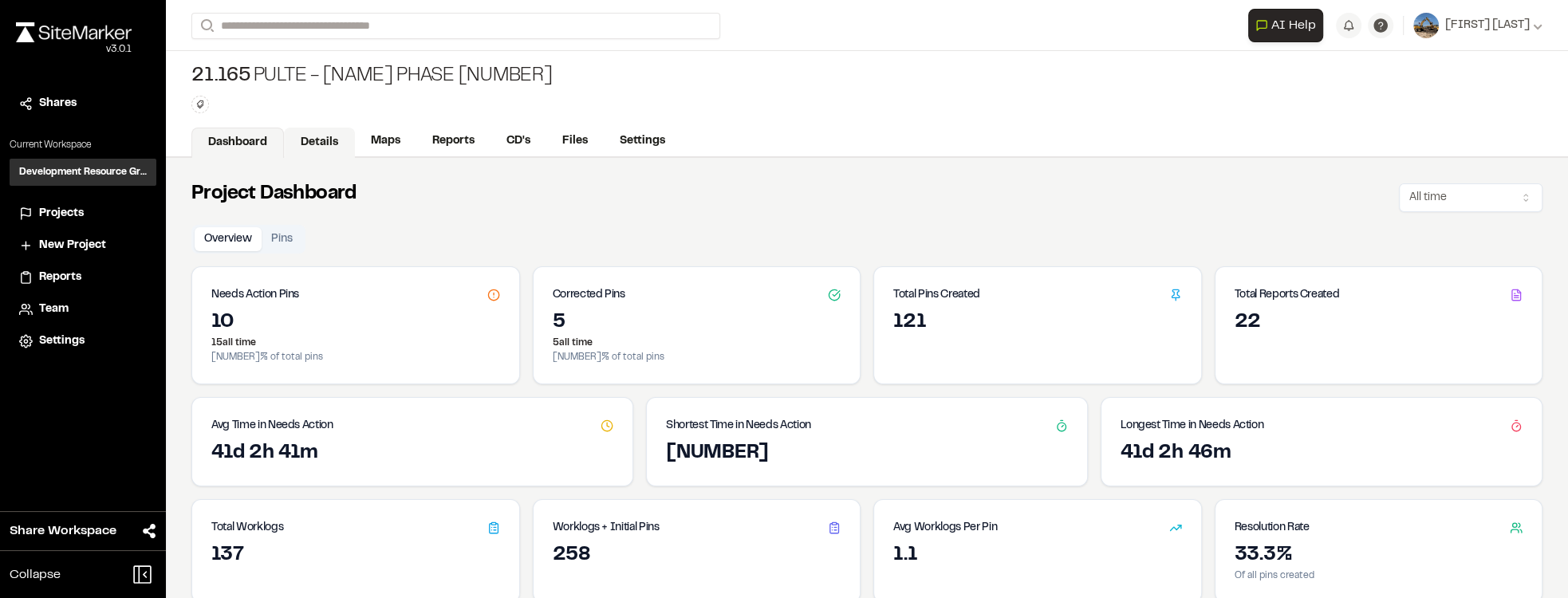 click on "Details" at bounding box center (319, 143) 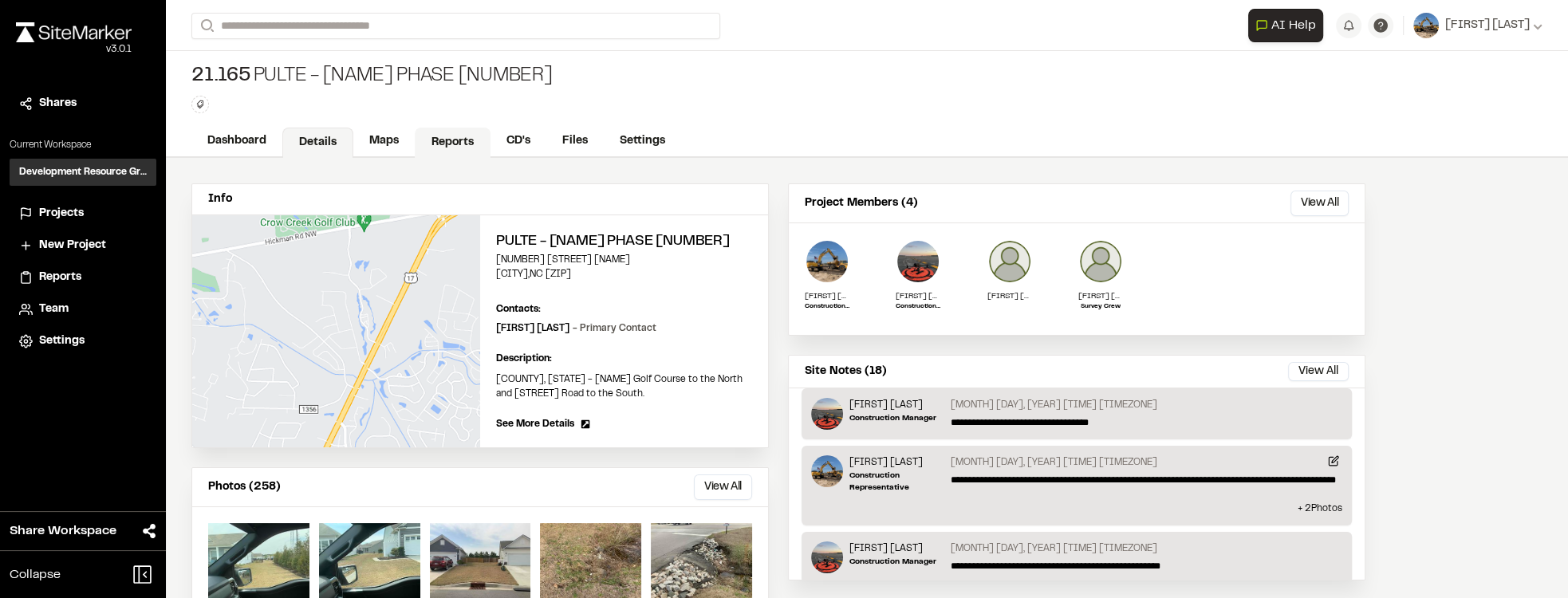 click on "Reports" at bounding box center (452, 143) 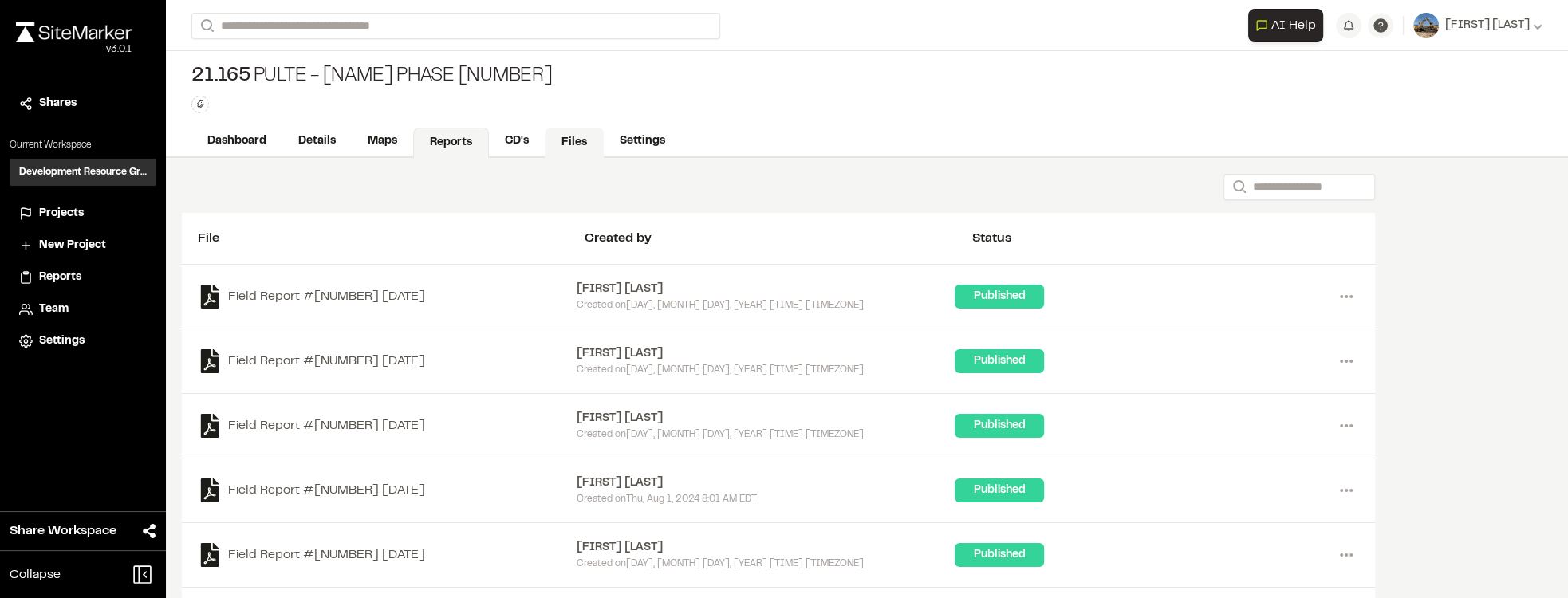 click on "Files" at bounding box center [574, 143] 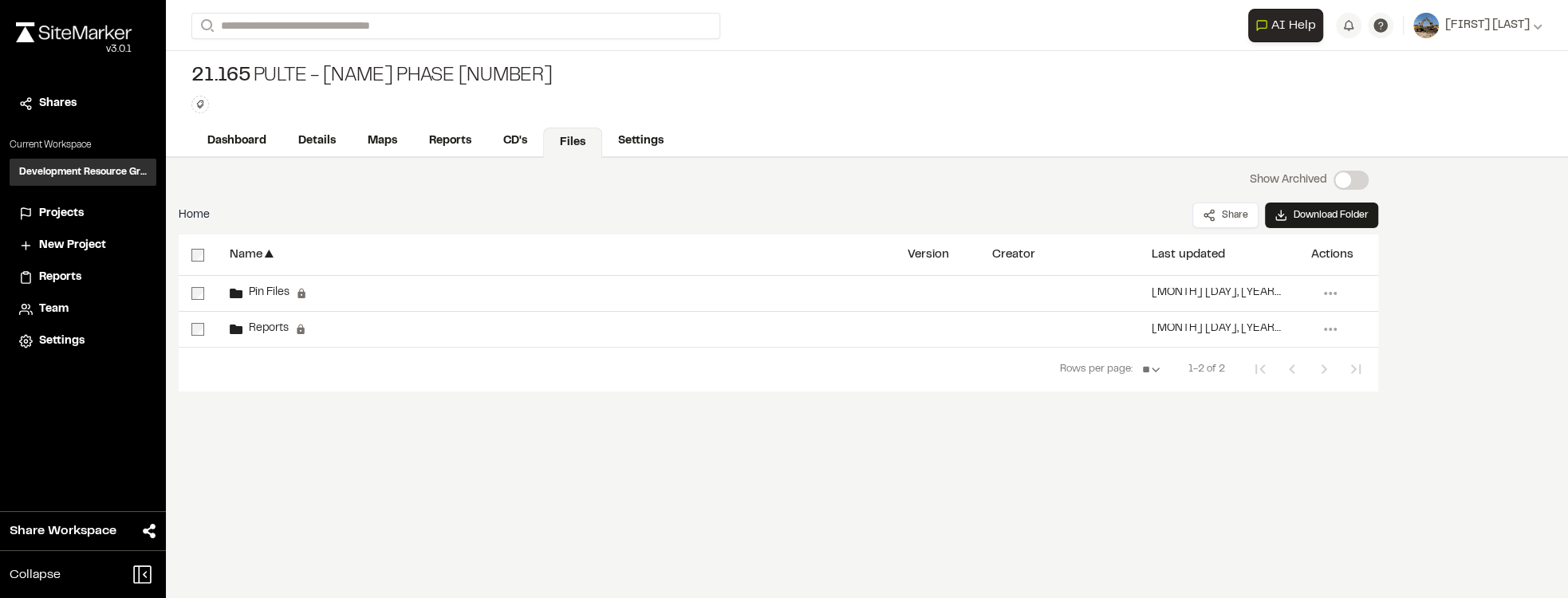 click on "Files" at bounding box center (573, 143) 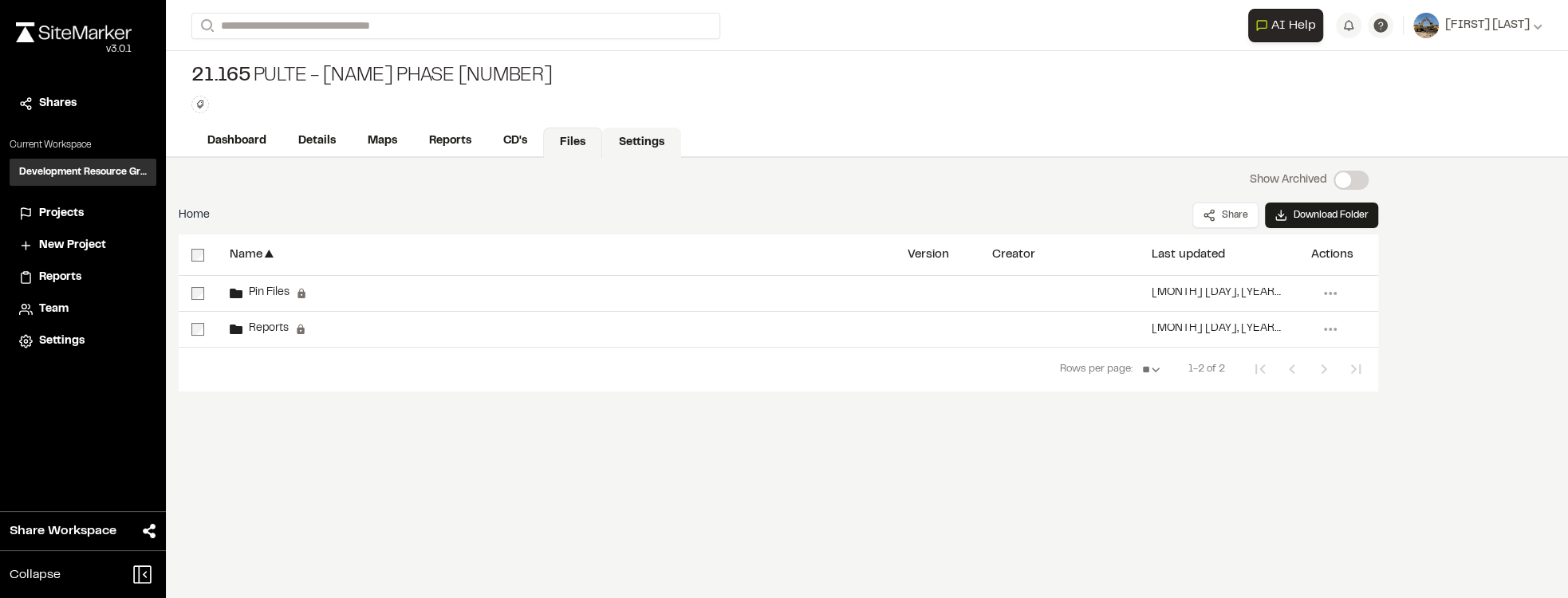 click on "Settings" at bounding box center (641, 143) 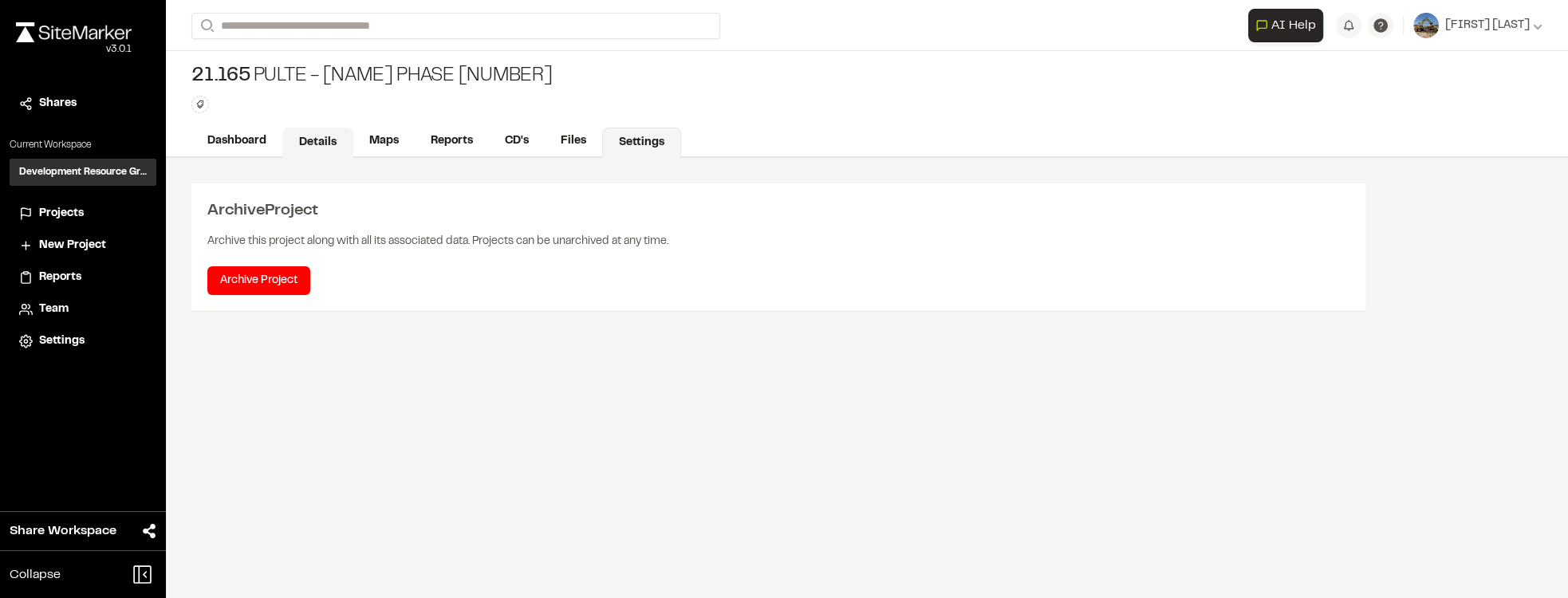 click on "Details" at bounding box center (317, 143) 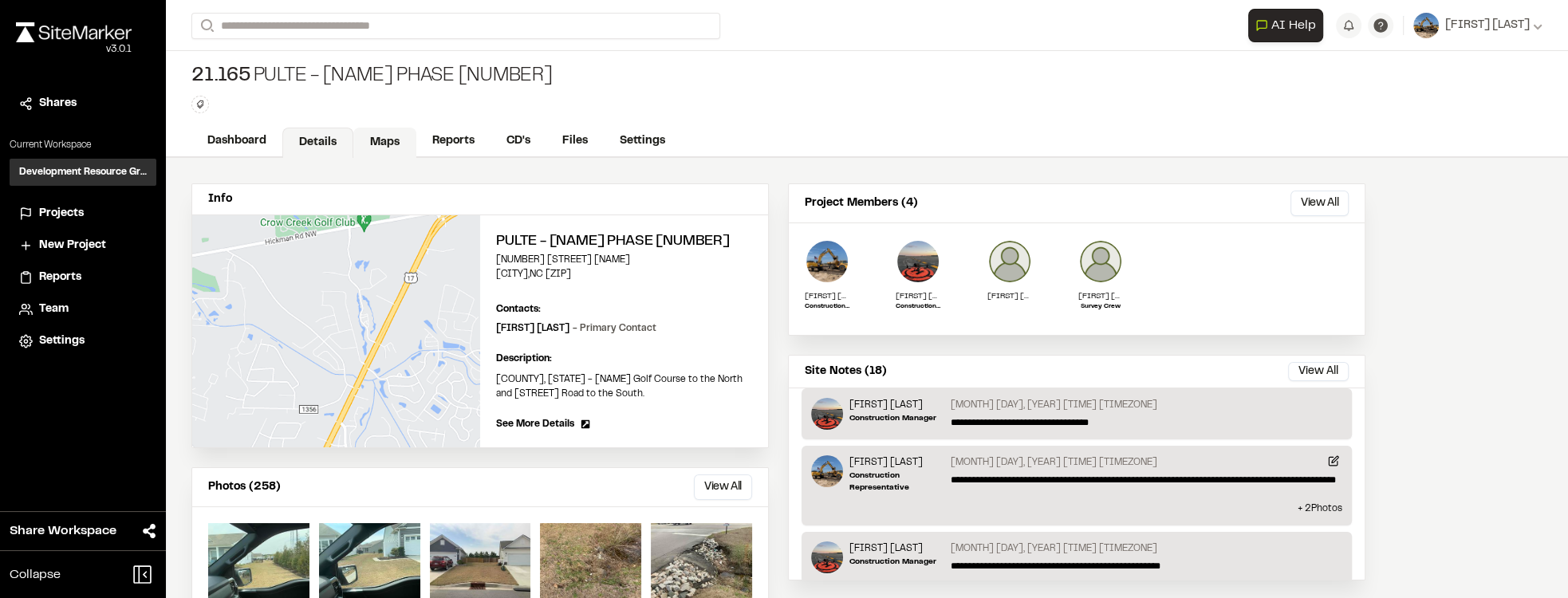click on "Maps" at bounding box center [384, 143] 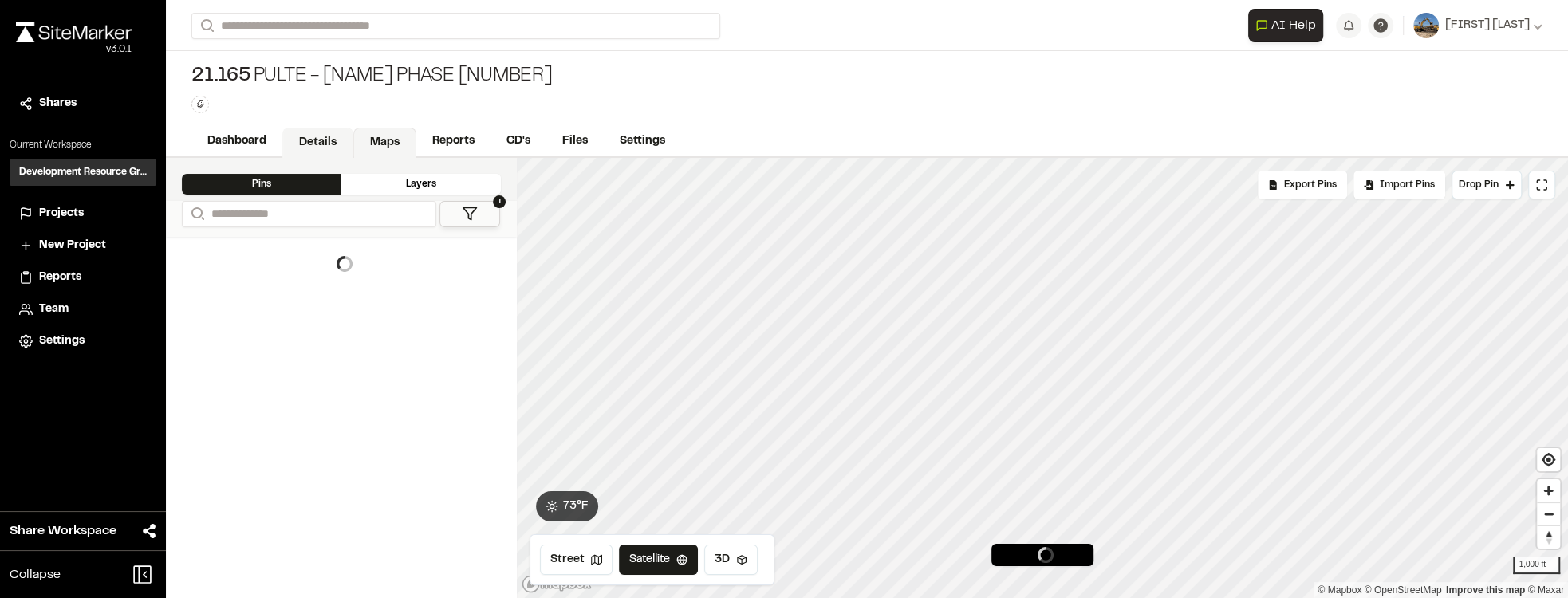 click on "Details" at bounding box center [317, 143] 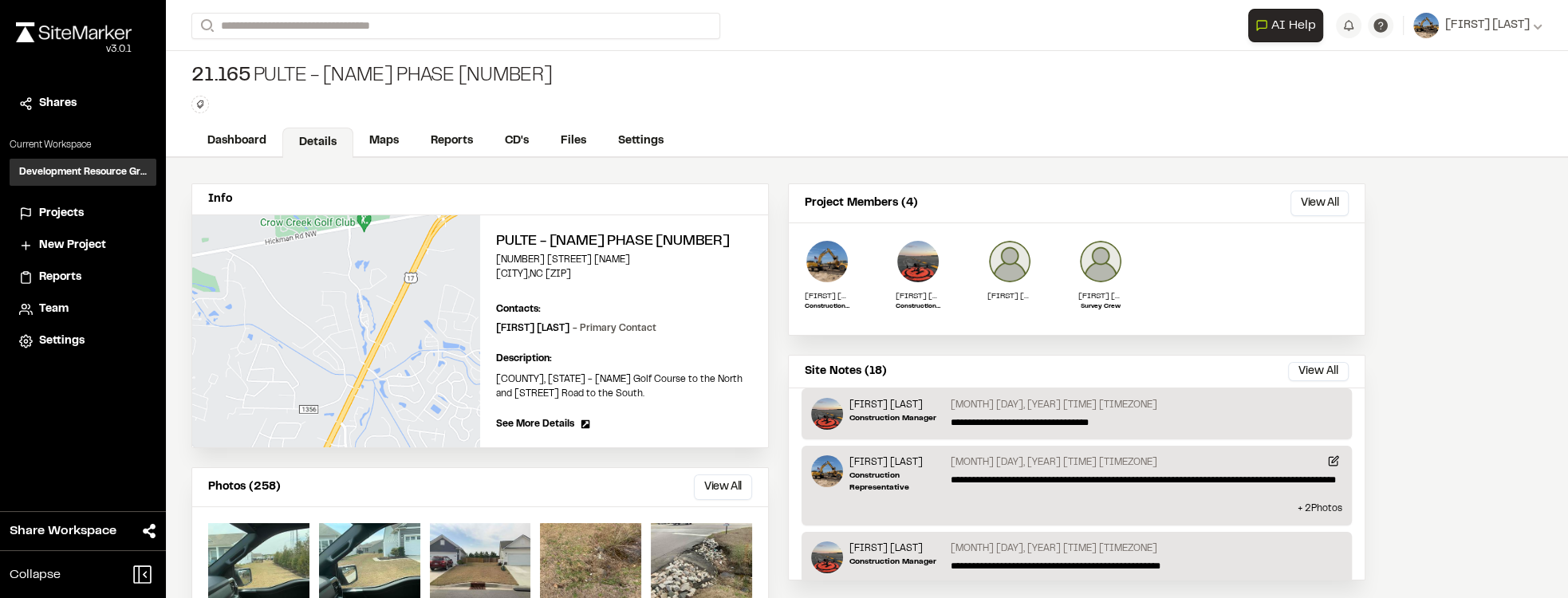 click on "**********" at bounding box center (1077, 274) 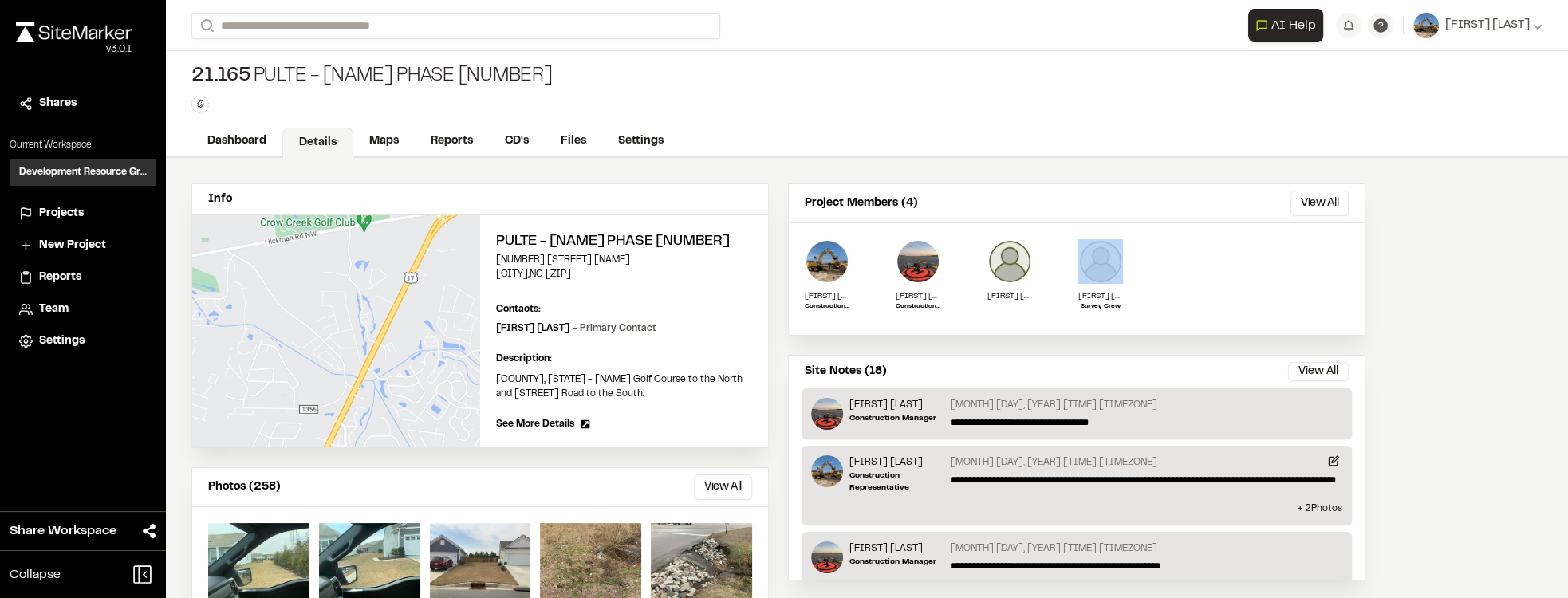 click on "**********" at bounding box center (1077, 274) 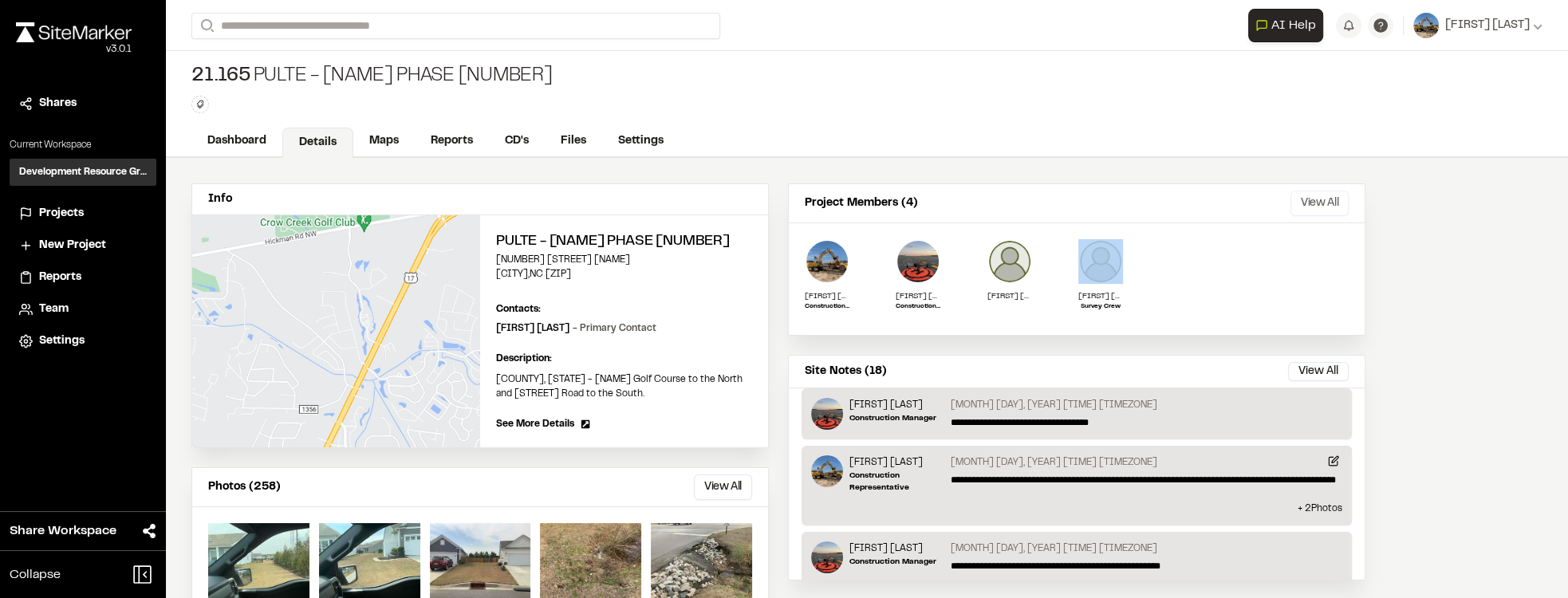 click on "View All" at bounding box center [1319, 203] 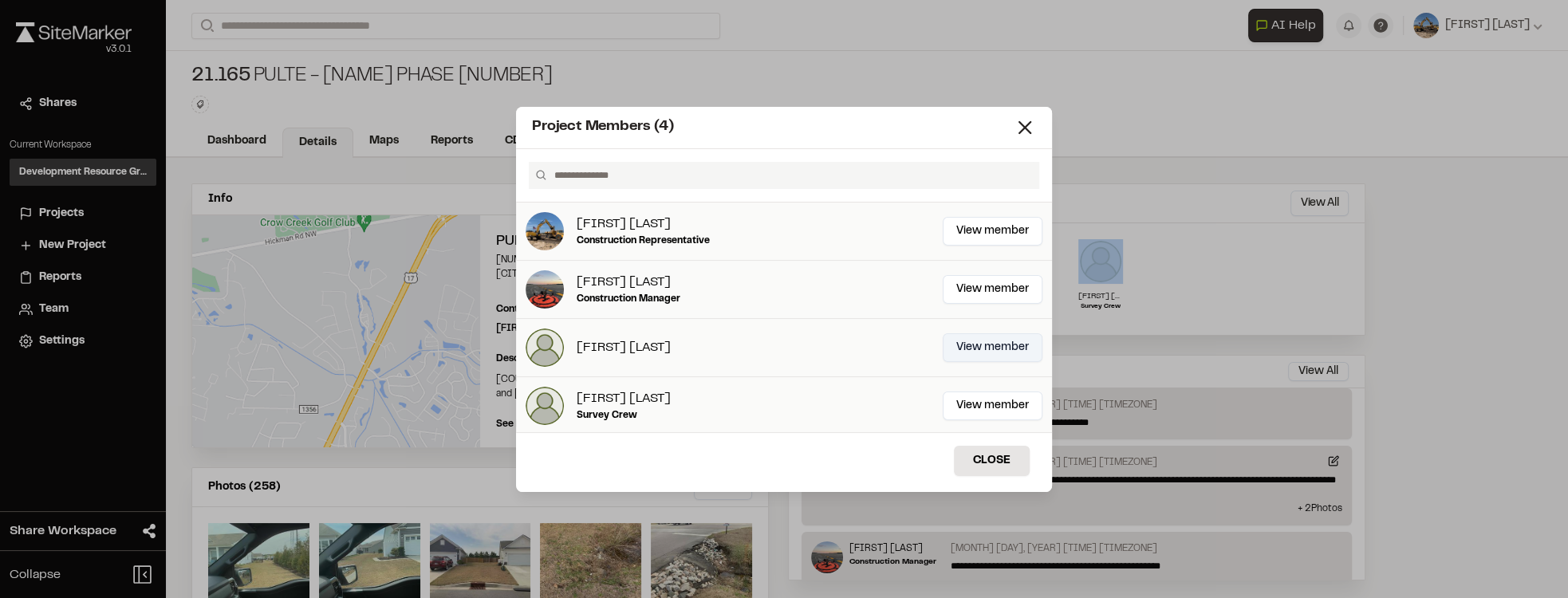 scroll, scrollTop: 2, scrollLeft: 0, axis: vertical 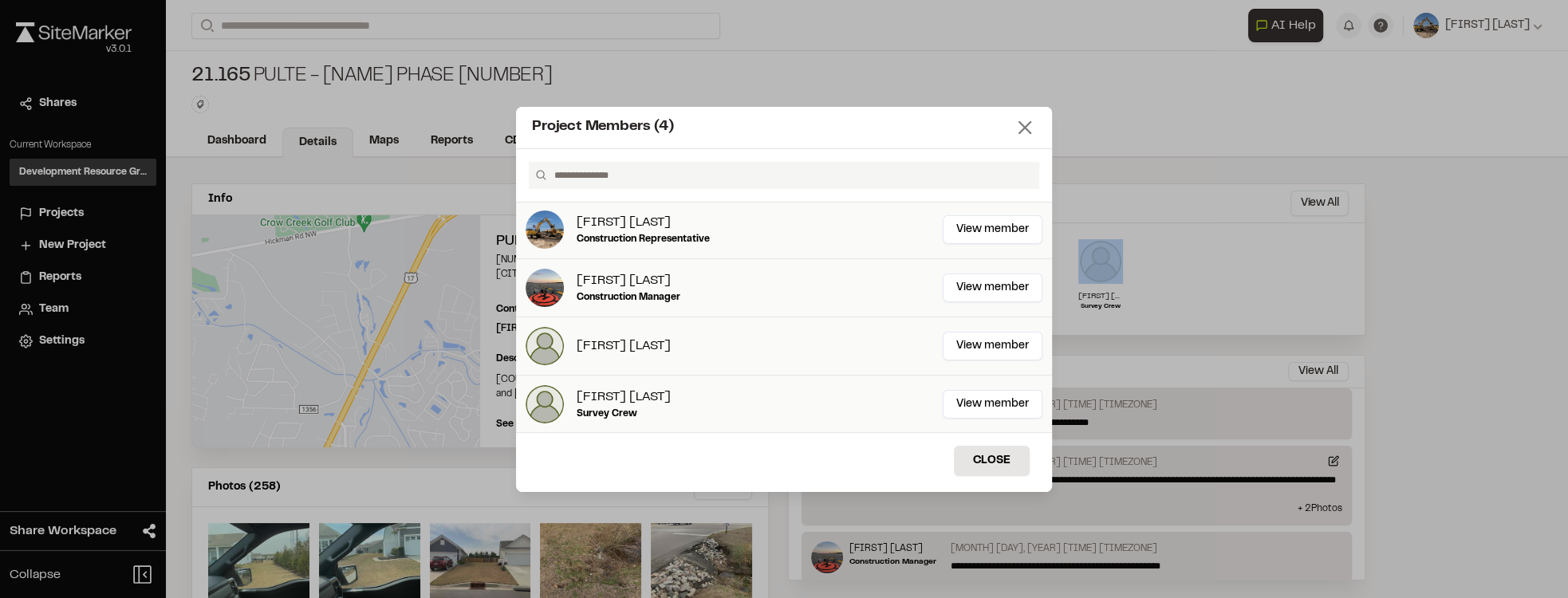 click 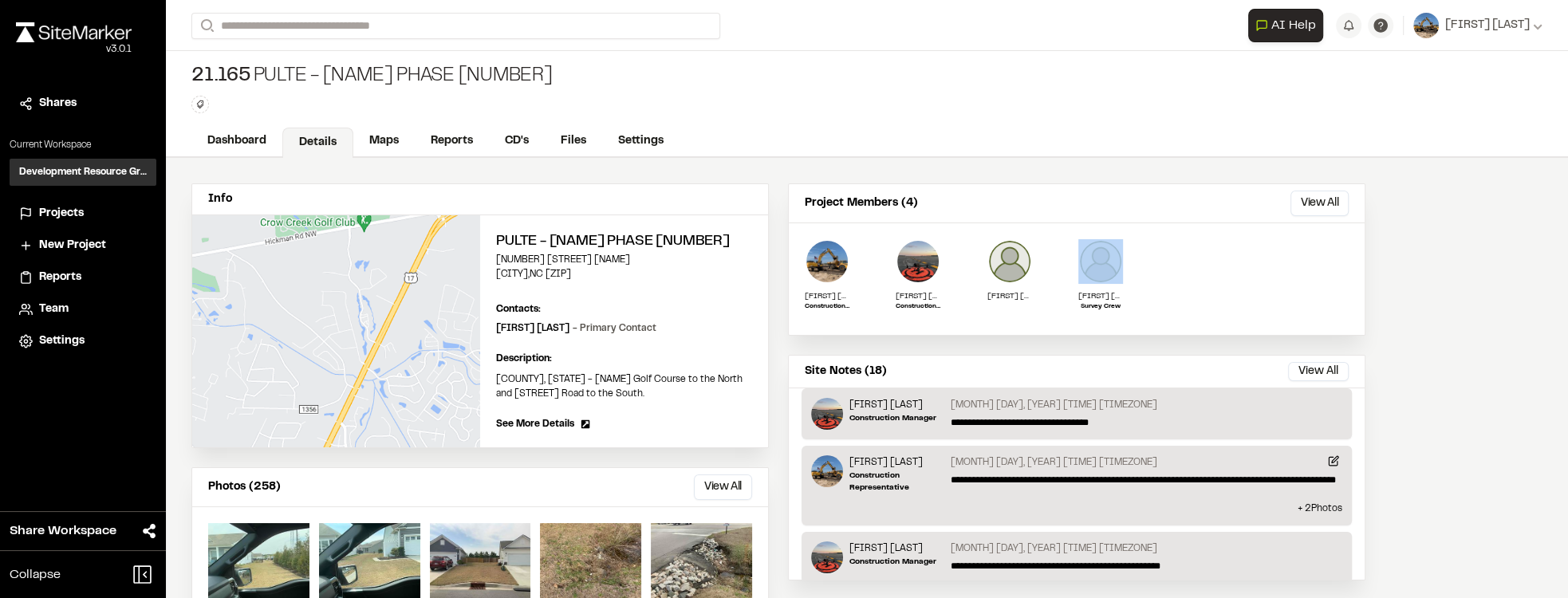 scroll, scrollTop: 0, scrollLeft: 0, axis: both 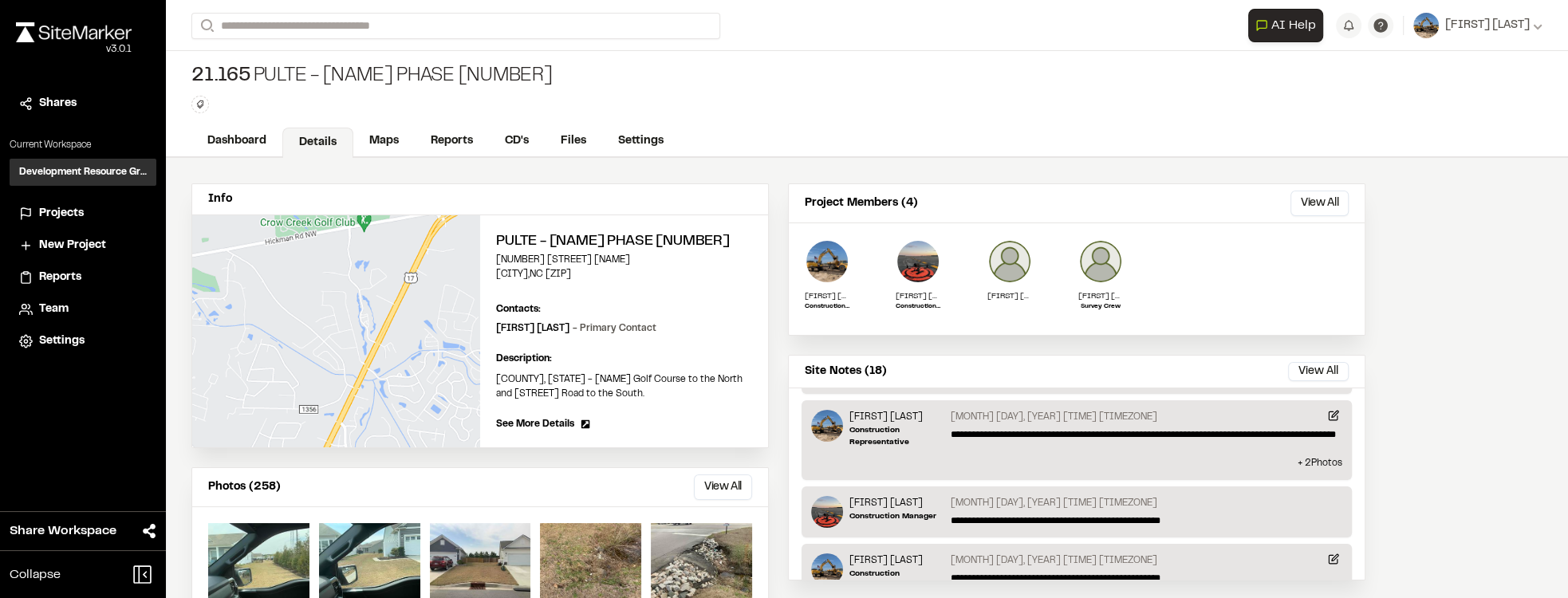click 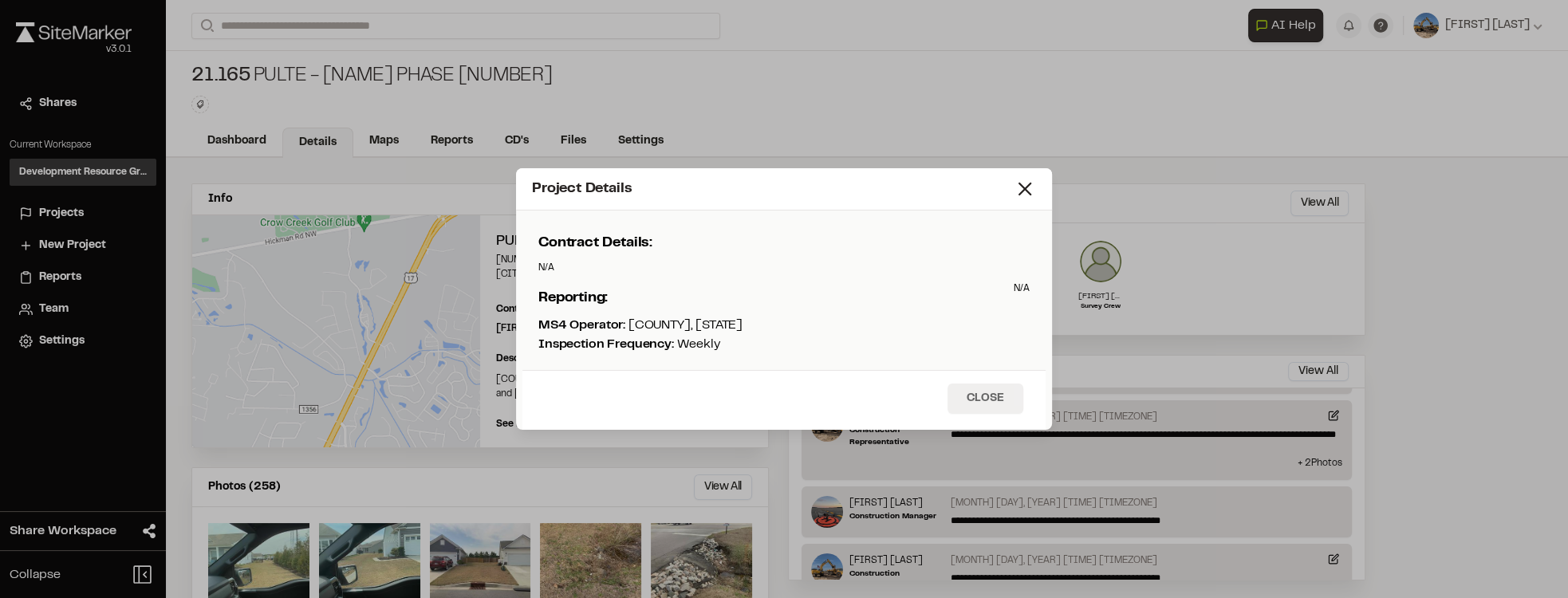 click on "Close" at bounding box center (985, 399) 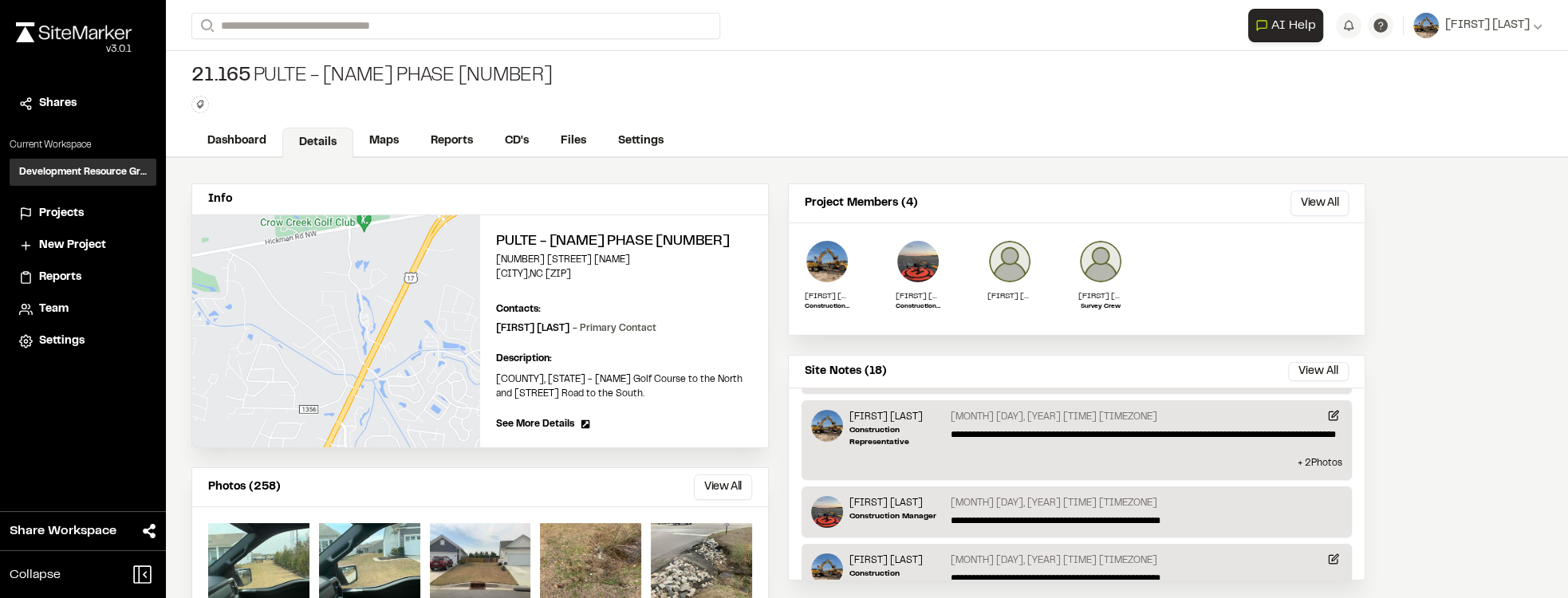 click on "Projects" at bounding box center (83, 214) 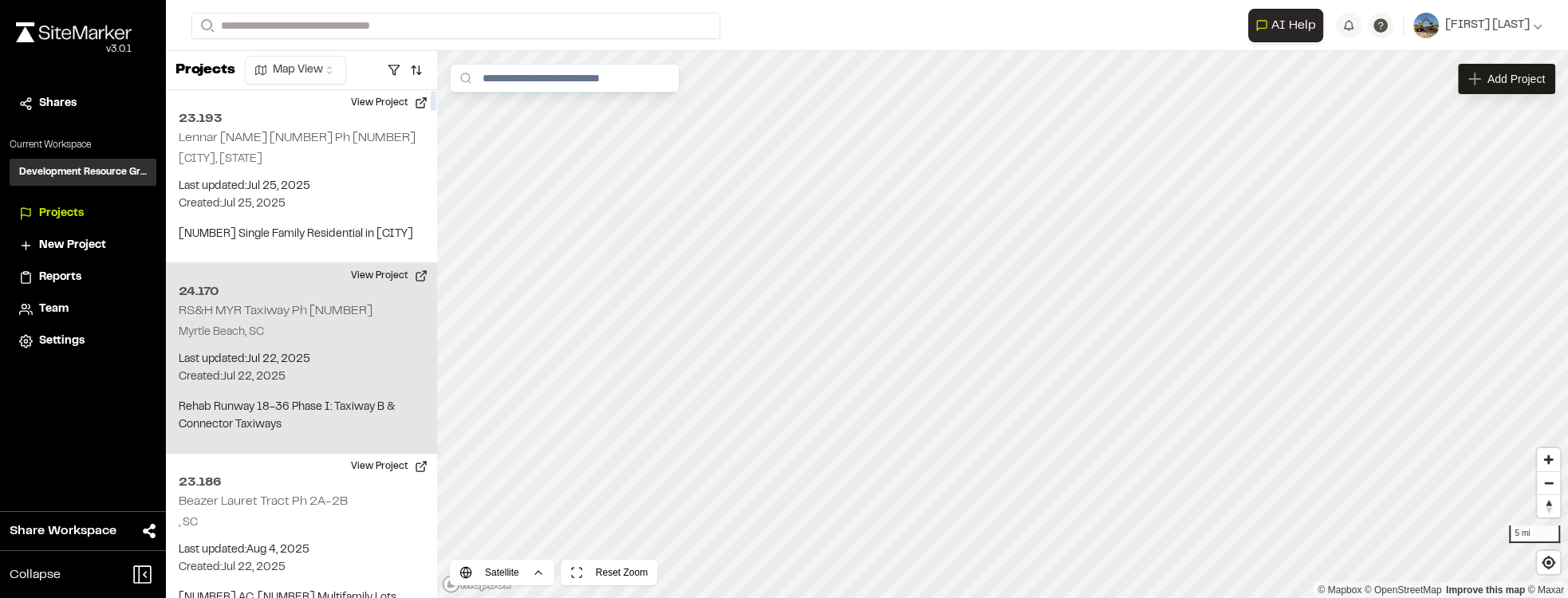 click on "Myrtle Beach, SC" at bounding box center [301, 332] 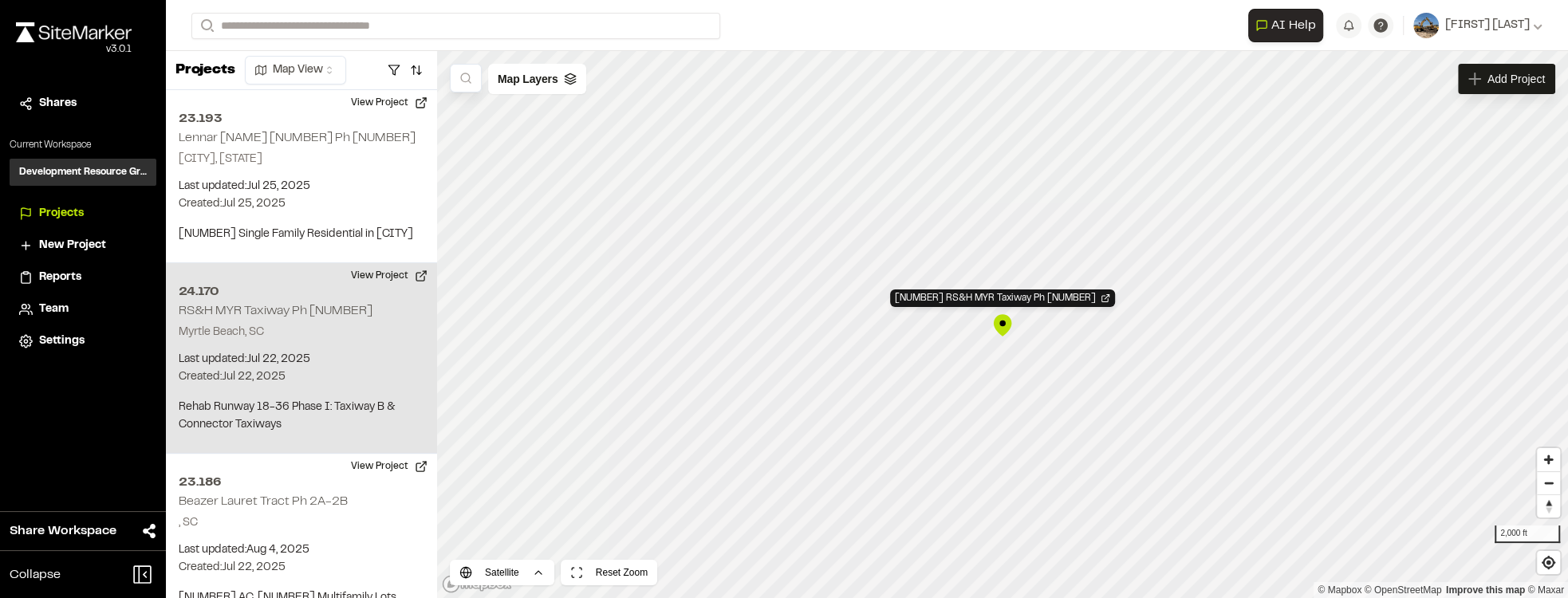 click on "24.170 RS&H MYR Taxiway Ph 1" at bounding box center [1003, 325] 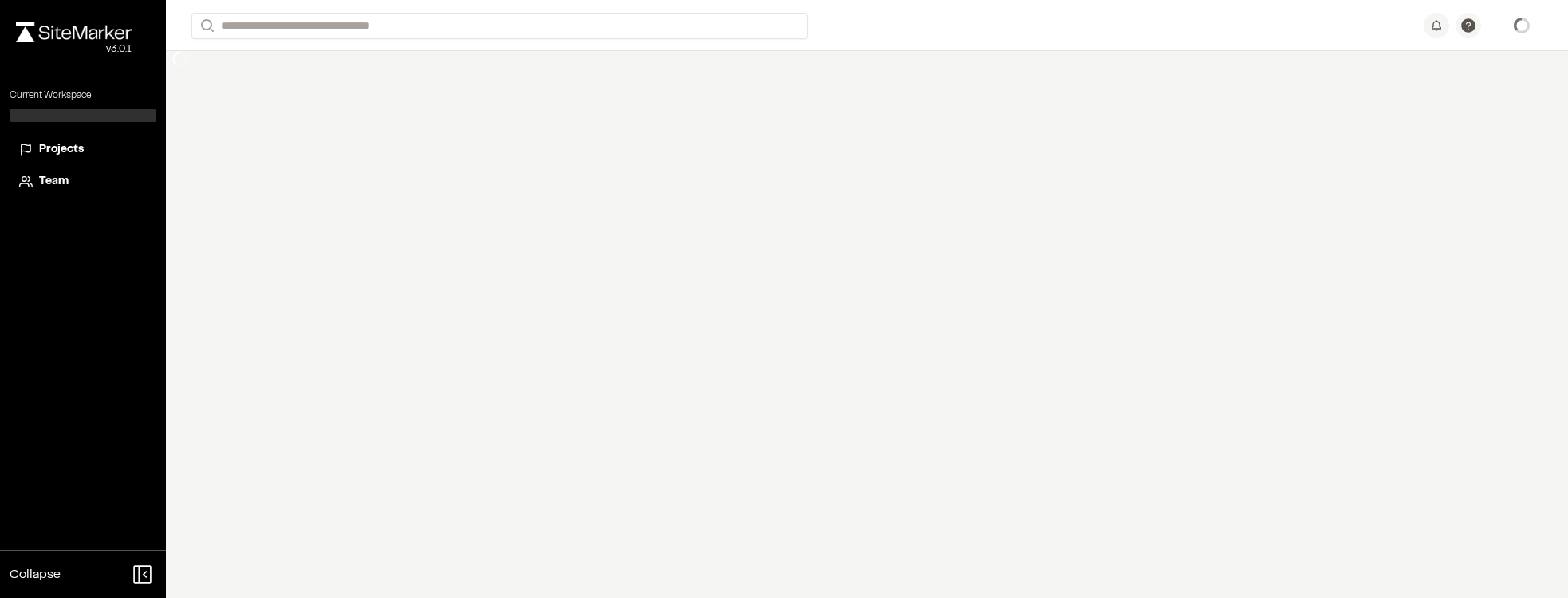 scroll, scrollTop: 0, scrollLeft: 0, axis: both 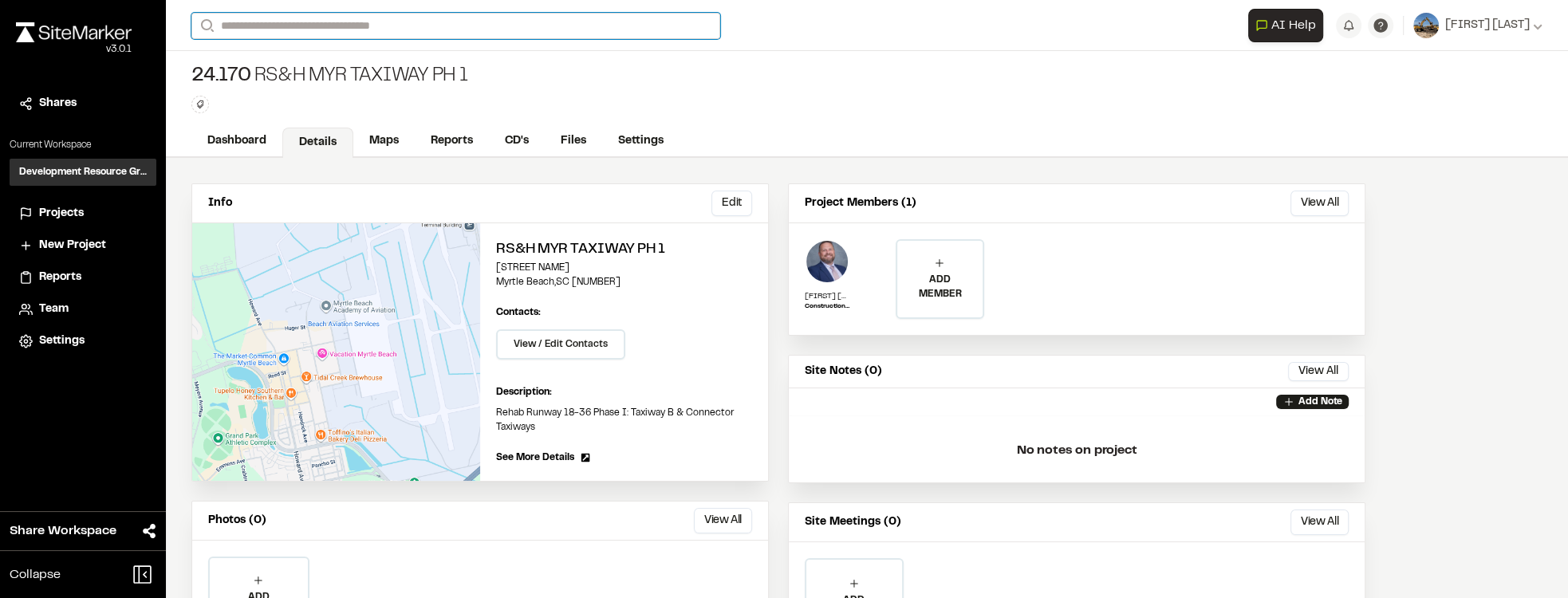 click on "Search" at bounding box center (455, 26) 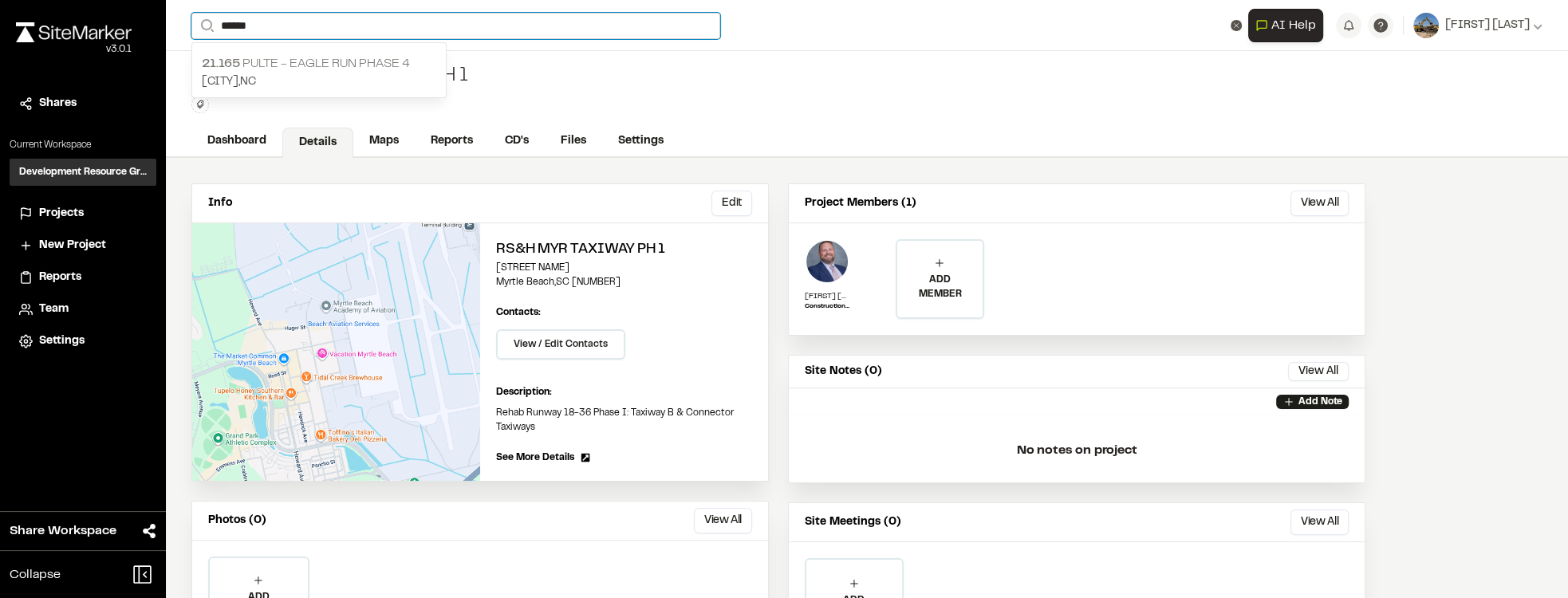 type on "******" 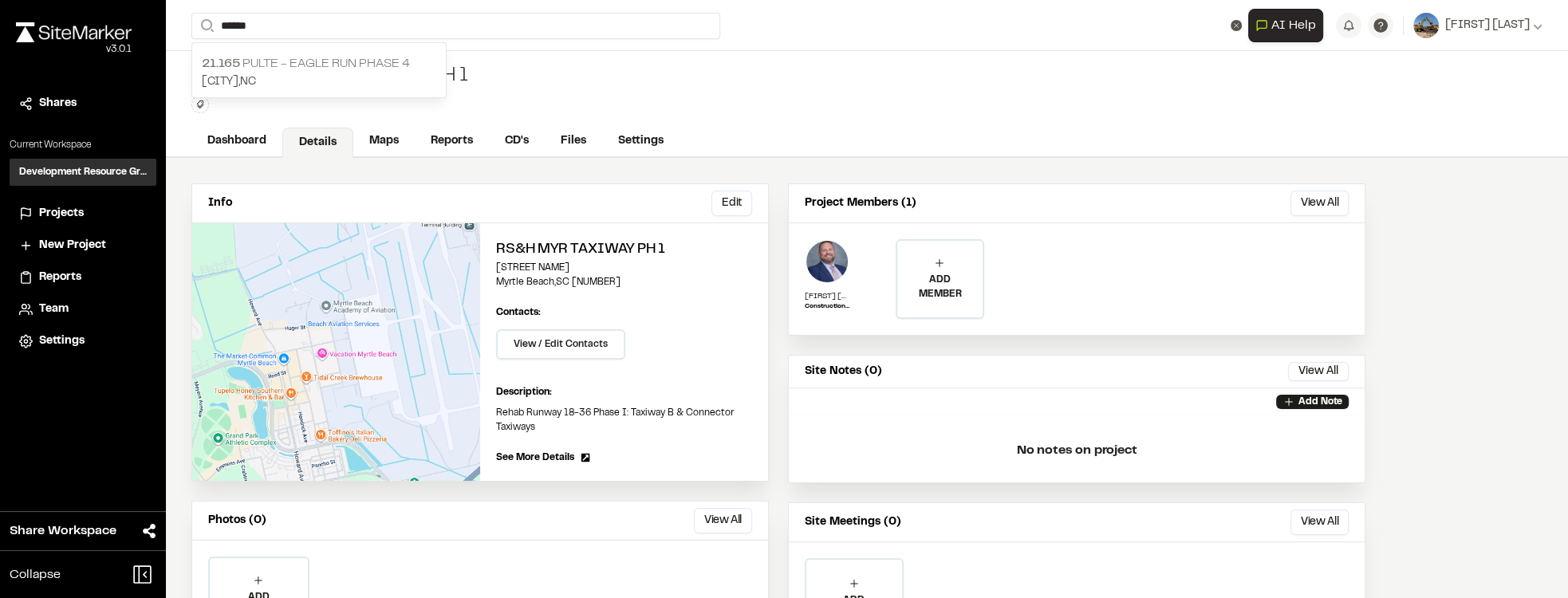 click on "[PERCENTAGE] Pulte - Eagle Run Phase 4" at bounding box center [319, 64] 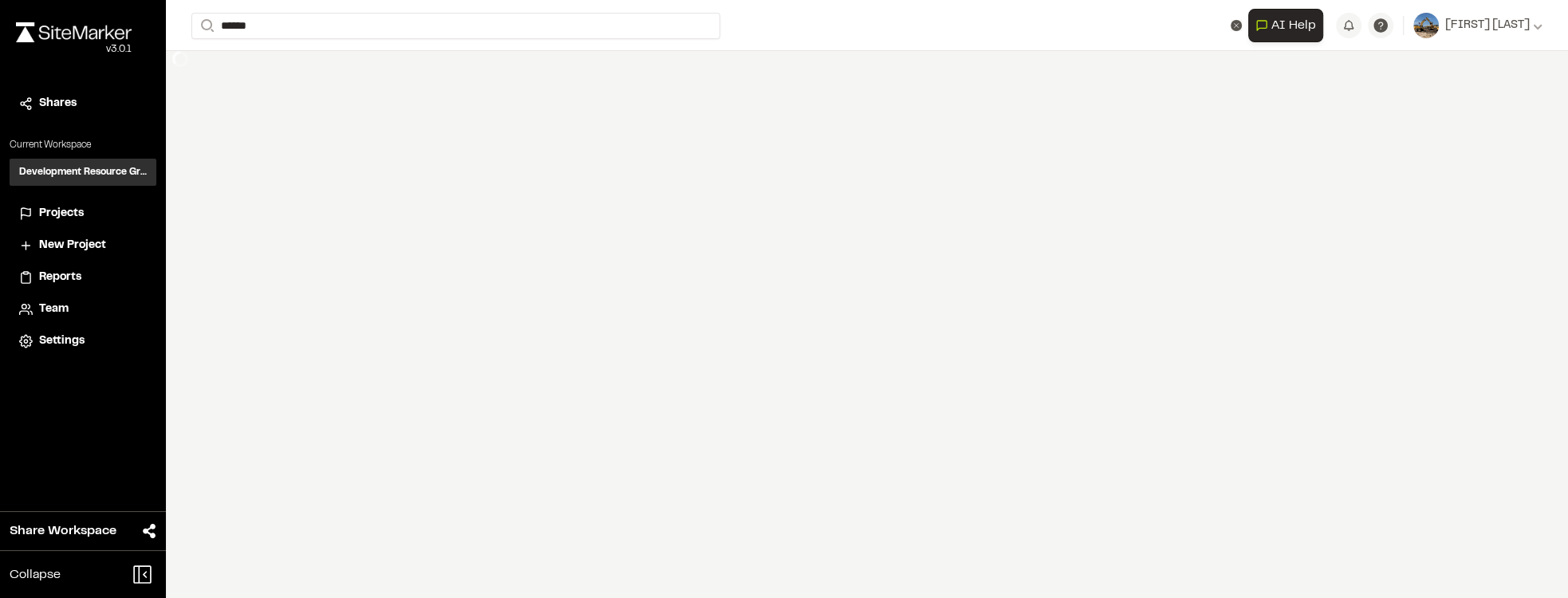 type 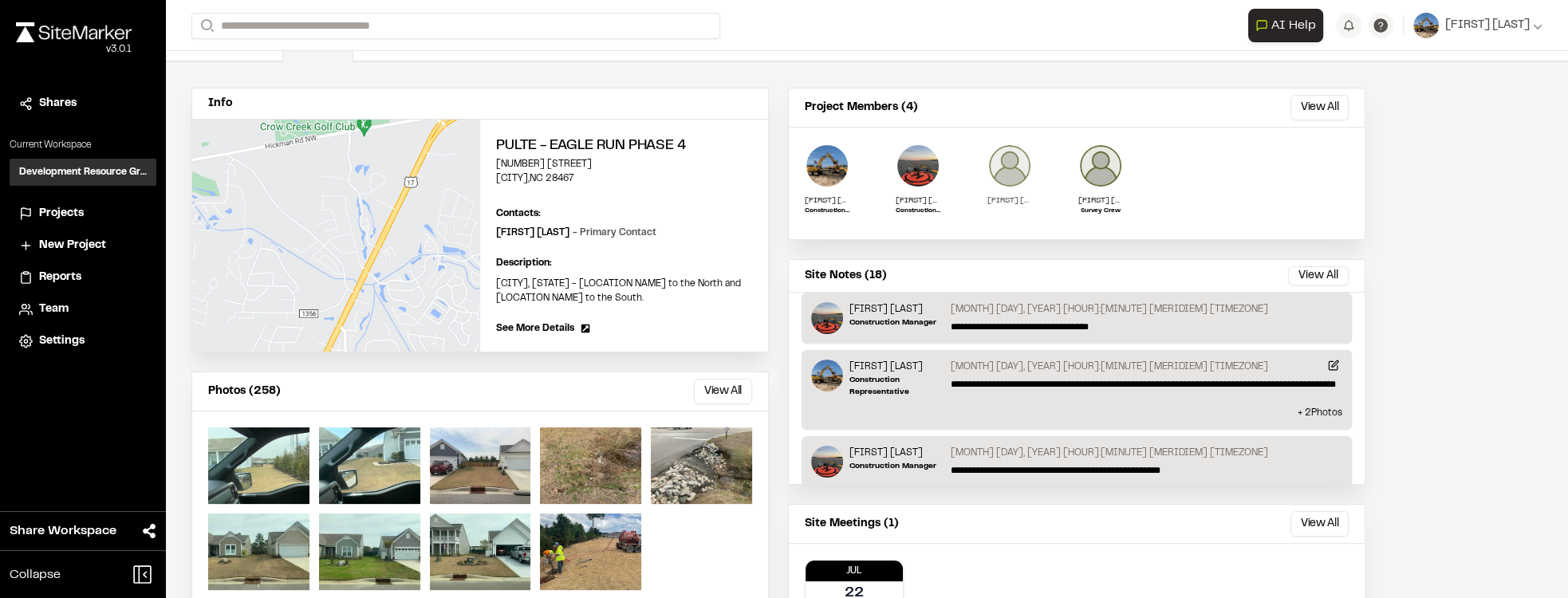 scroll, scrollTop: 0, scrollLeft: 0, axis: both 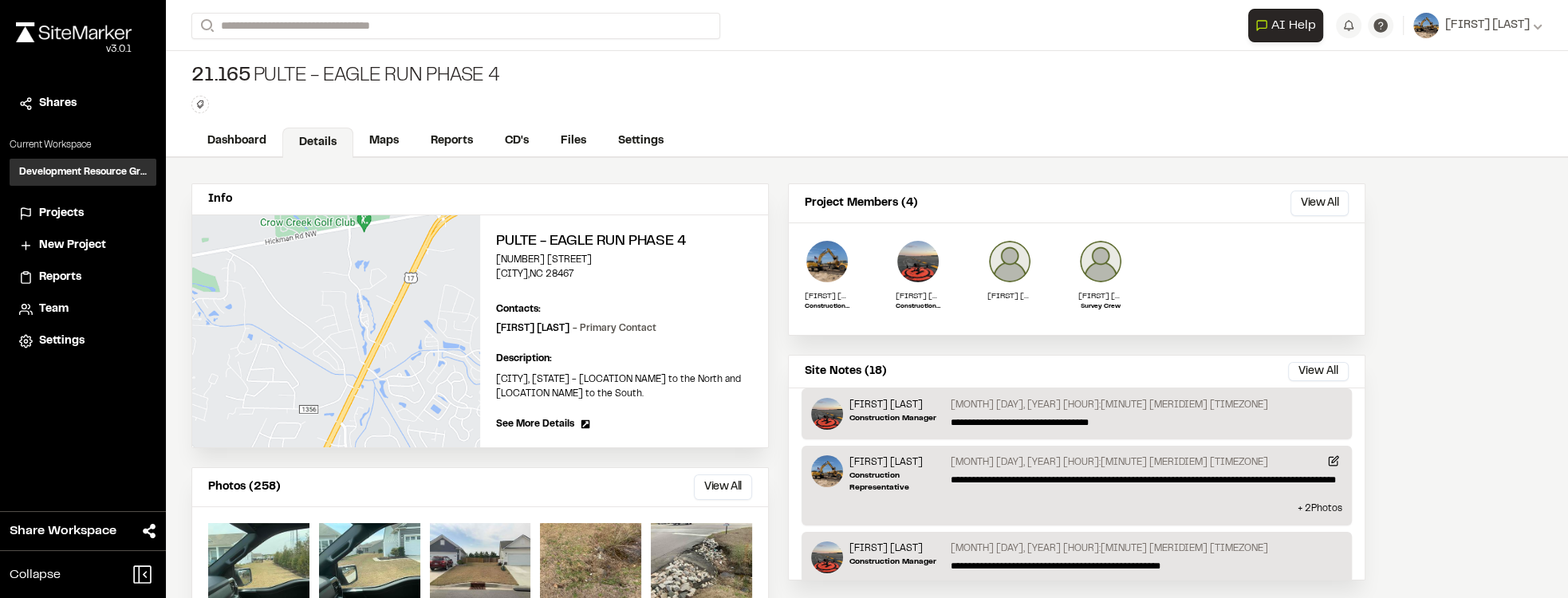 click at bounding box center [336, 331] 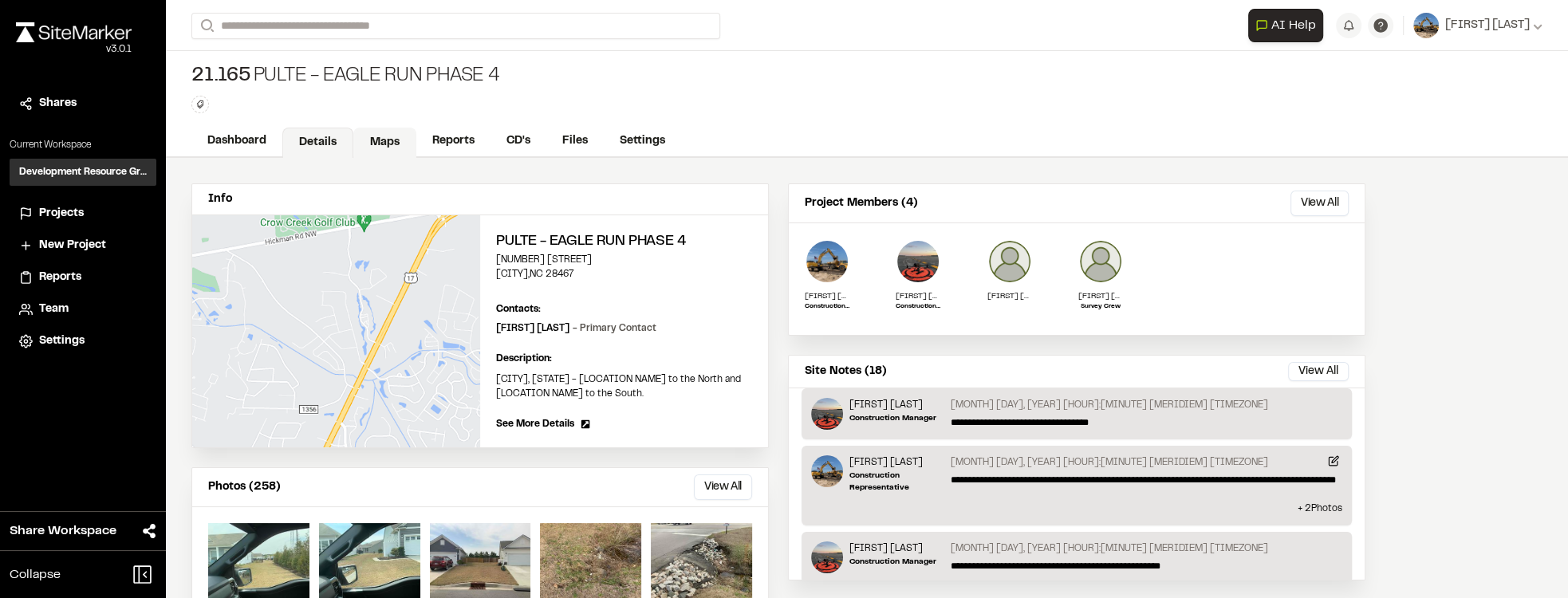 click on "Maps" at bounding box center (384, 143) 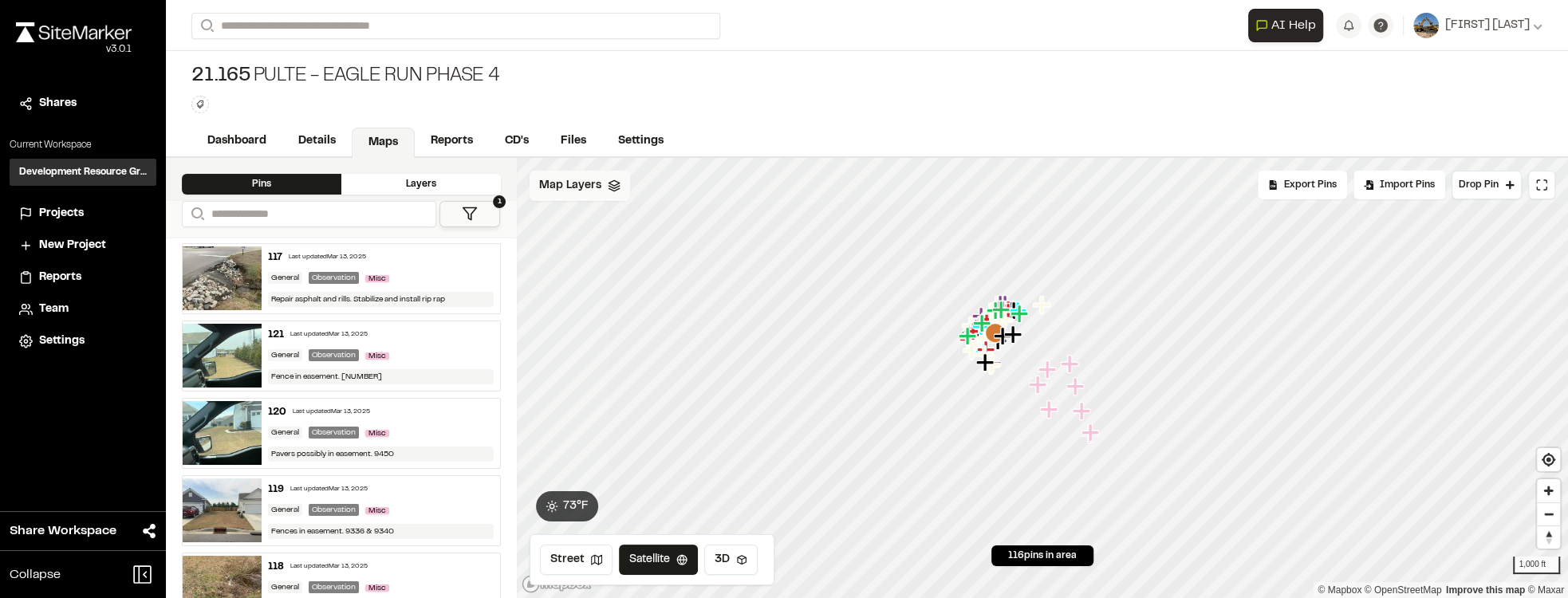 click on "Map Layers" at bounding box center [570, 186] 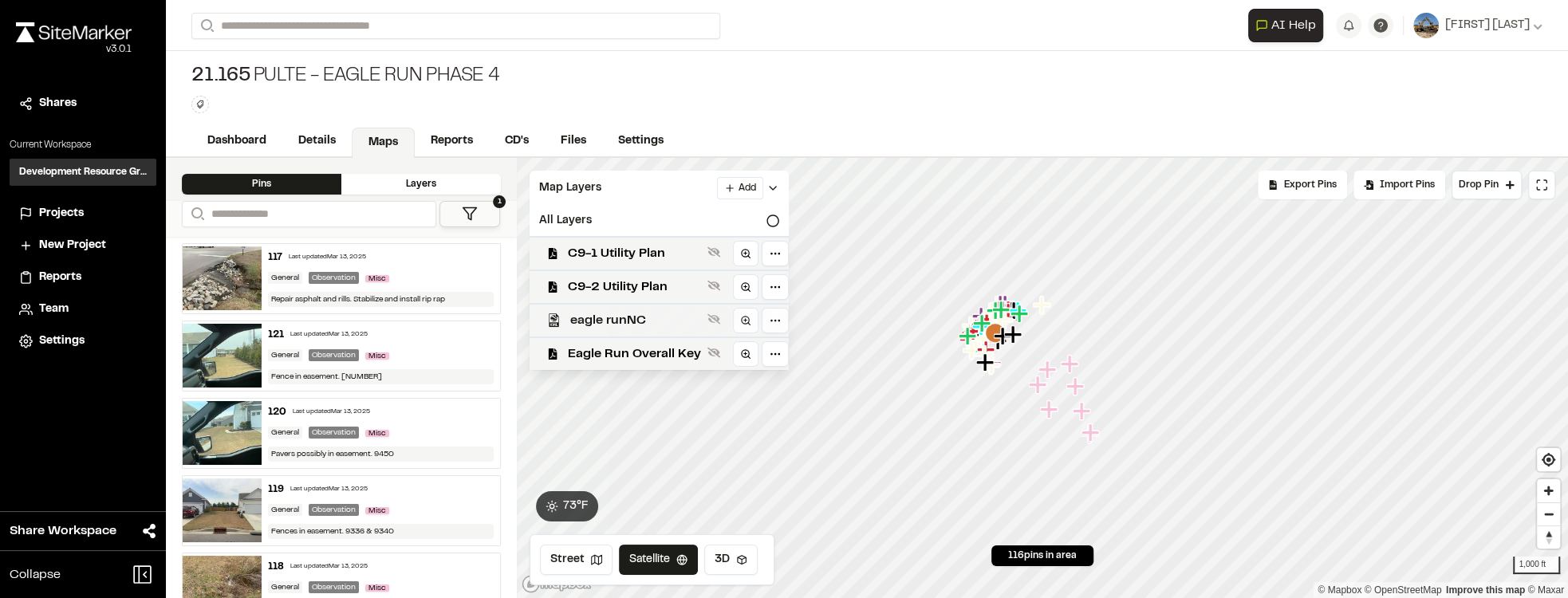 click on "eagle runNC" at bounding box center (636, 321) 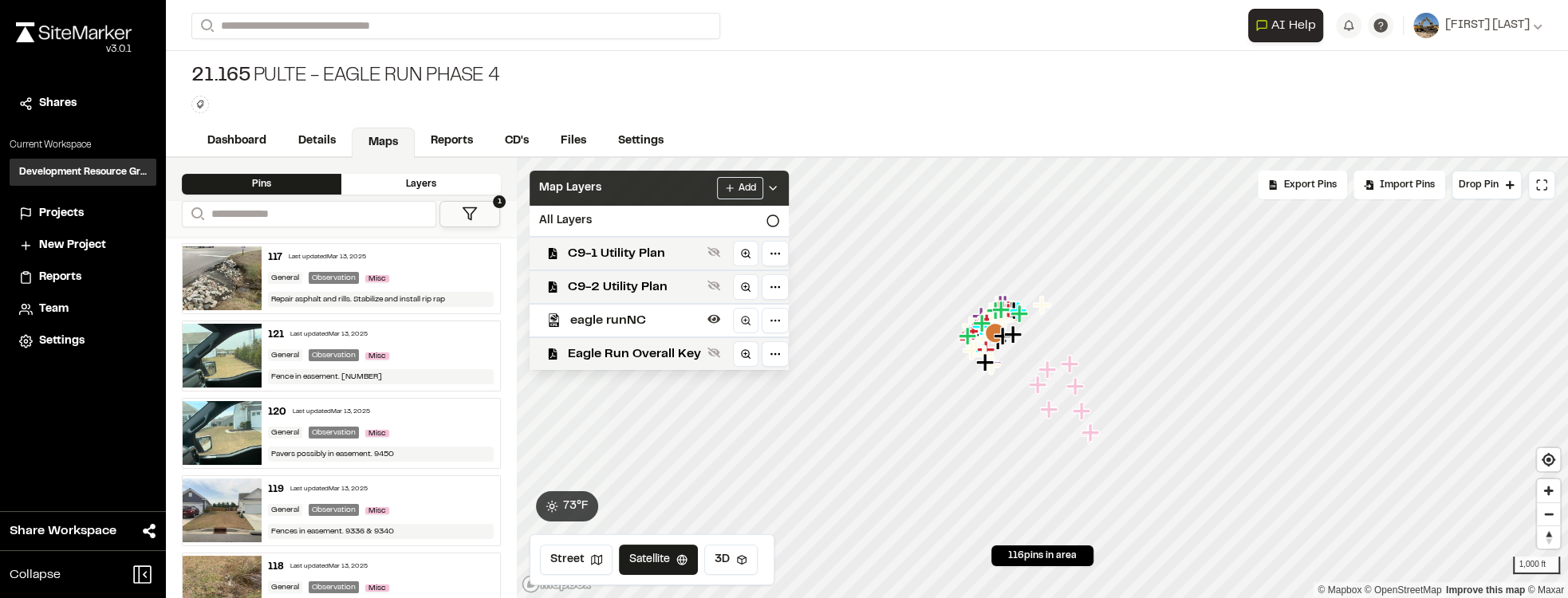 click 